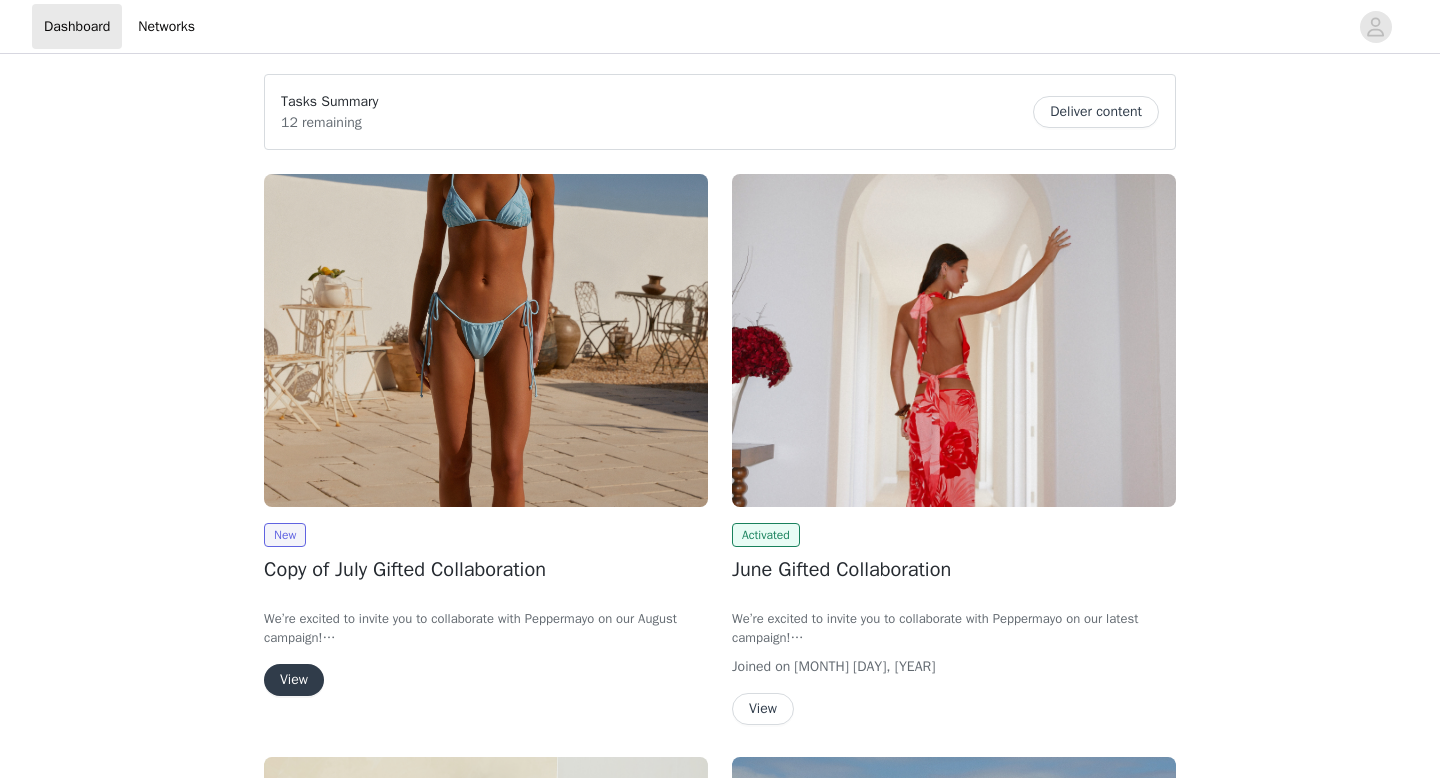 scroll, scrollTop: 0, scrollLeft: 0, axis: both 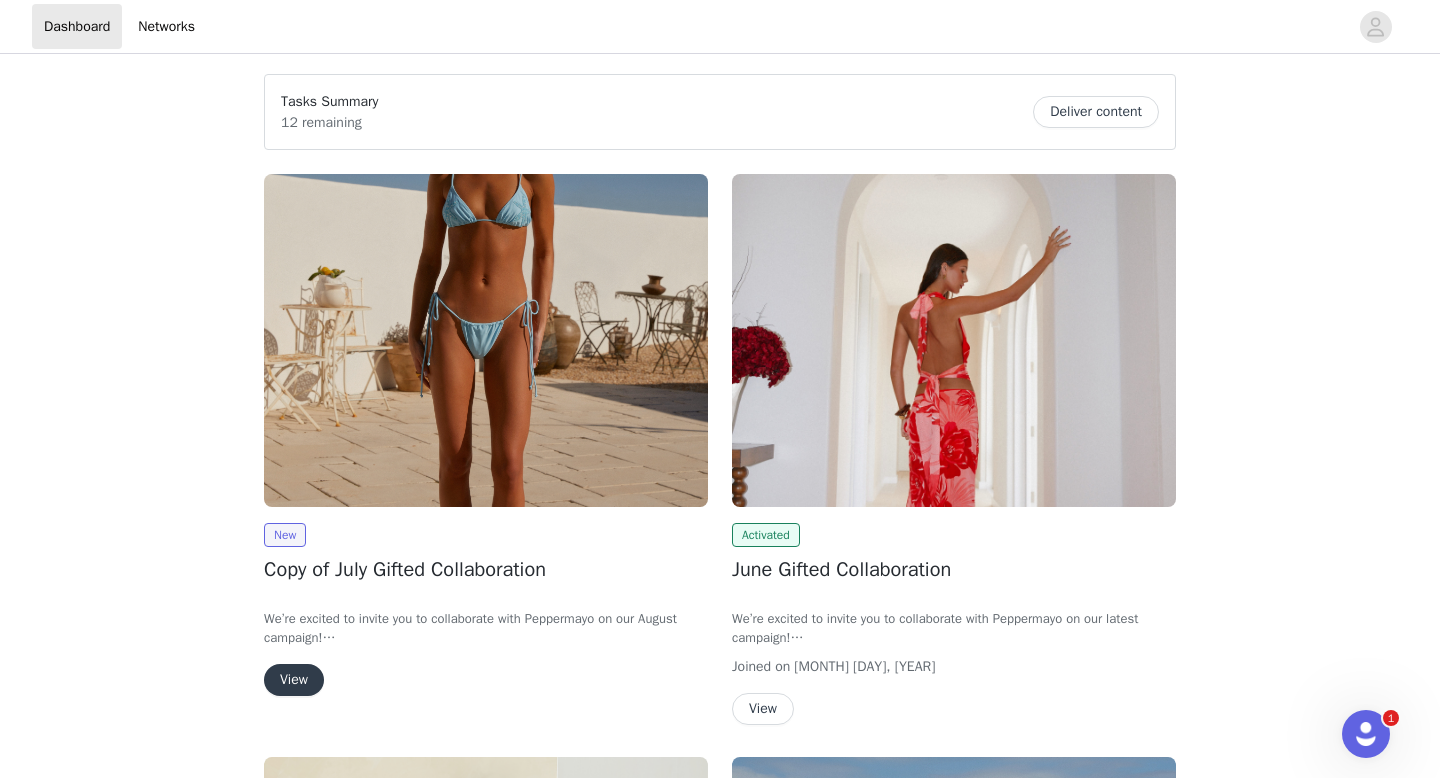 click on "View" at bounding box center [294, 680] 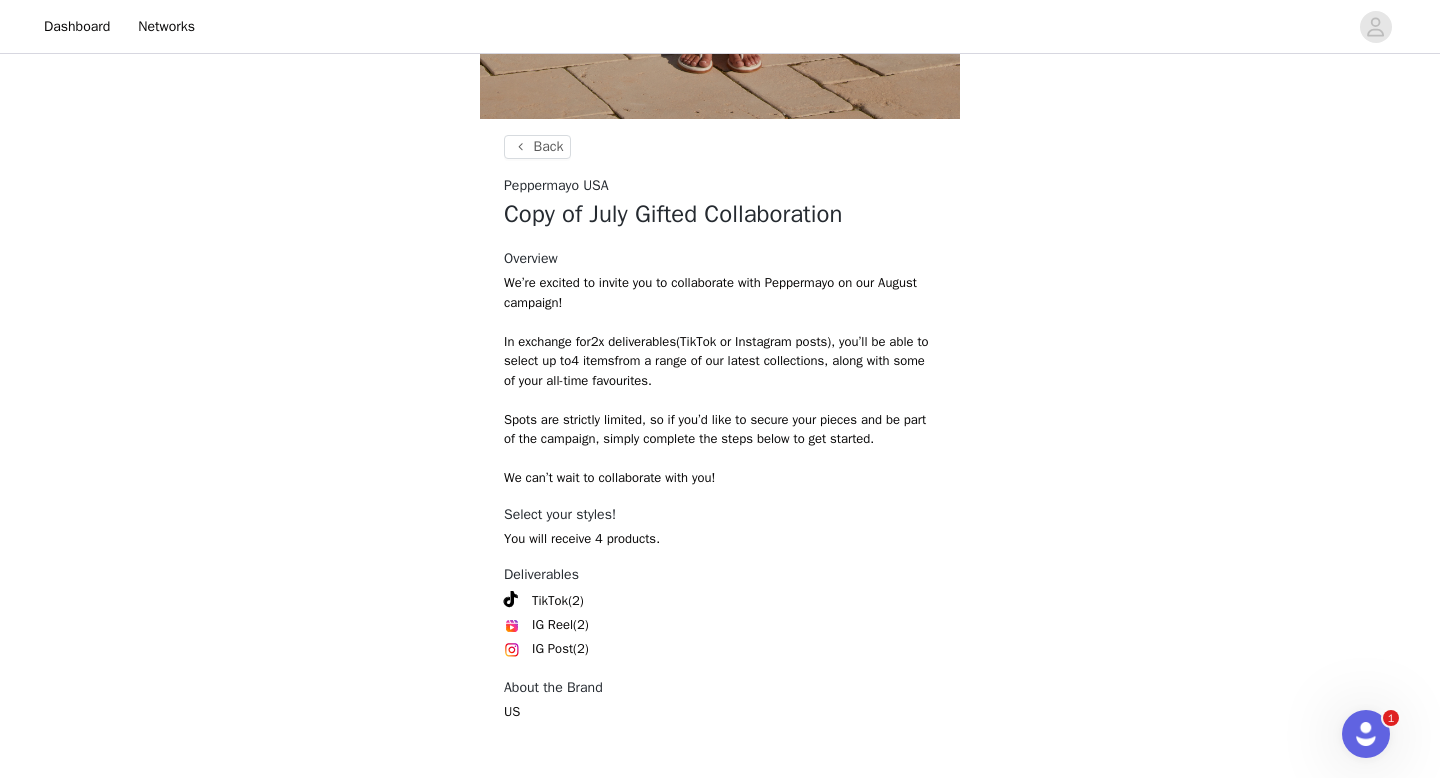 scroll, scrollTop: 738, scrollLeft: 0, axis: vertical 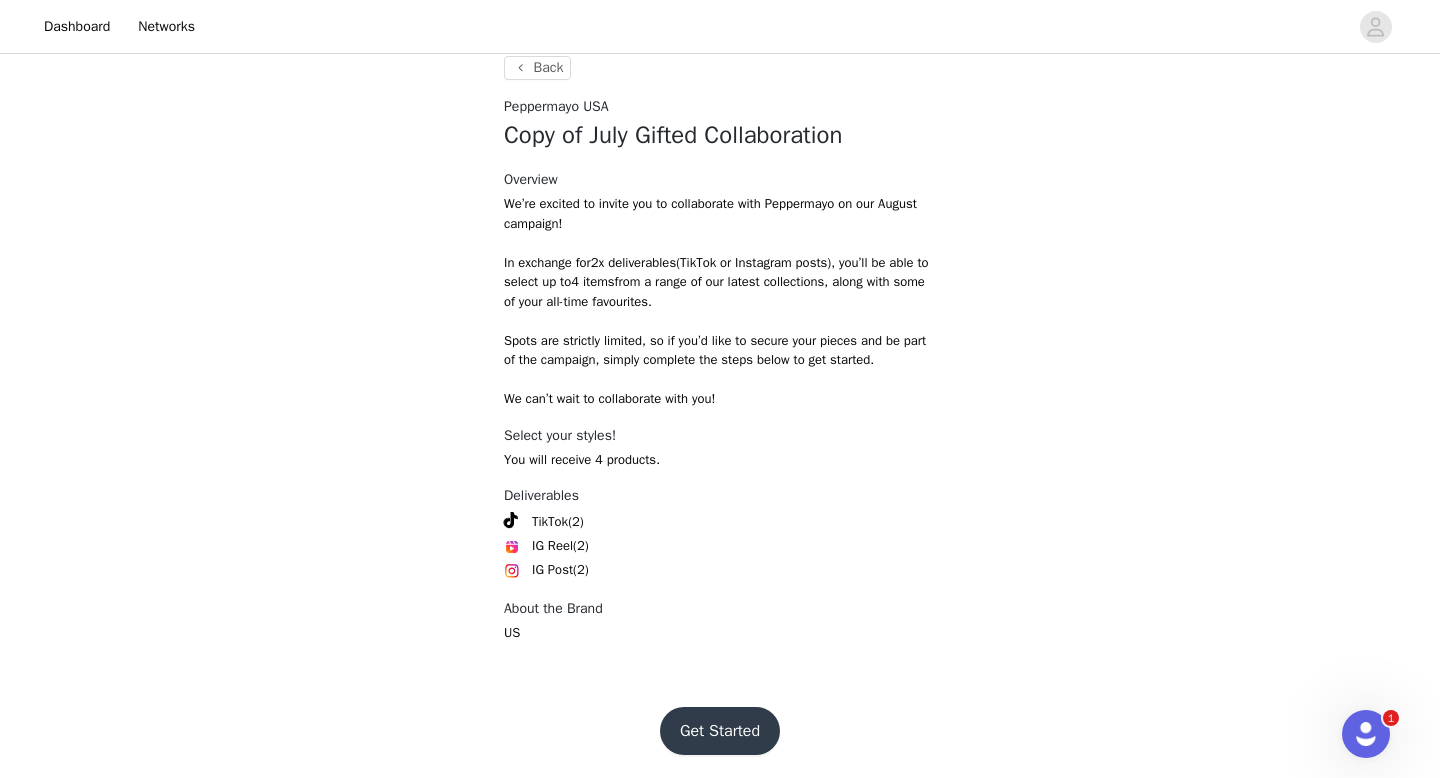 click on "Get Started" at bounding box center (720, 731) 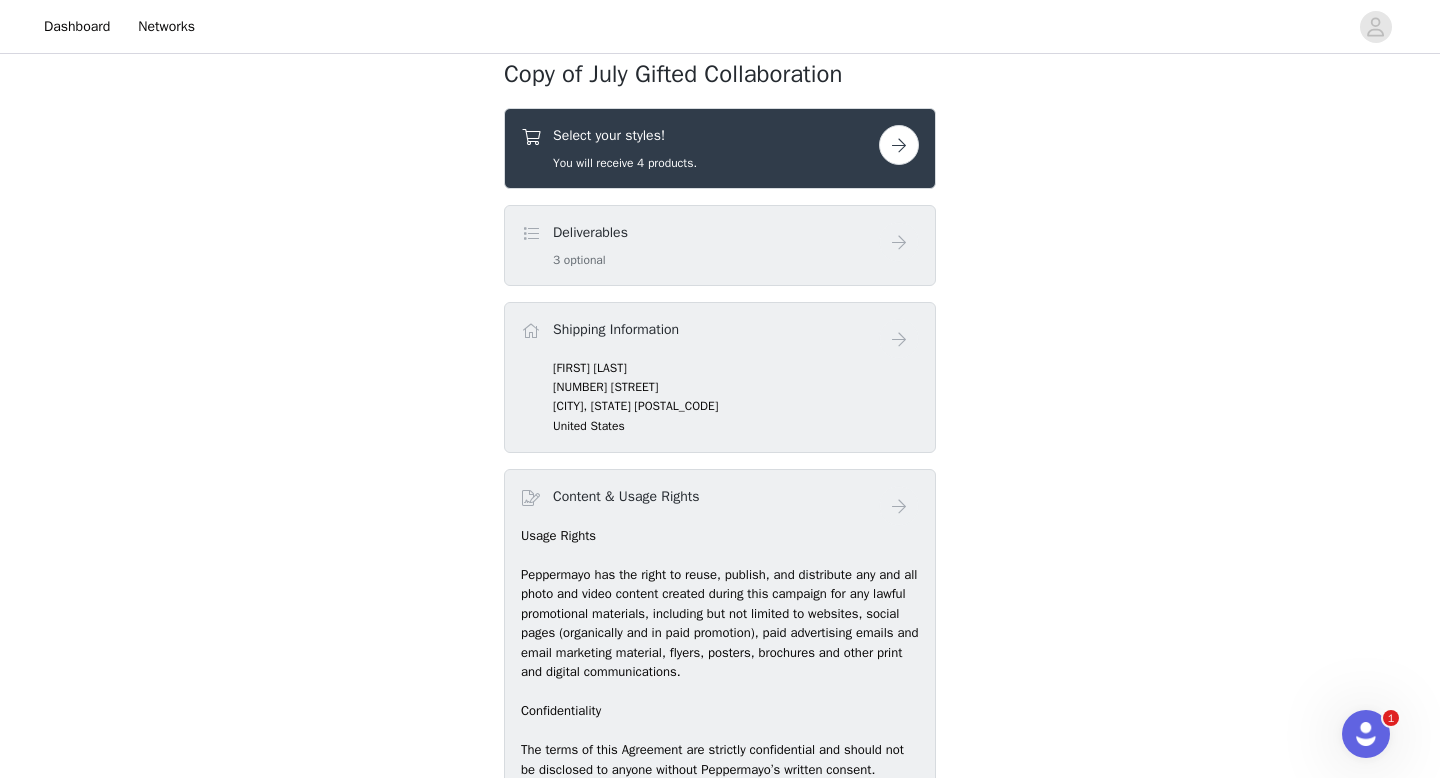 scroll, scrollTop: 773, scrollLeft: 0, axis: vertical 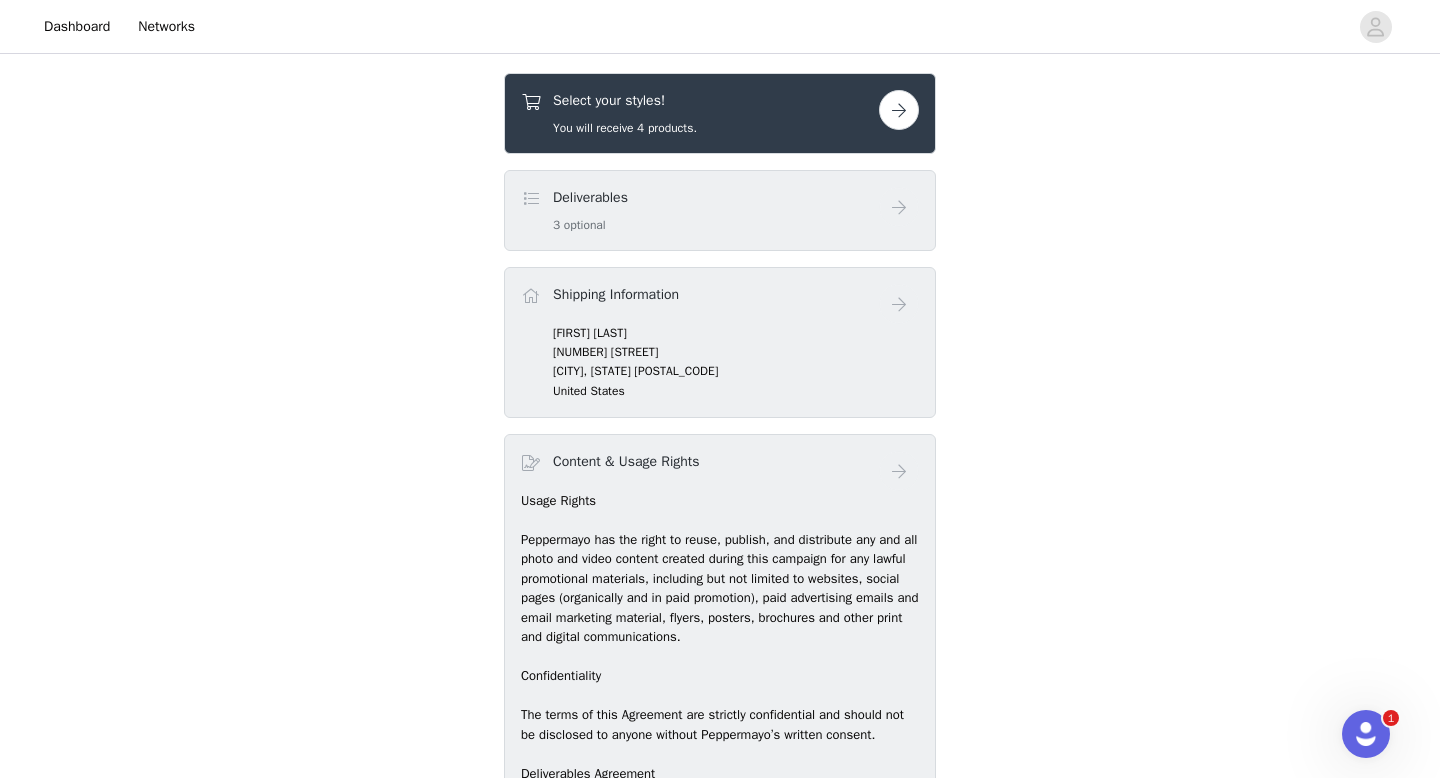 click at bounding box center [899, 110] 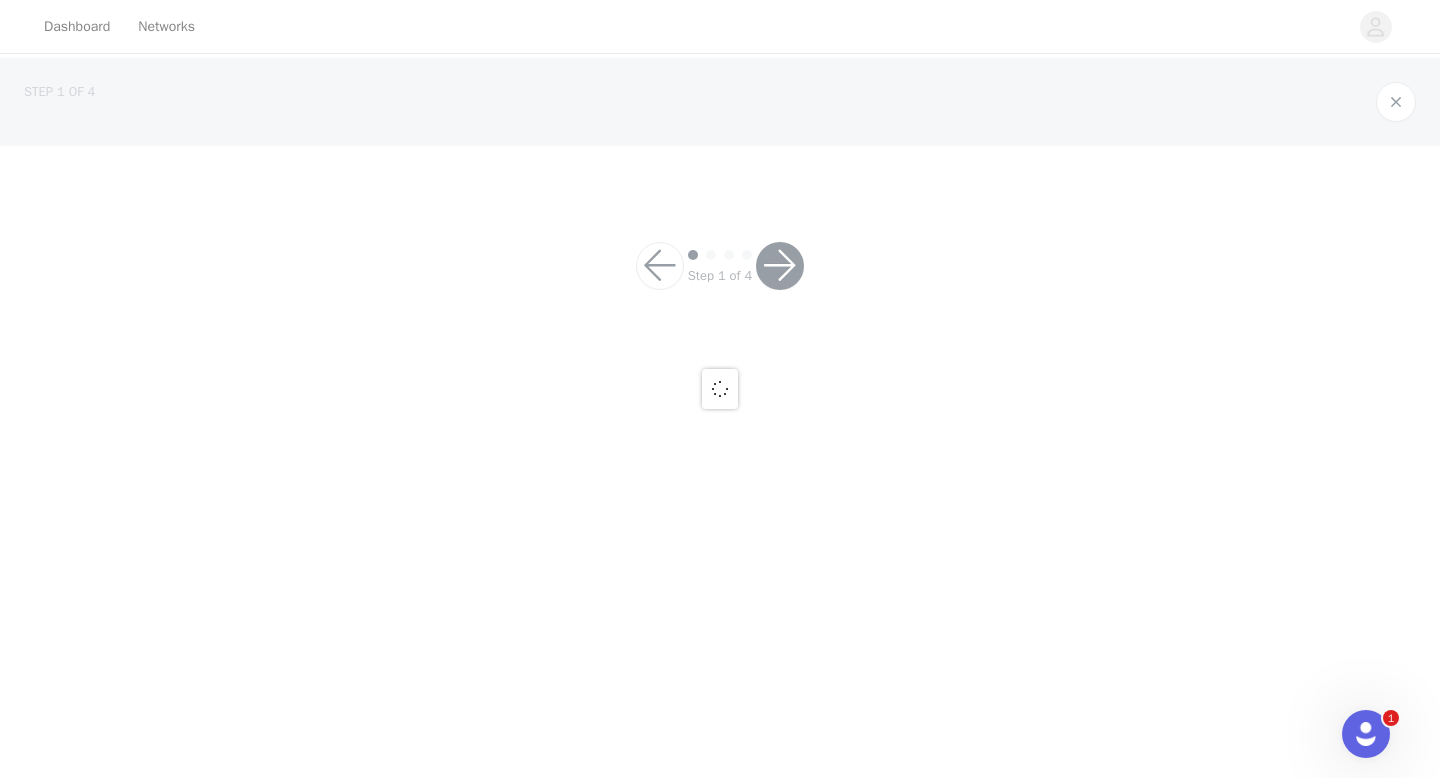 scroll, scrollTop: 0, scrollLeft: 0, axis: both 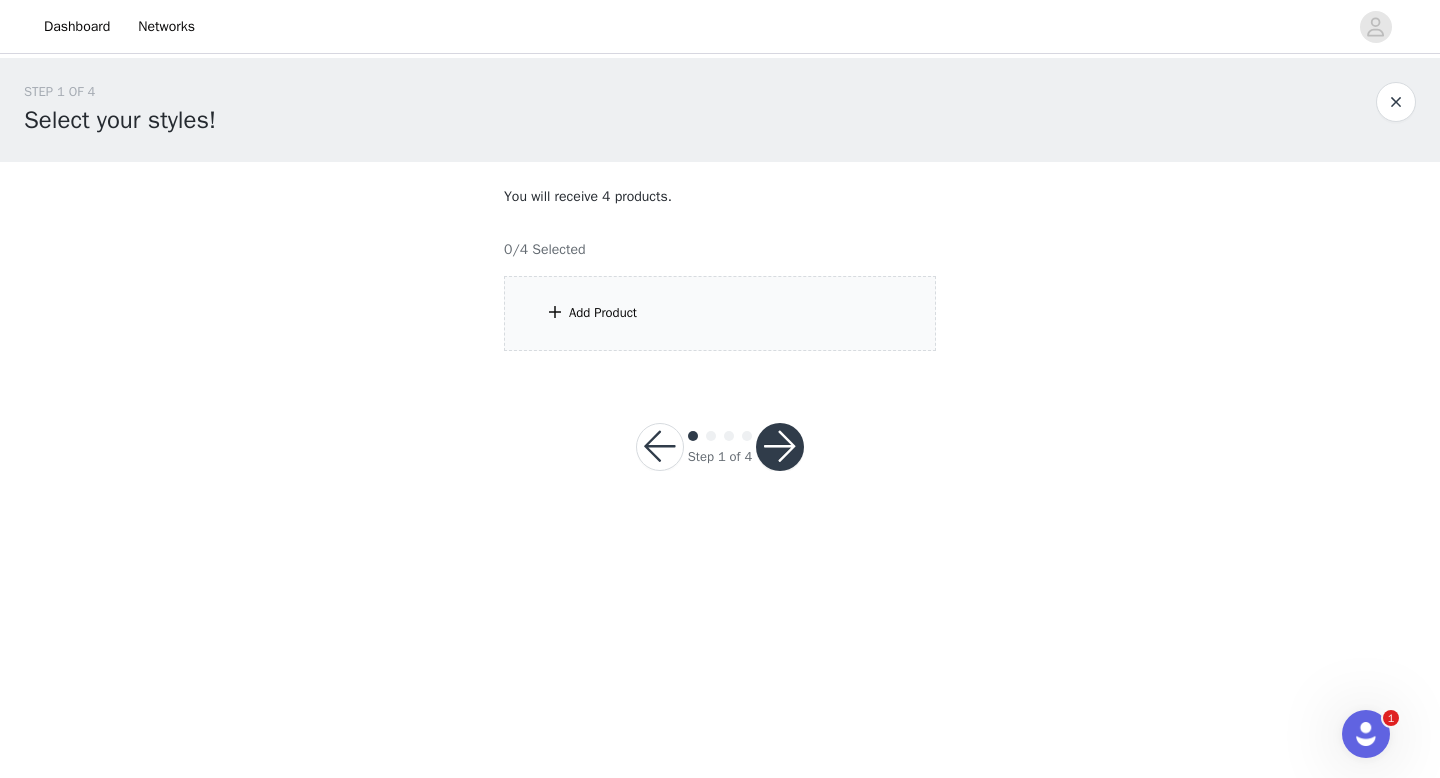 click on "Add Product" at bounding box center (720, 313) 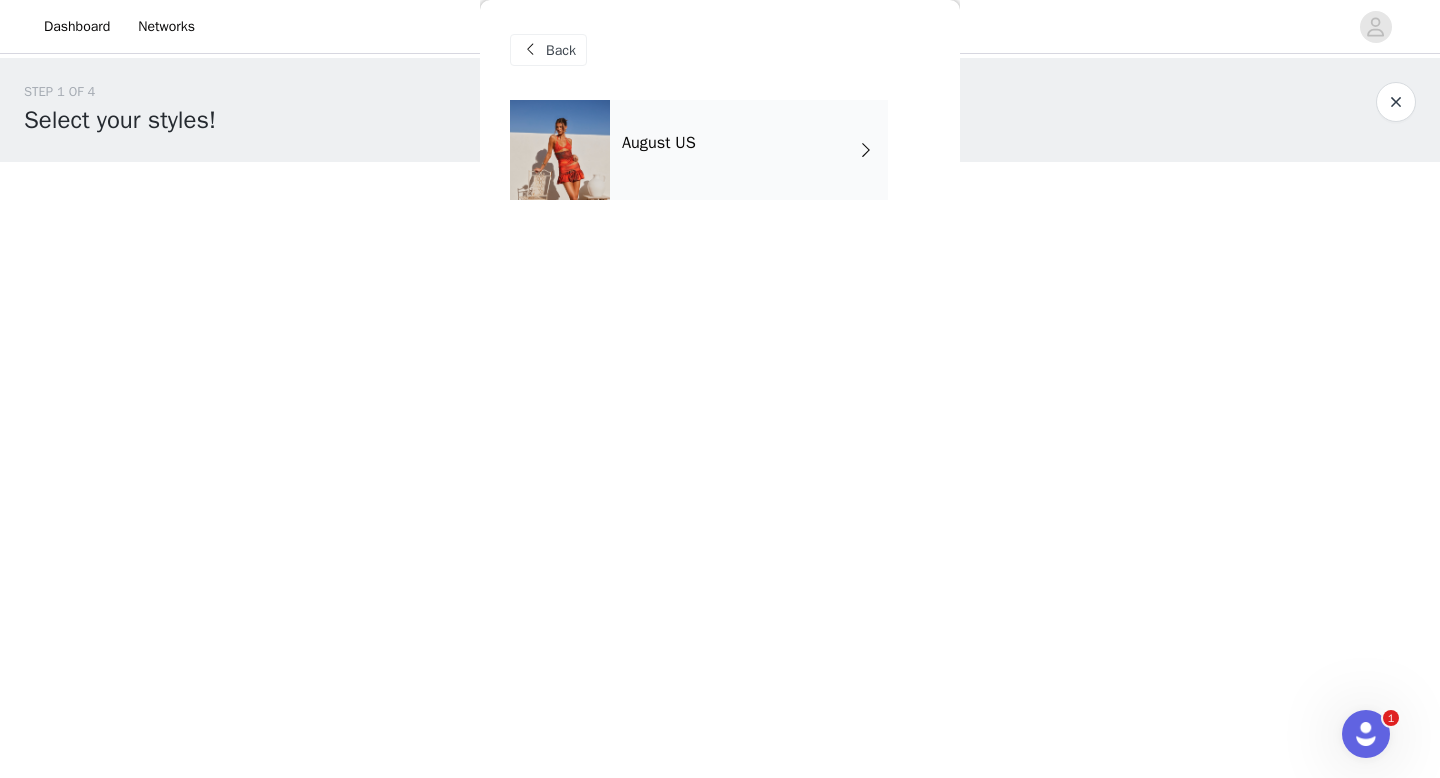 click on "August US" at bounding box center (749, 150) 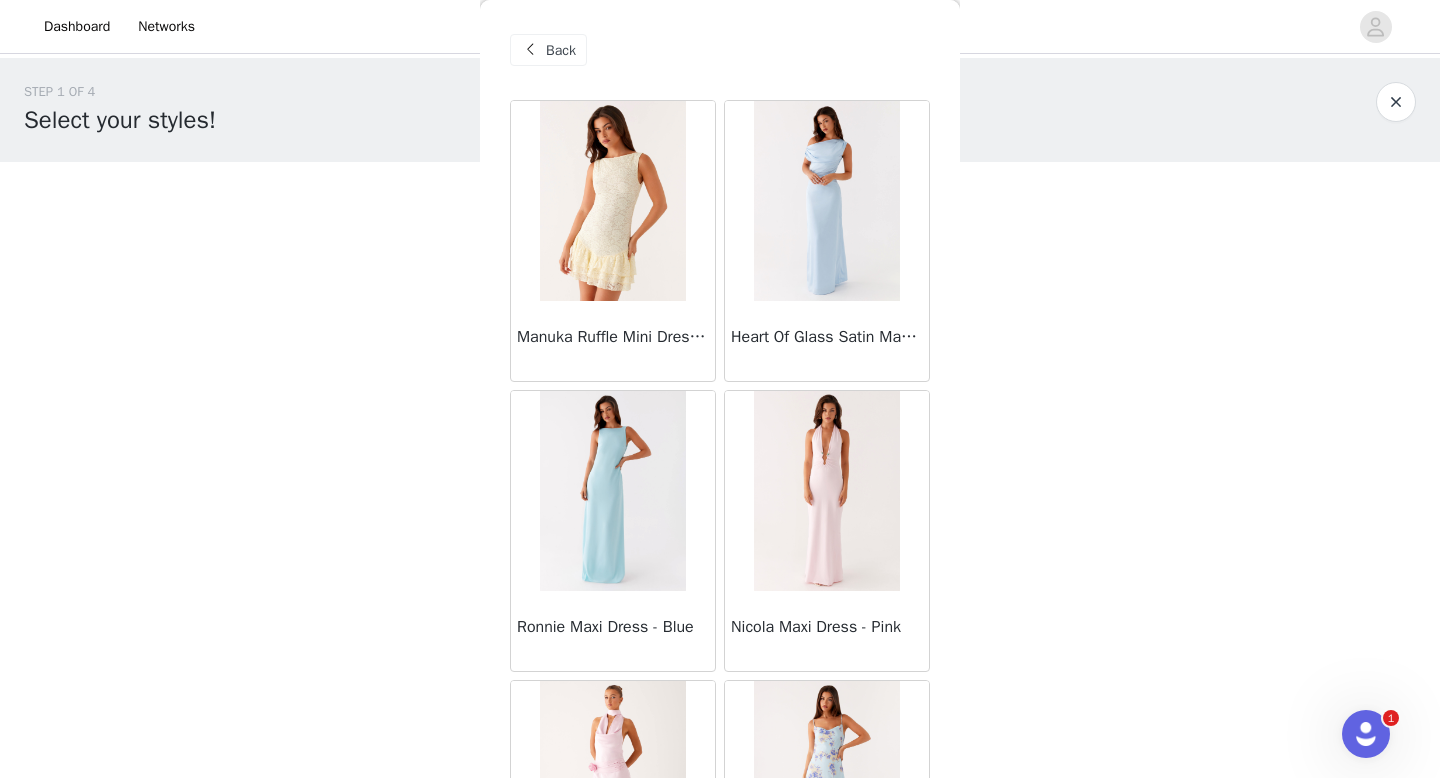 scroll, scrollTop: 2282, scrollLeft: 0, axis: vertical 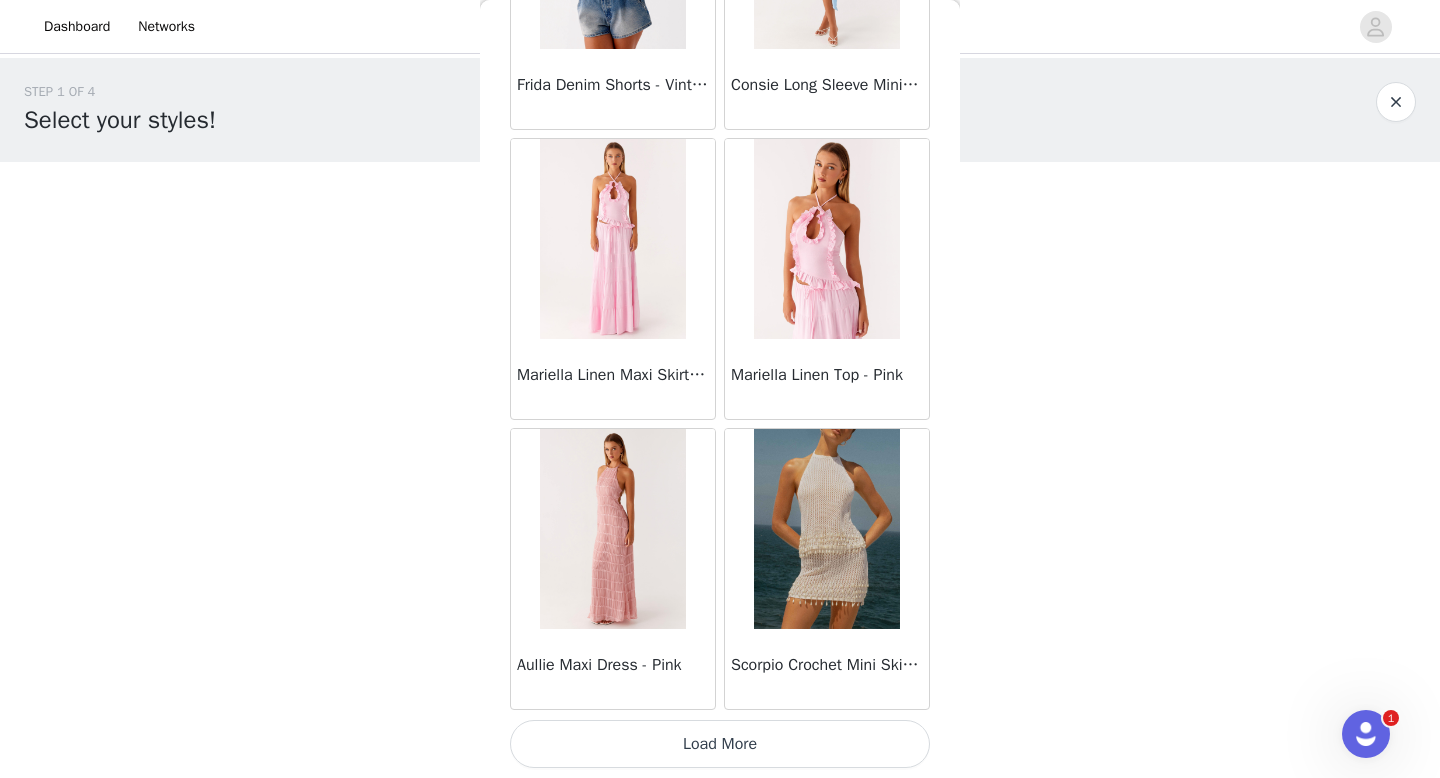 click on "Load More" at bounding box center (720, 744) 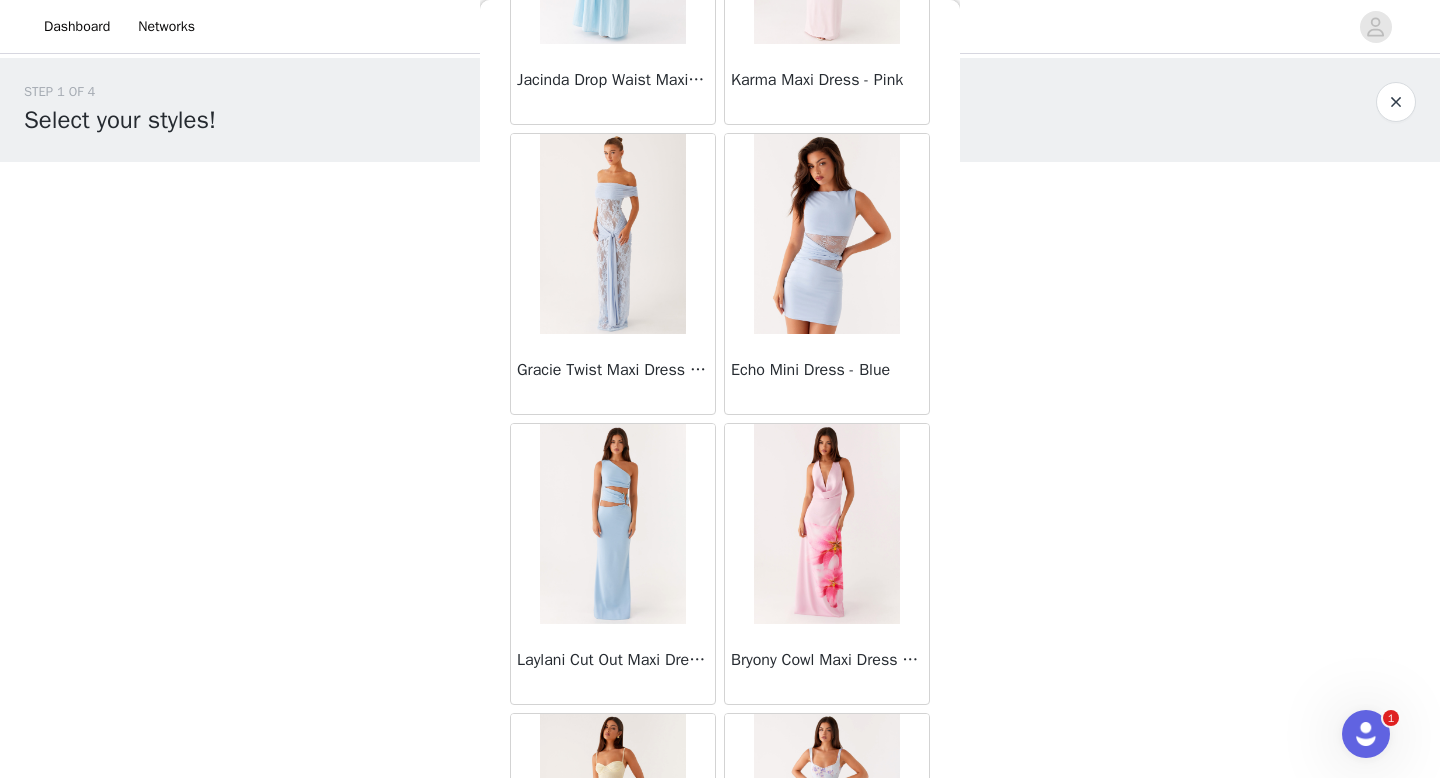 scroll, scrollTop: 5182, scrollLeft: 0, axis: vertical 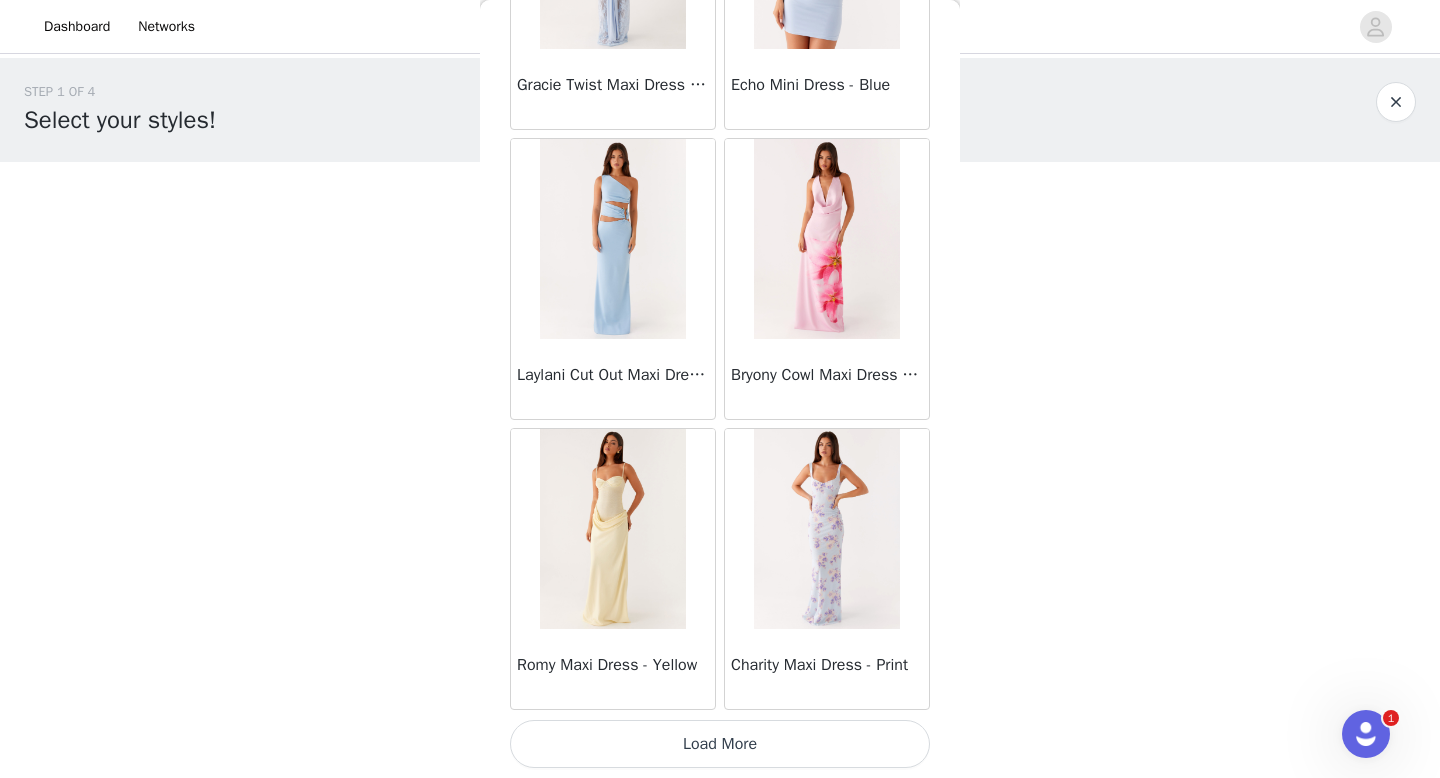 click on "Load More" at bounding box center (720, 744) 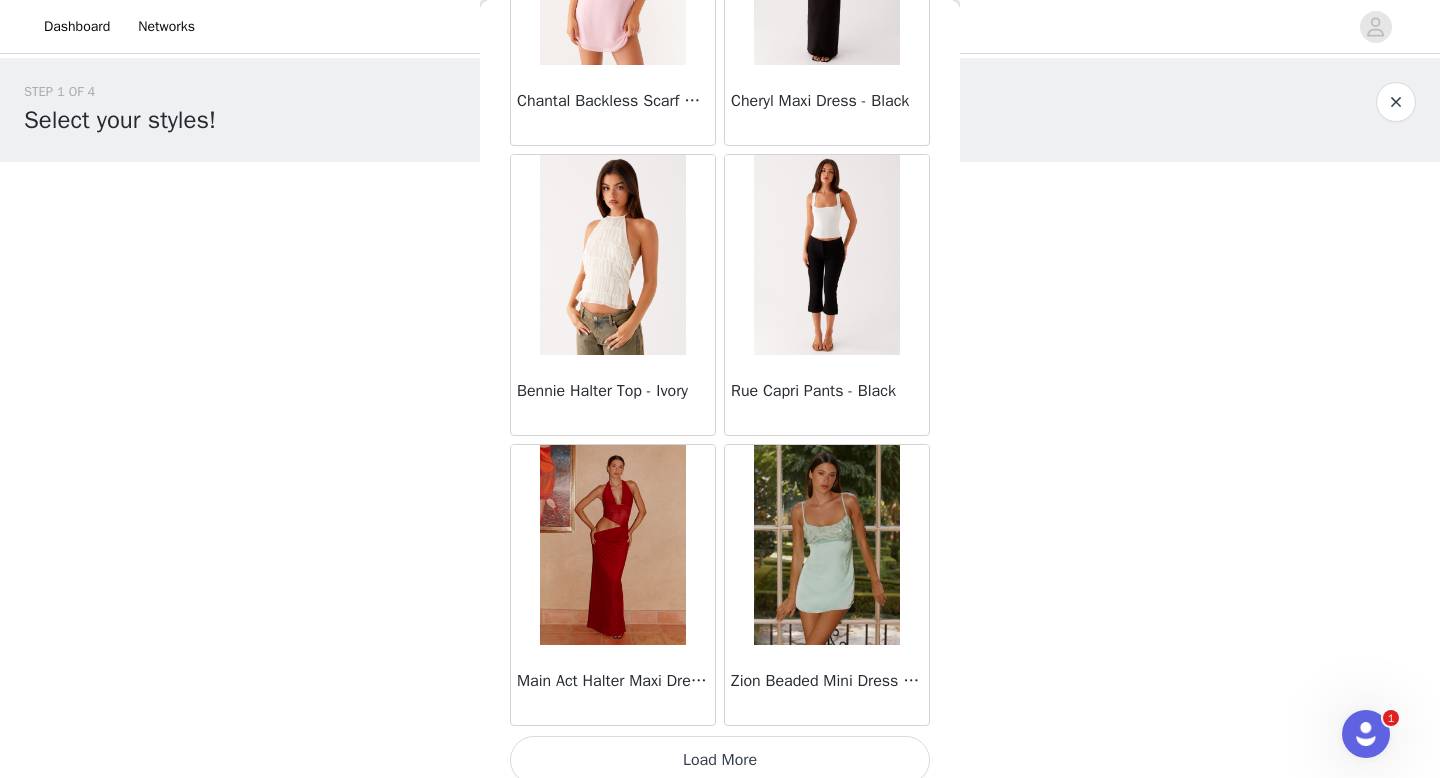 scroll, scrollTop: 8082, scrollLeft: 0, axis: vertical 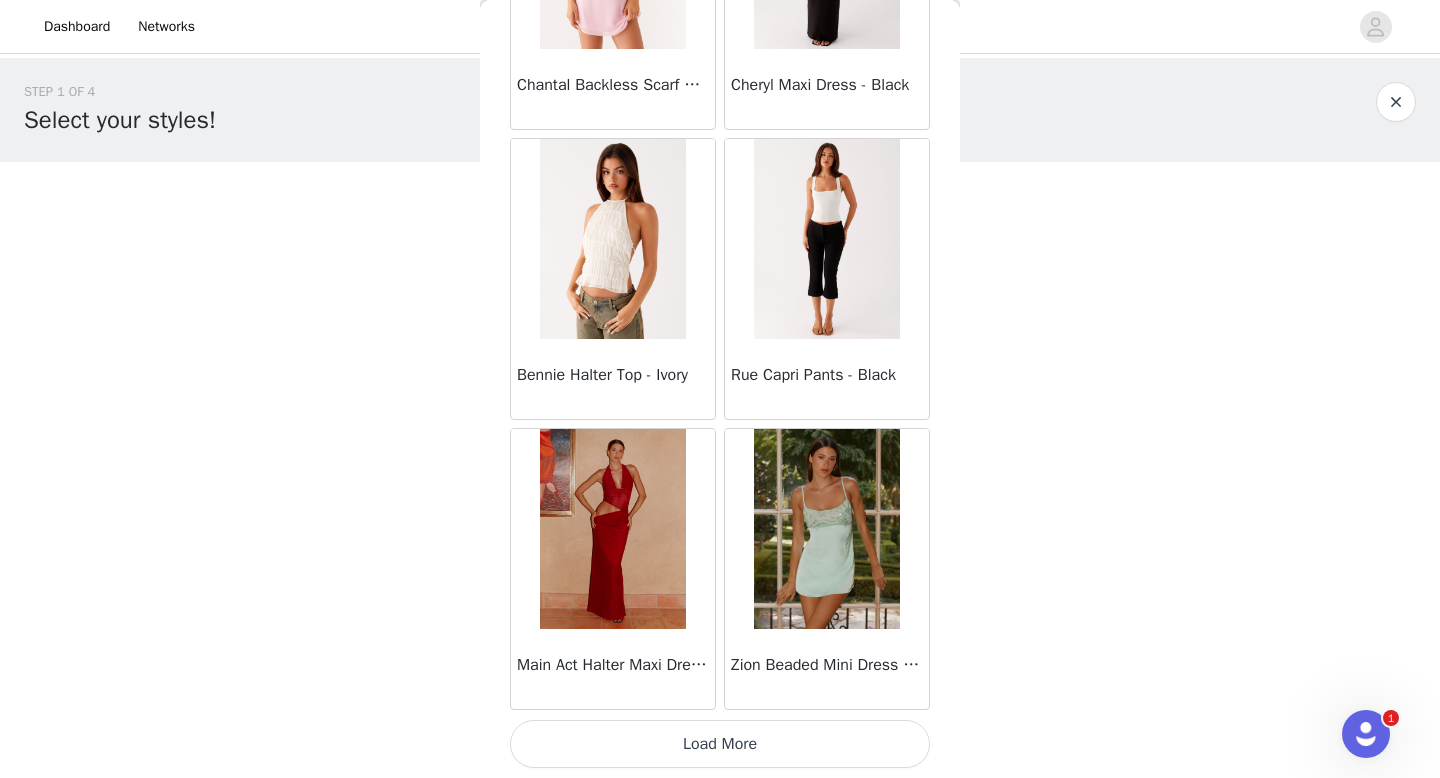 click on "Load More" at bounding box center [720, 744] 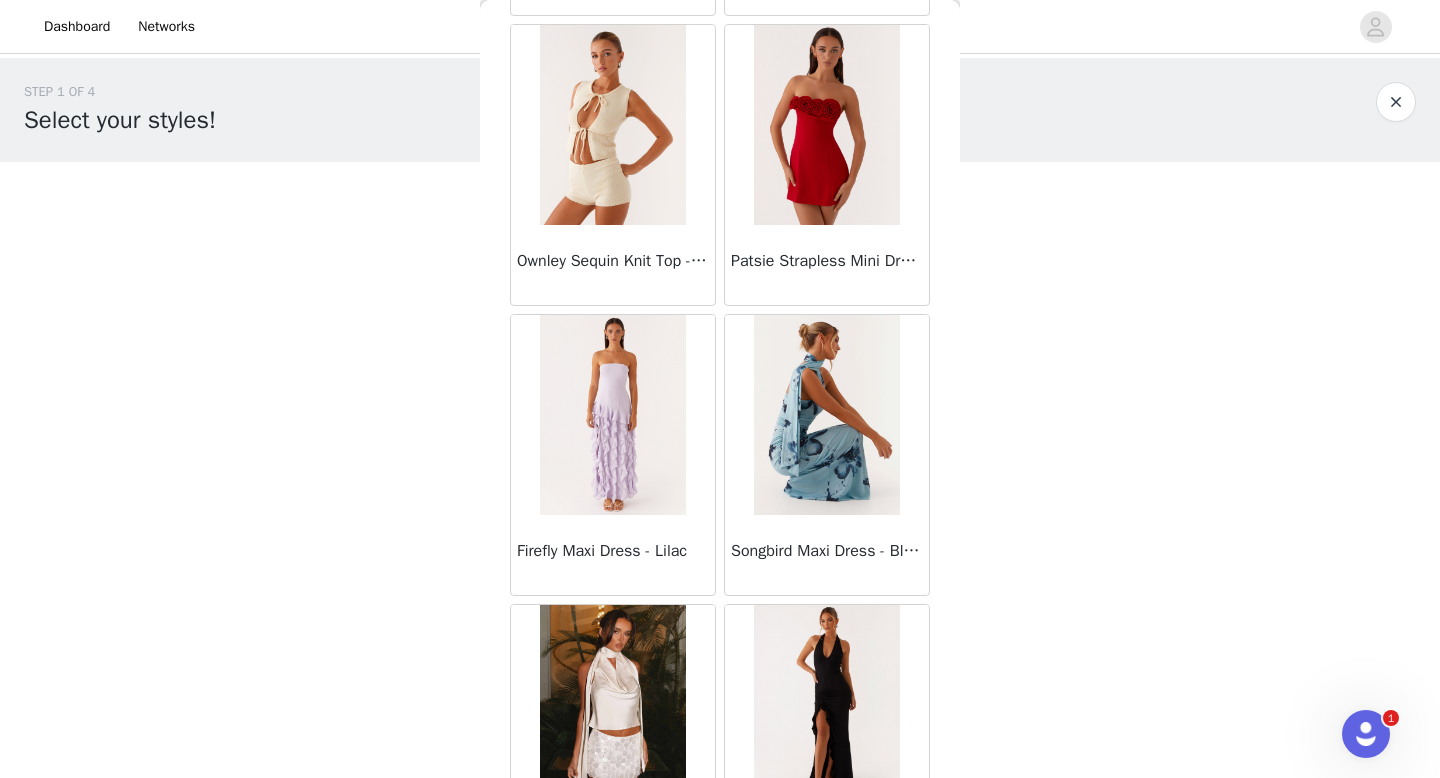 scroll, scrollTop: 10982, scrollLeft: 0, axis: vertical 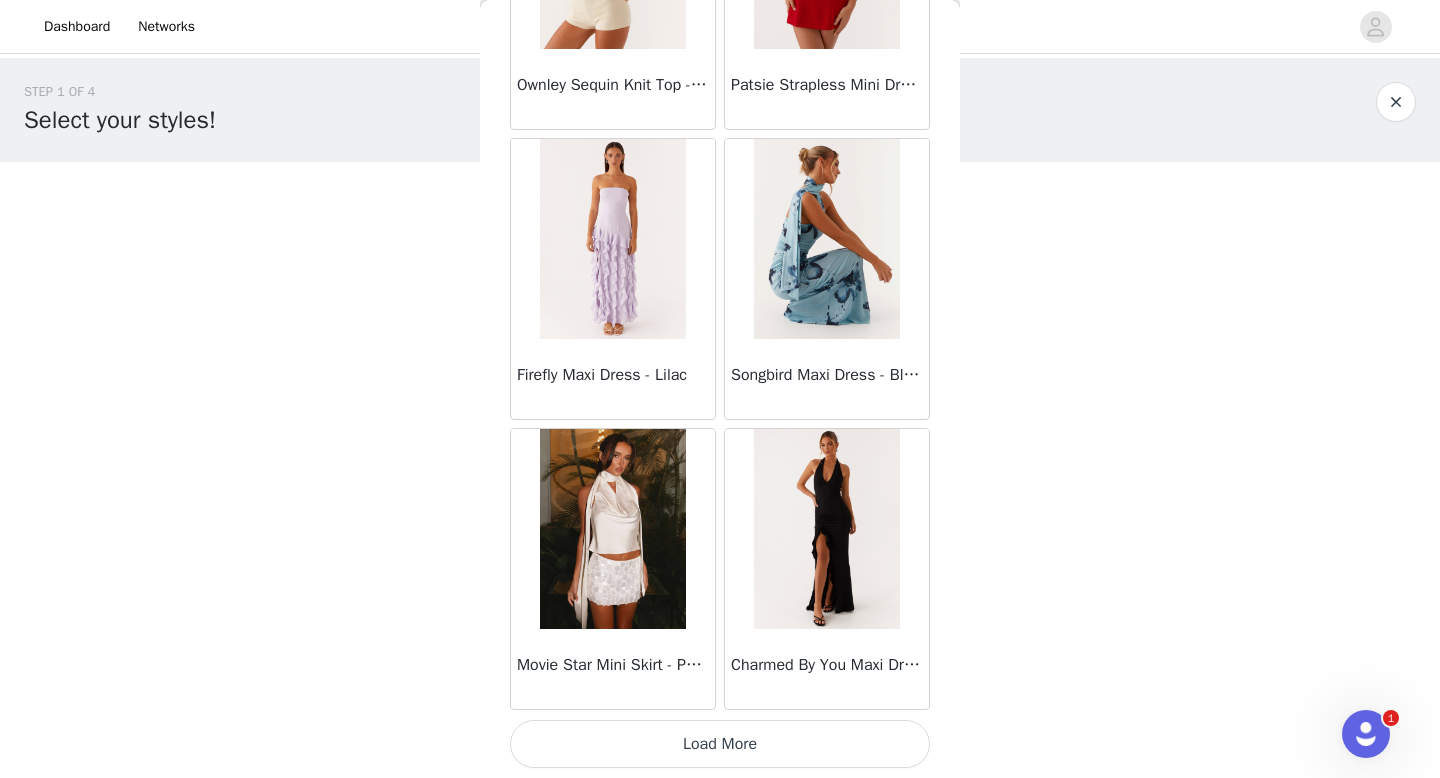 click on "Load More" at bounding box center [720, 744] 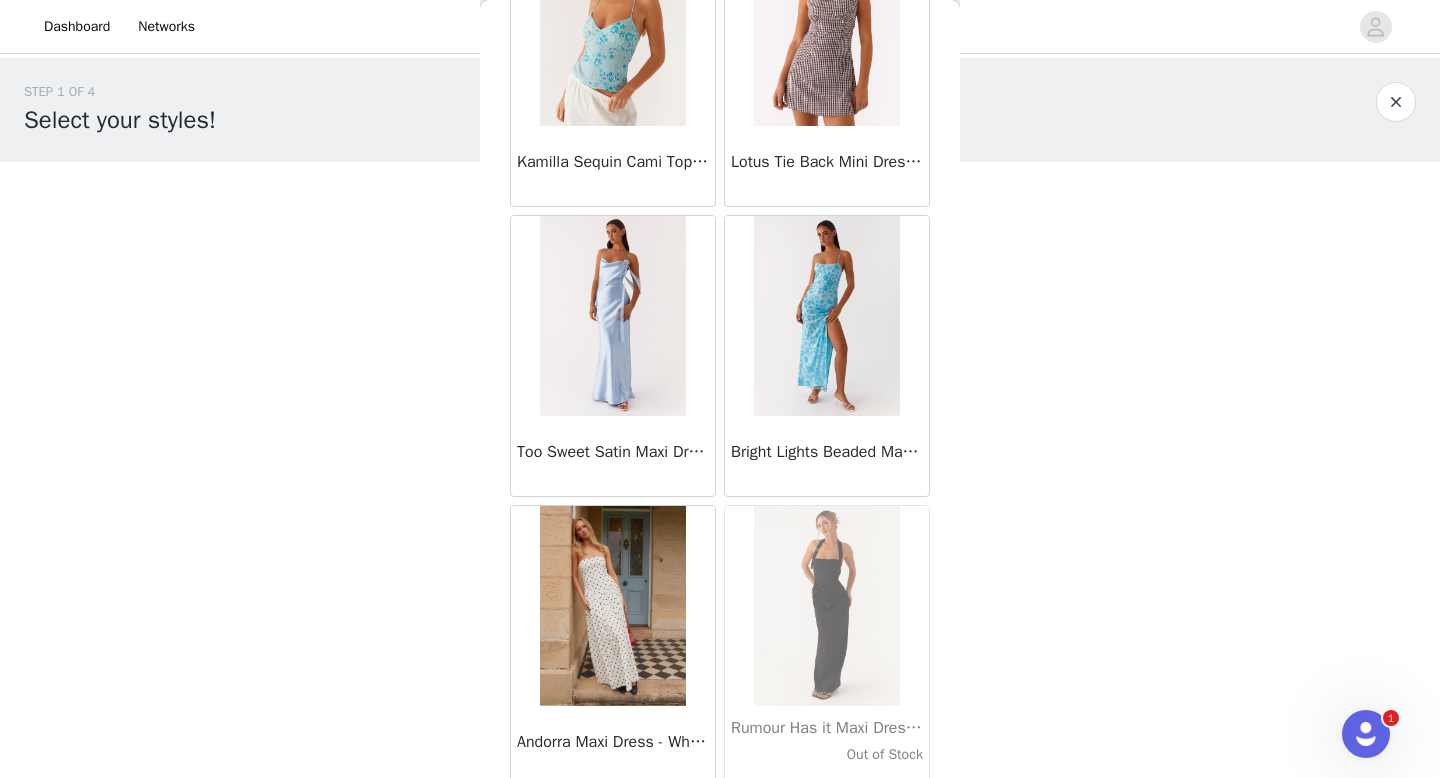 scroll, scrollTop: 13882, scrollLeft: 0, axis: vertical 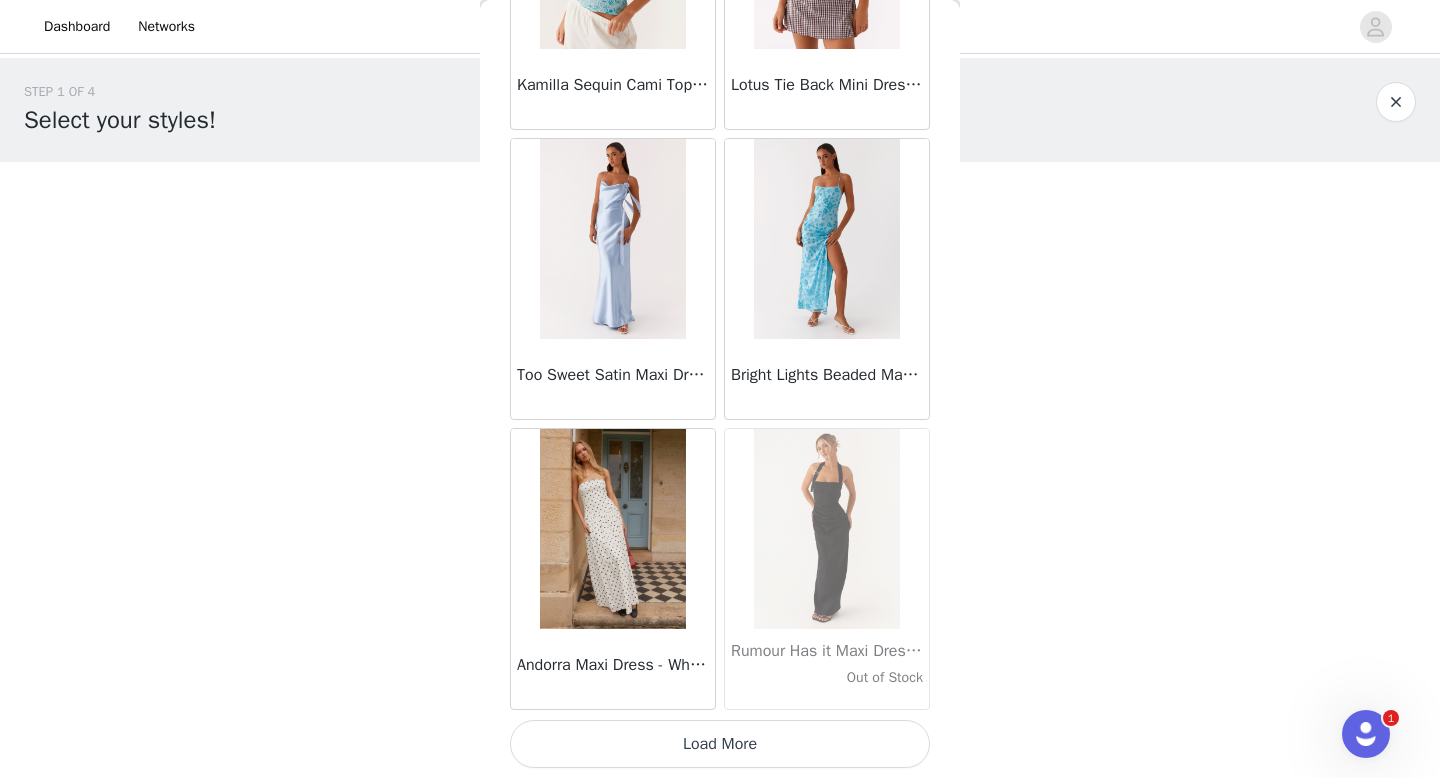 click on "Manuka Ruffle Mini Dress - Yellow       Heart Of Glass Satin Maxi Dress - Blue       Ronnie Maxi Dress - Blue       Nicola Maxi Dress - Pink       Imani Maxi Dress - Pink       Liana Cowl Maxi Dress - Print       Cherry Skies Midi Dress - White       Crystal Clear Lace Midi Skirt - Ivory       Crystal Clear Lace Top - Ivory       Clayton Top - Black Gingham       Wish You Luck Denim Top - Dark Blue       Raphaela Mini Dress - Navy       Maloney Maxi Dress - White       Franco Tie Back Top - Blue       Frida Denim Shorts - Vintage Wash Blue       Consie Long Sleeve Mini Dress - Pale Blue       Mariella Linen Maxi Skirt - Pink       Mariella Linen Top - Pink       Aullie Maxi Dress - Pink       Scorpio Crochet Mini Skirt - Ivory       Carnation Long Sleeve Knit Maxi Dress - Blue       Tara Maxi Dress - Pink Print       Kandi Mini Skirt - Mint       Bohemian Bliss Mesh Mini Dress - Green Floral       Carpe Diem Crochet Mini Dress - Ivory       Calissa Haltherneck Mini Dress - Pink" at bounding box center [720, -6504] 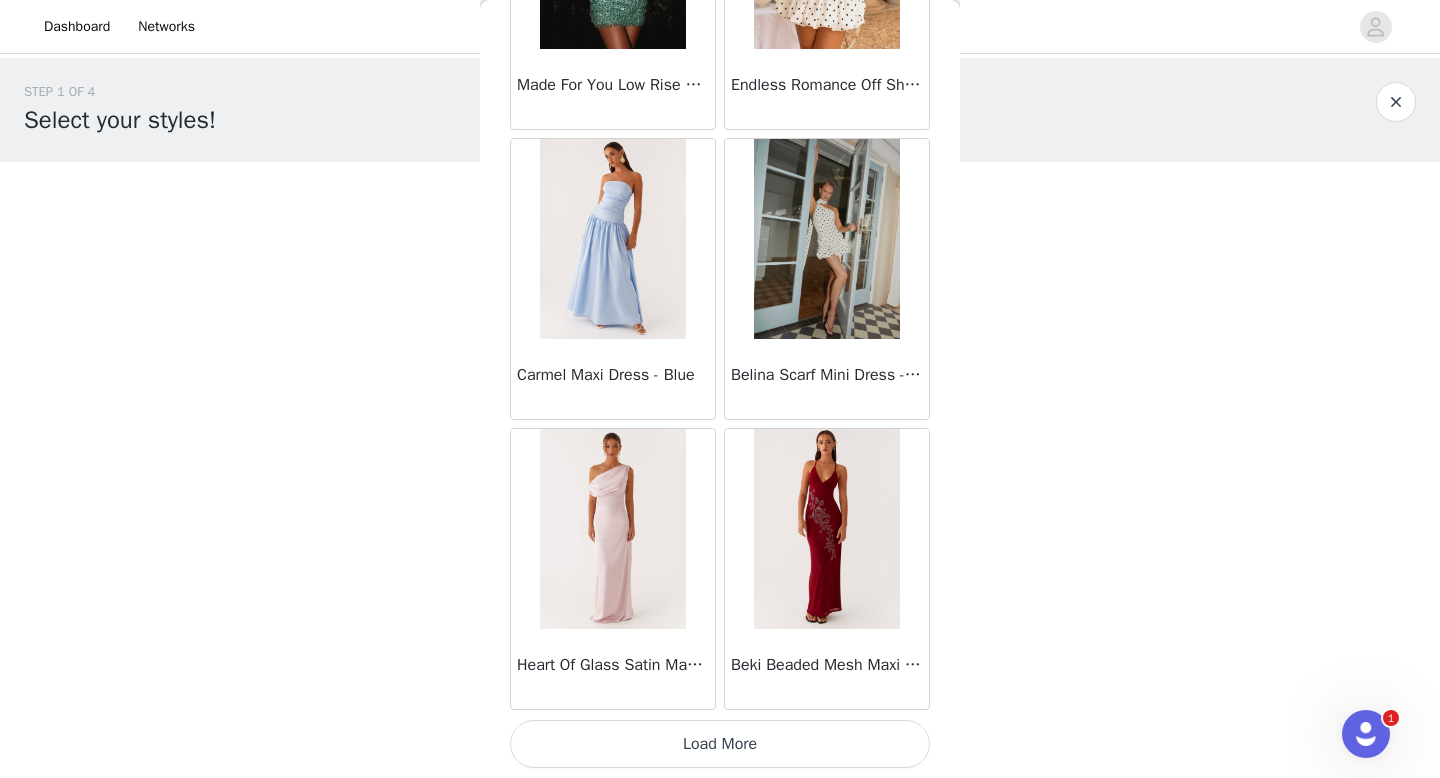 scroll, scrollTop: 16781, scrollLeft: 0, axis: vertical 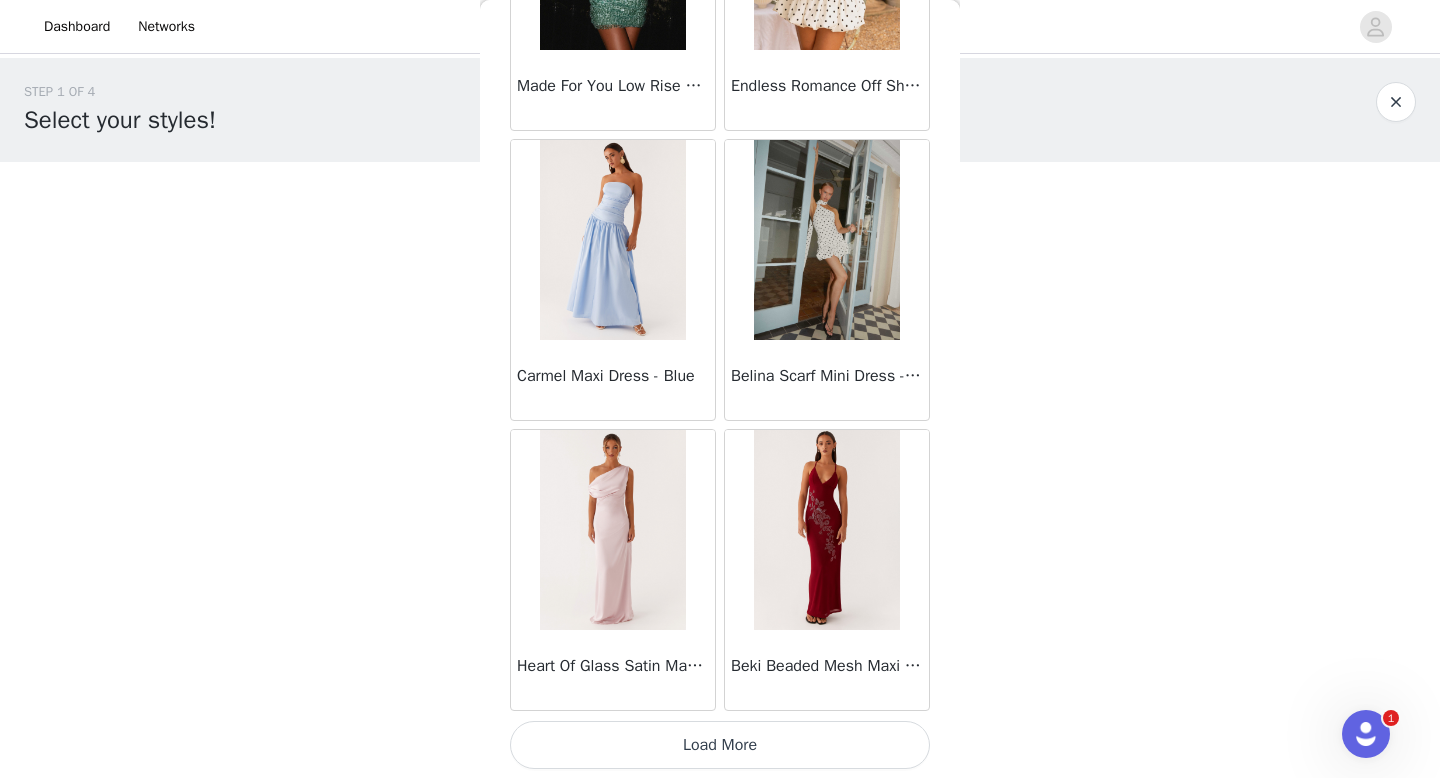 click on "Load More" at bounding box center (720, 745) 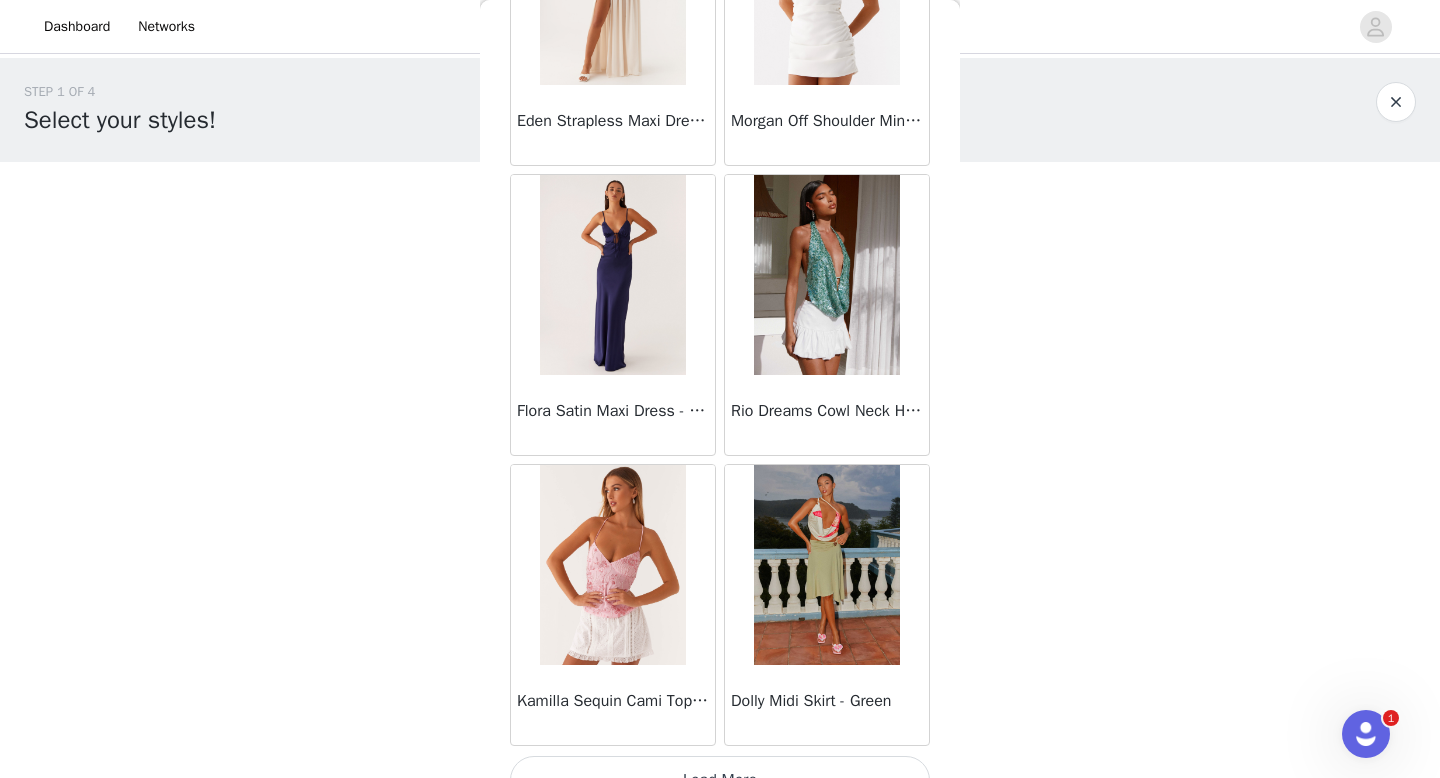 scroll, scrollTop: 19682, scrollLeft: 0, axis: vertical 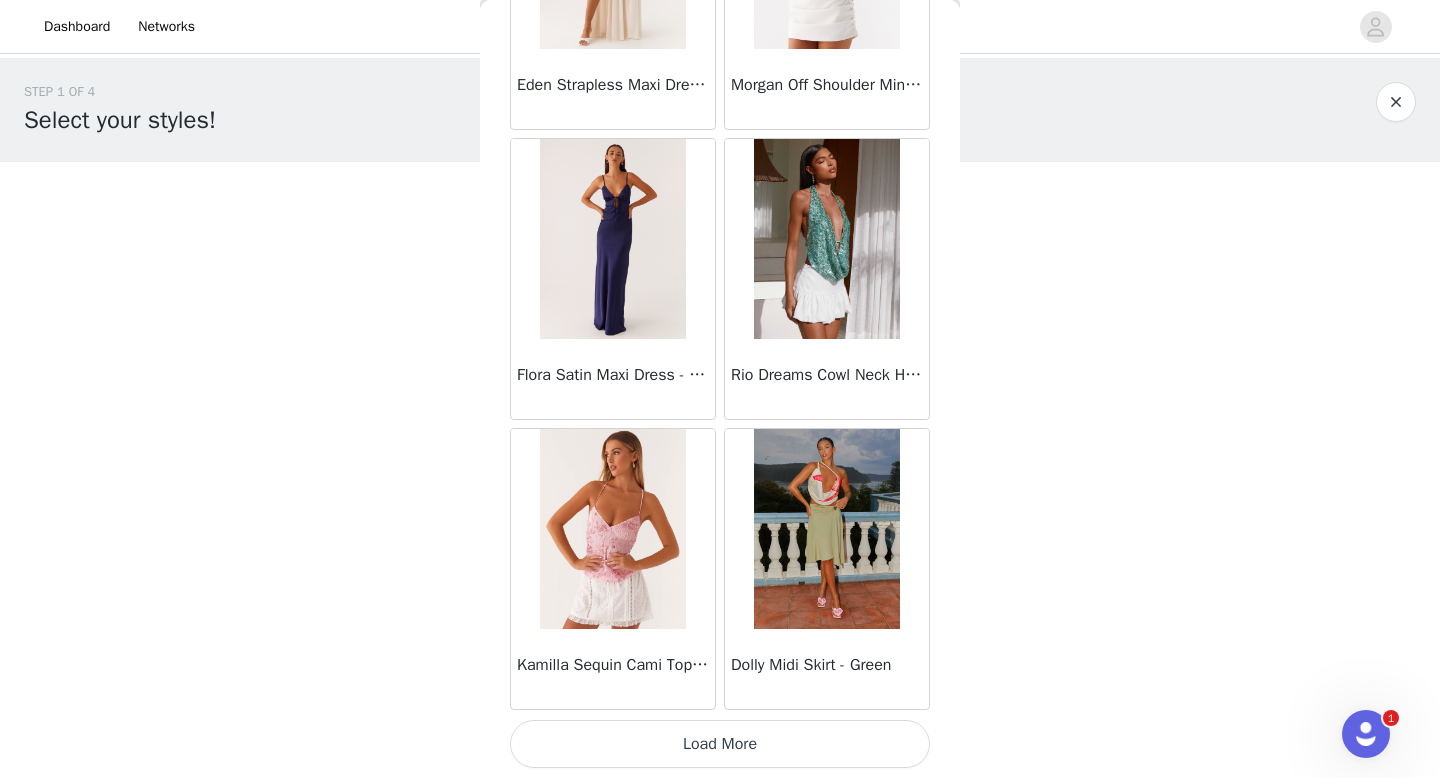 click on "Load More" at bounding box center [720, 744] 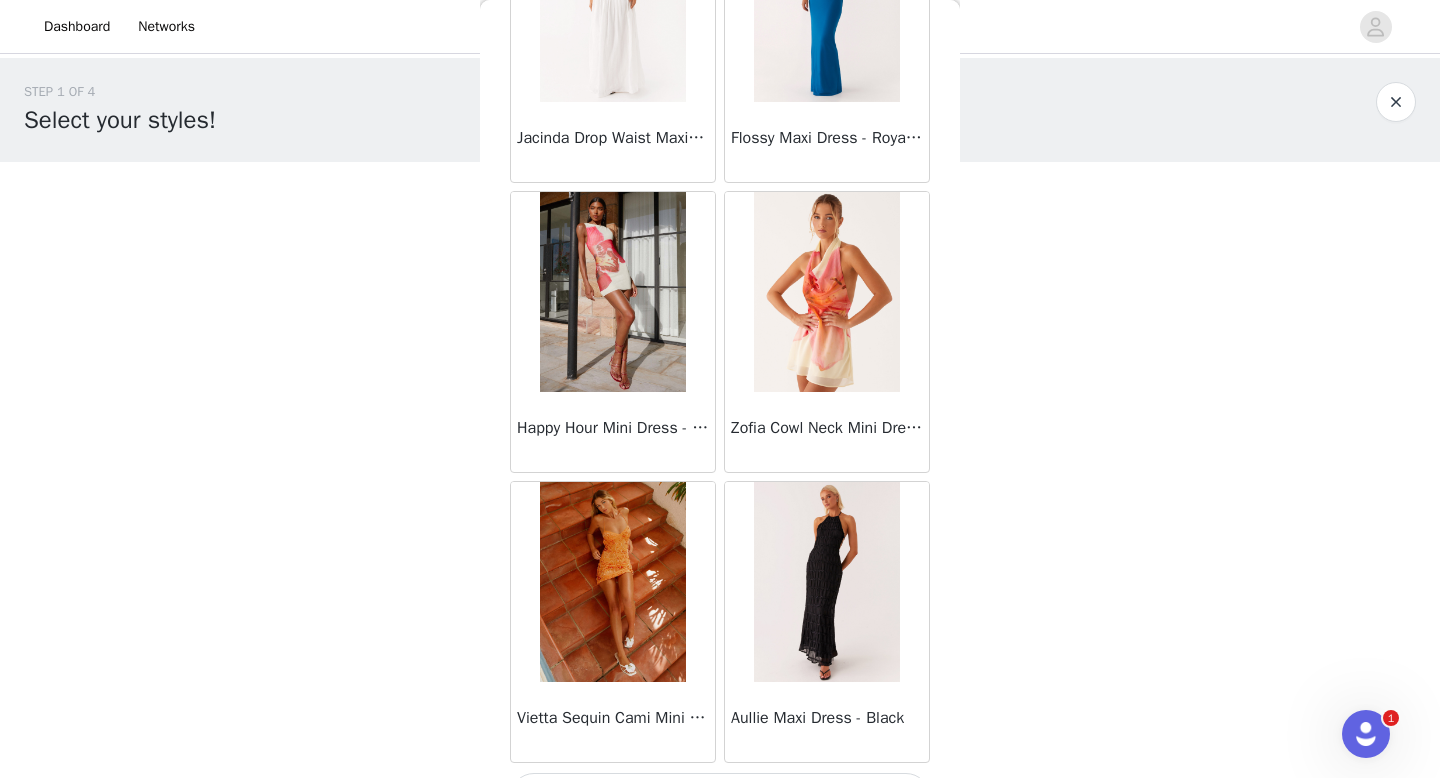 scroll, scrollTop: 22582, scrollLeft: 0, axis: vertical 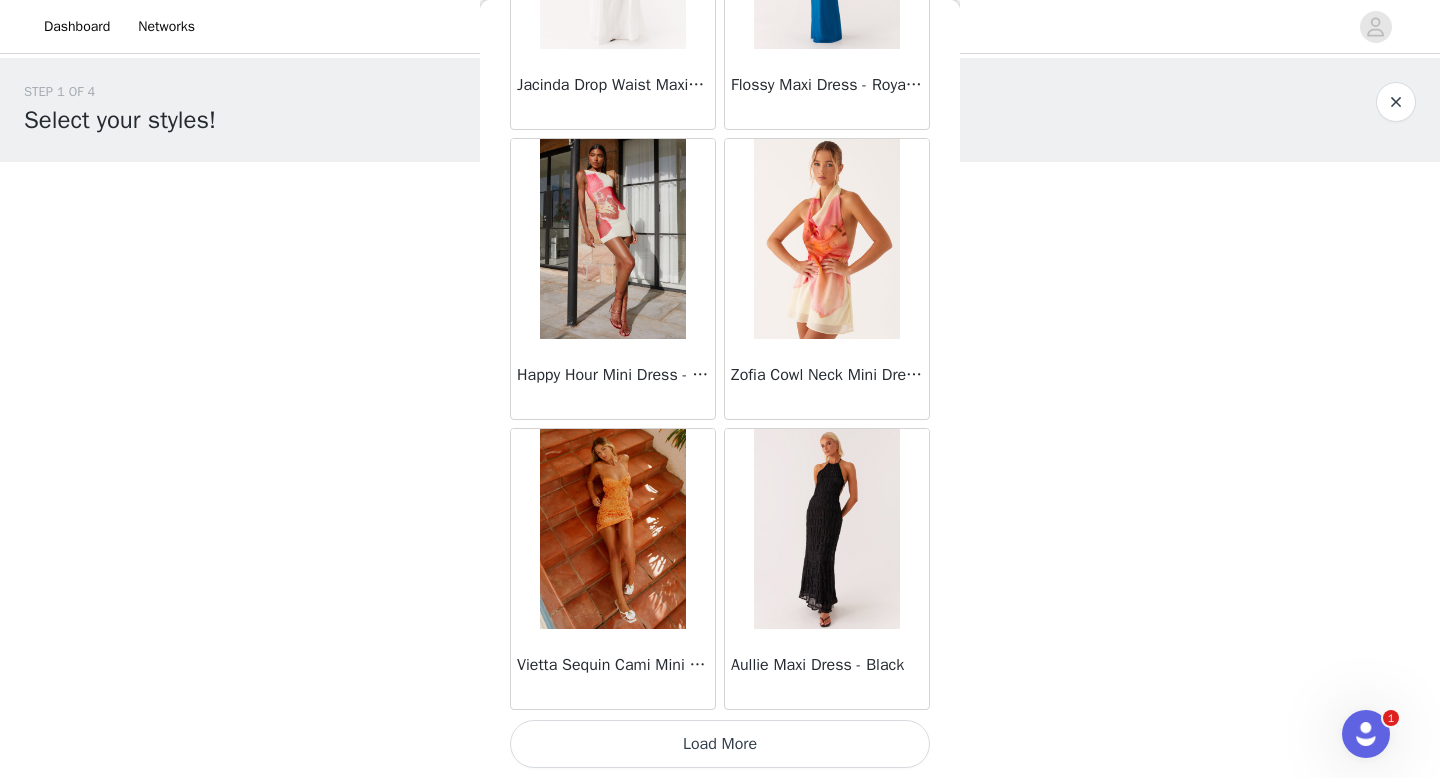 click on "Load More" at bounding box center (720, 744) 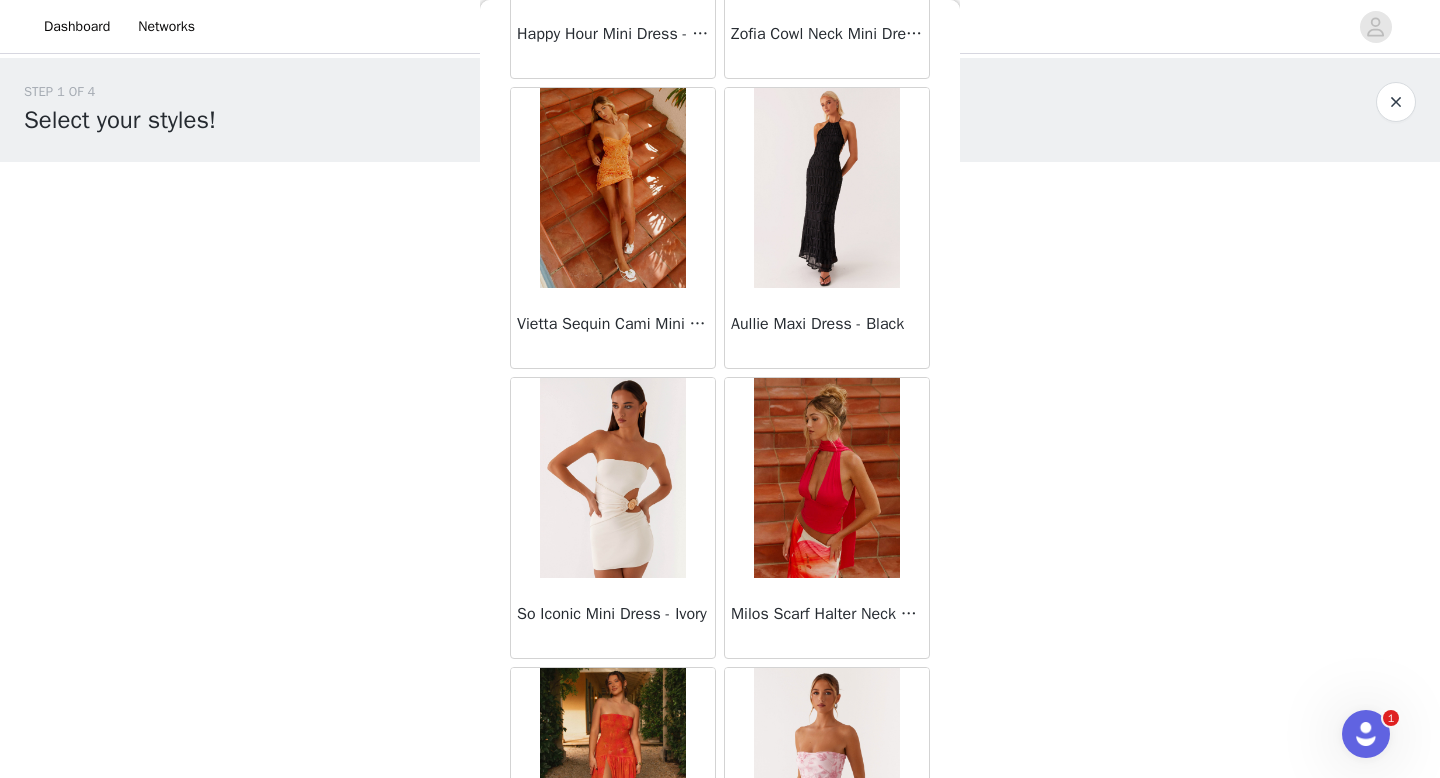 scroll, scrollTop: 22912, scrollLeft: 0, axis: vertical 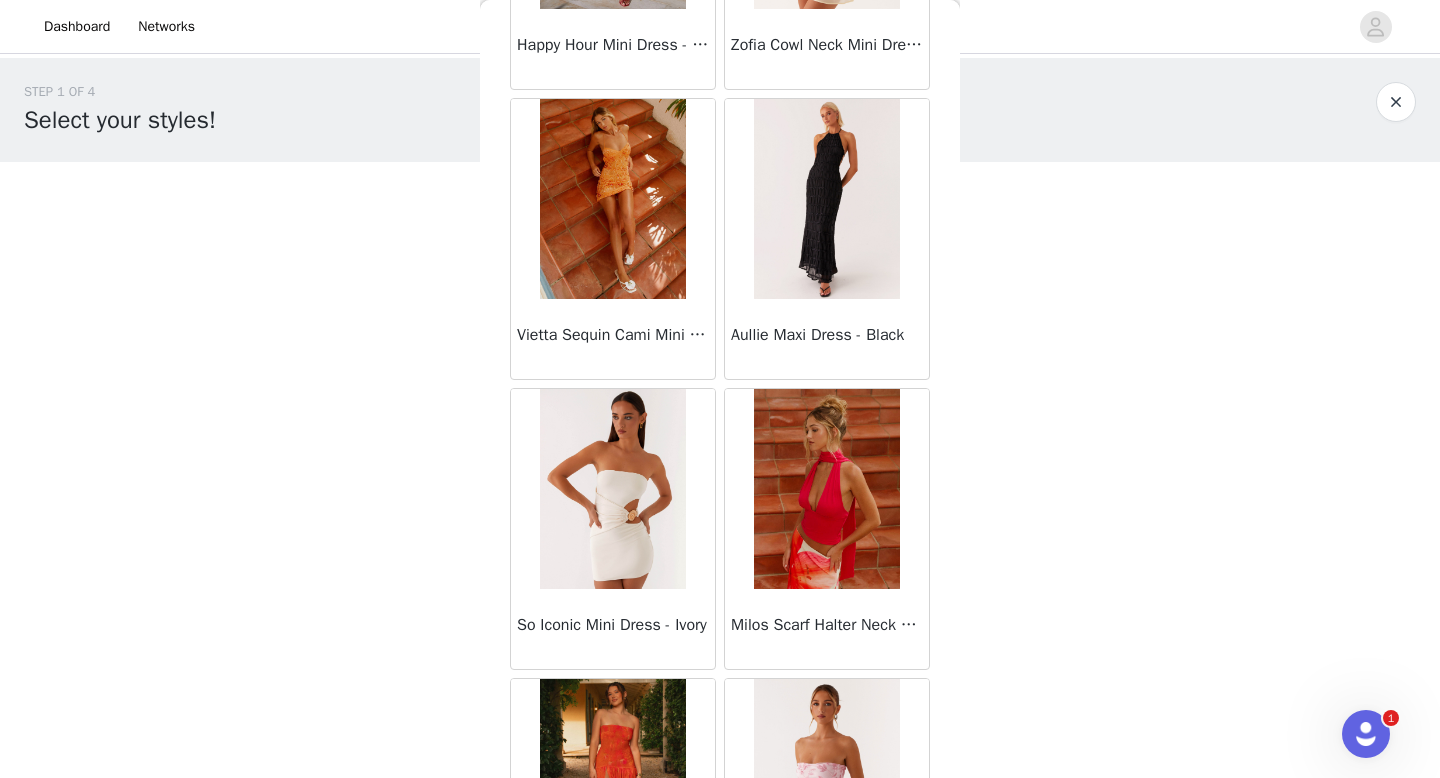 click at bounding box center (612, 199) 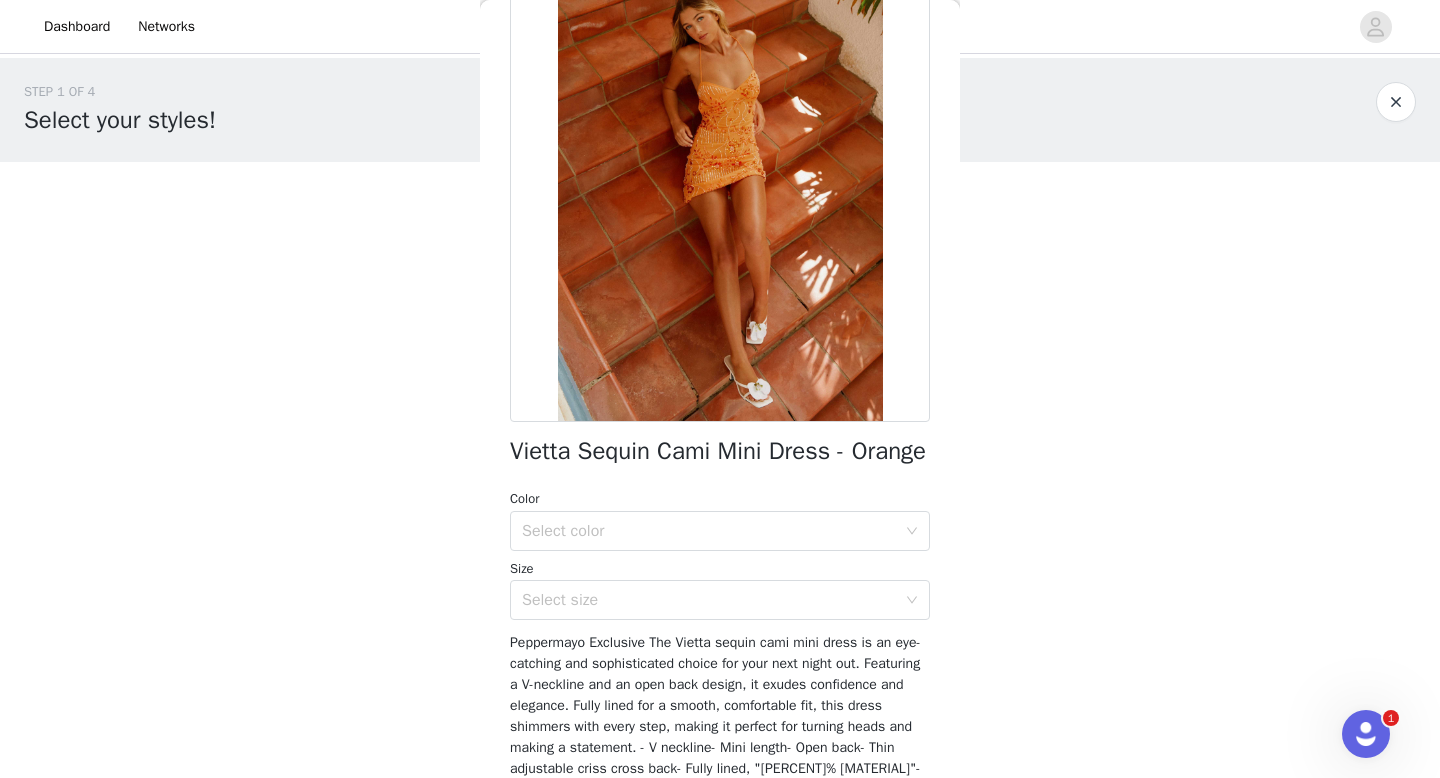 scroll, scrollTop: 130, scrollLeft: 0, axis: vertical 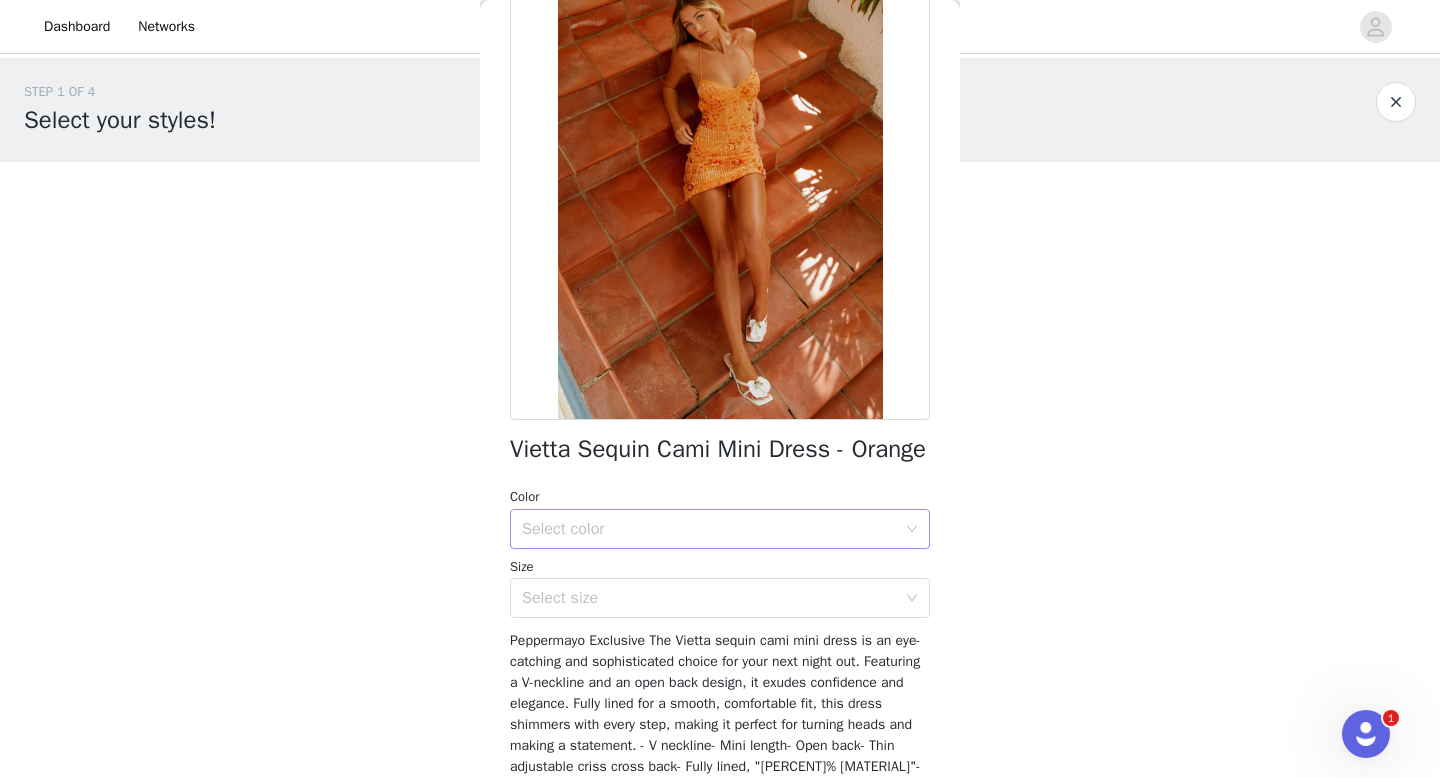 click on "Select color" at bounding box center (709, 529) 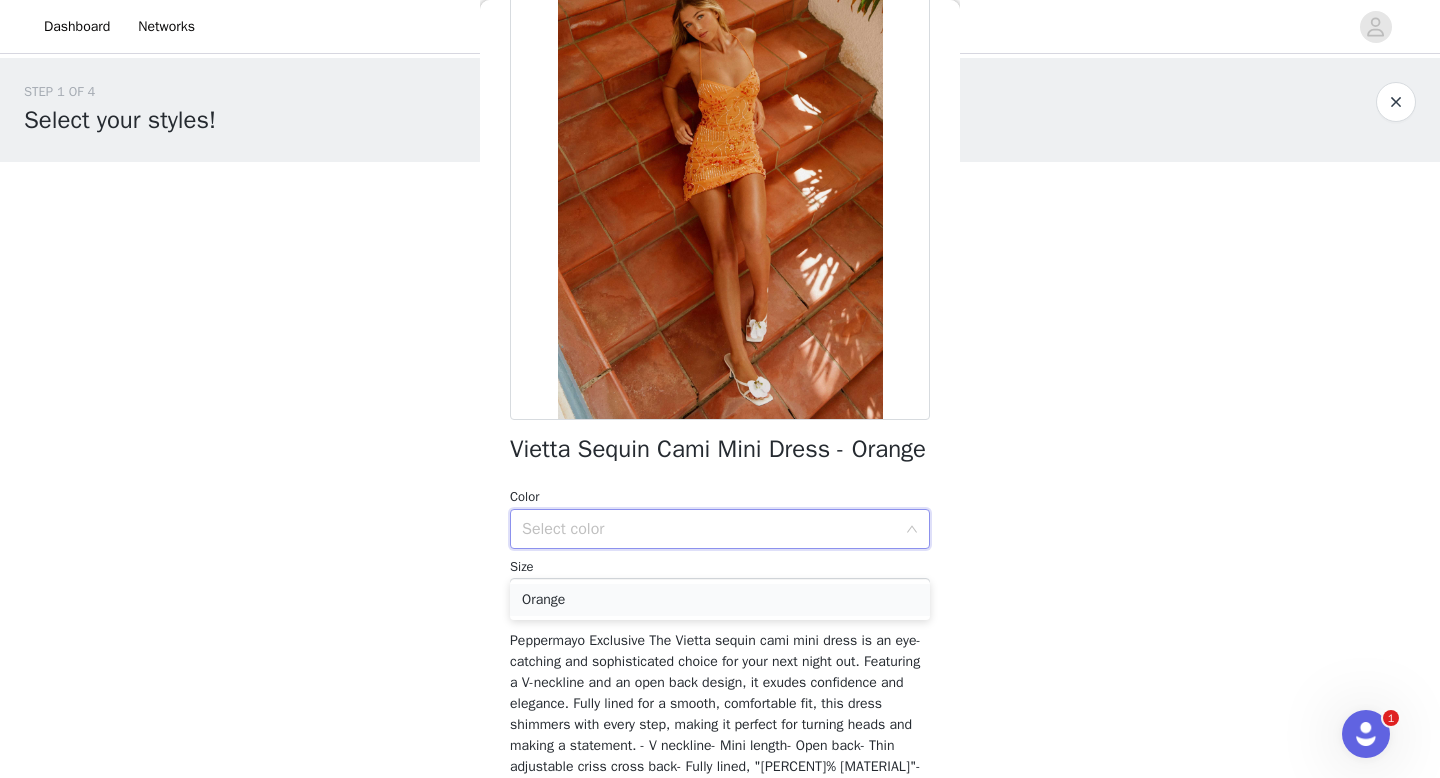 click on "Orange" at bounding box center (720, 600) 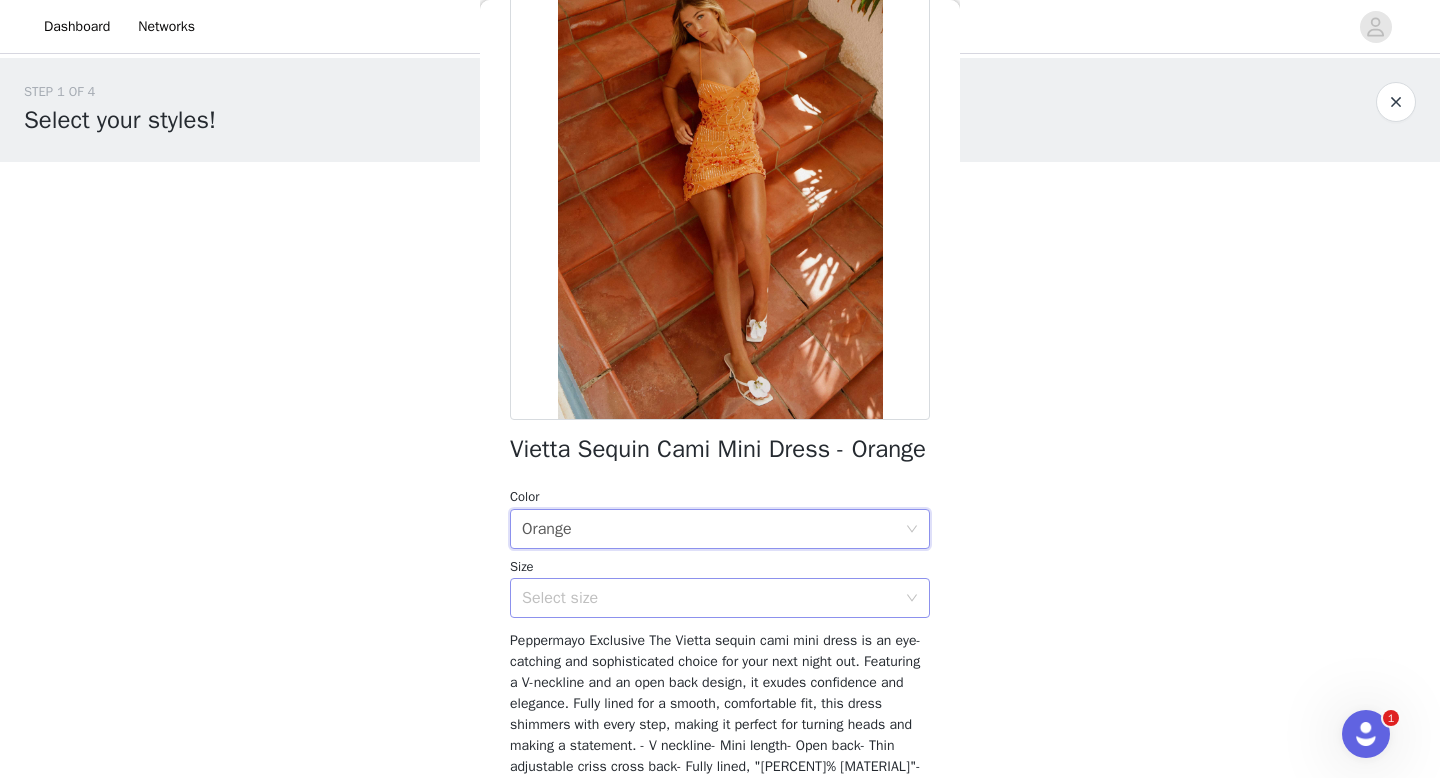 click on "Select size" at bounding box center [709, 598] 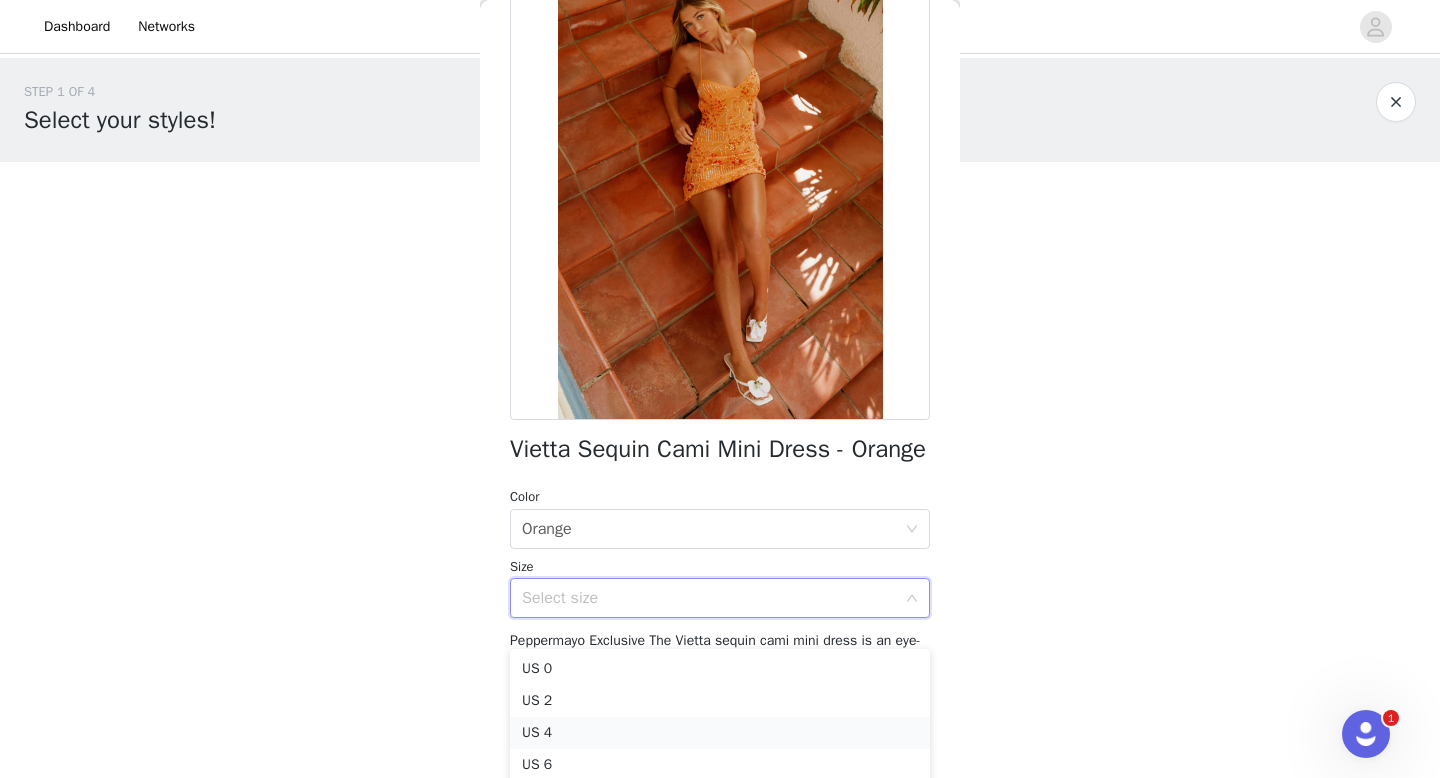 click on "US 4" at bounding box center (720, 733) 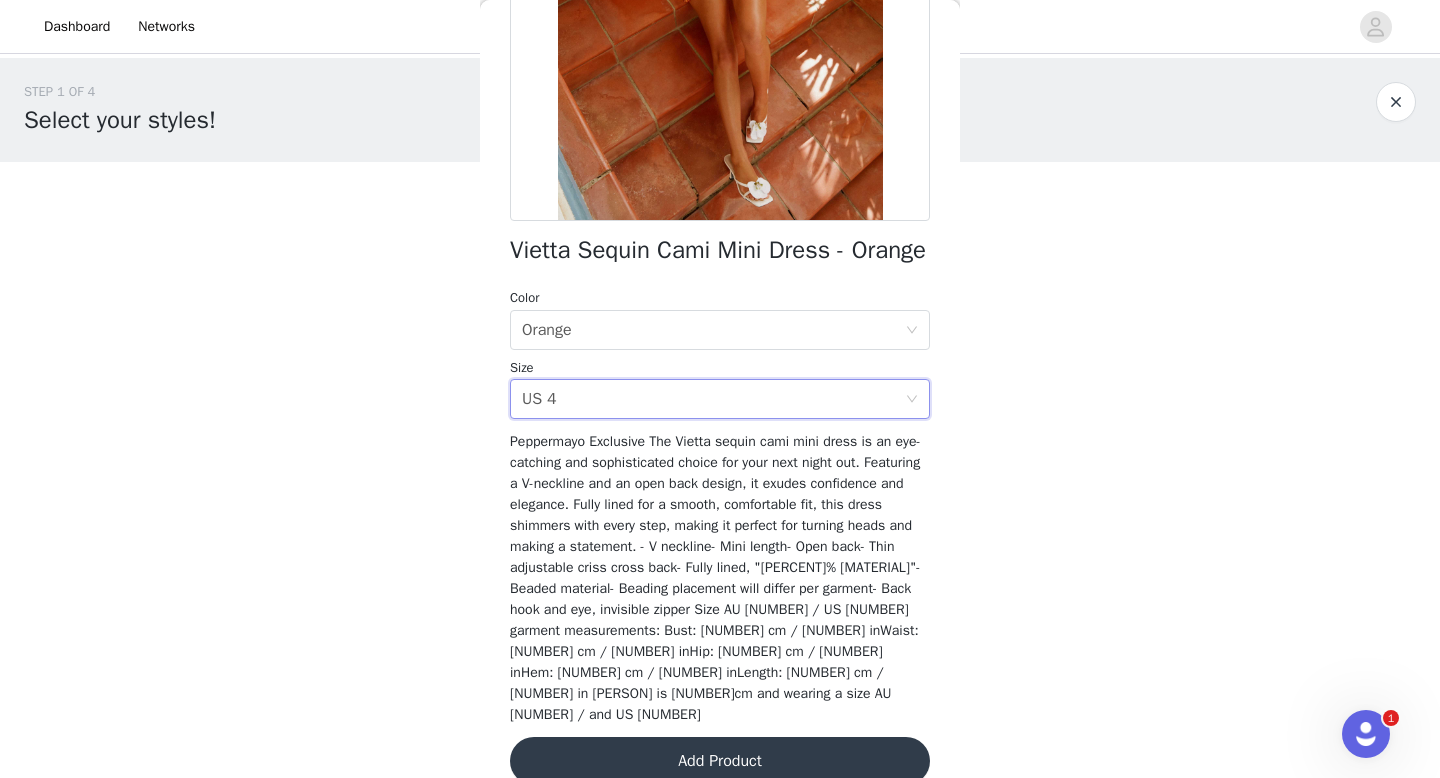 scroll, scrollTop: 345, scrollLeft: 0, axis: vertical 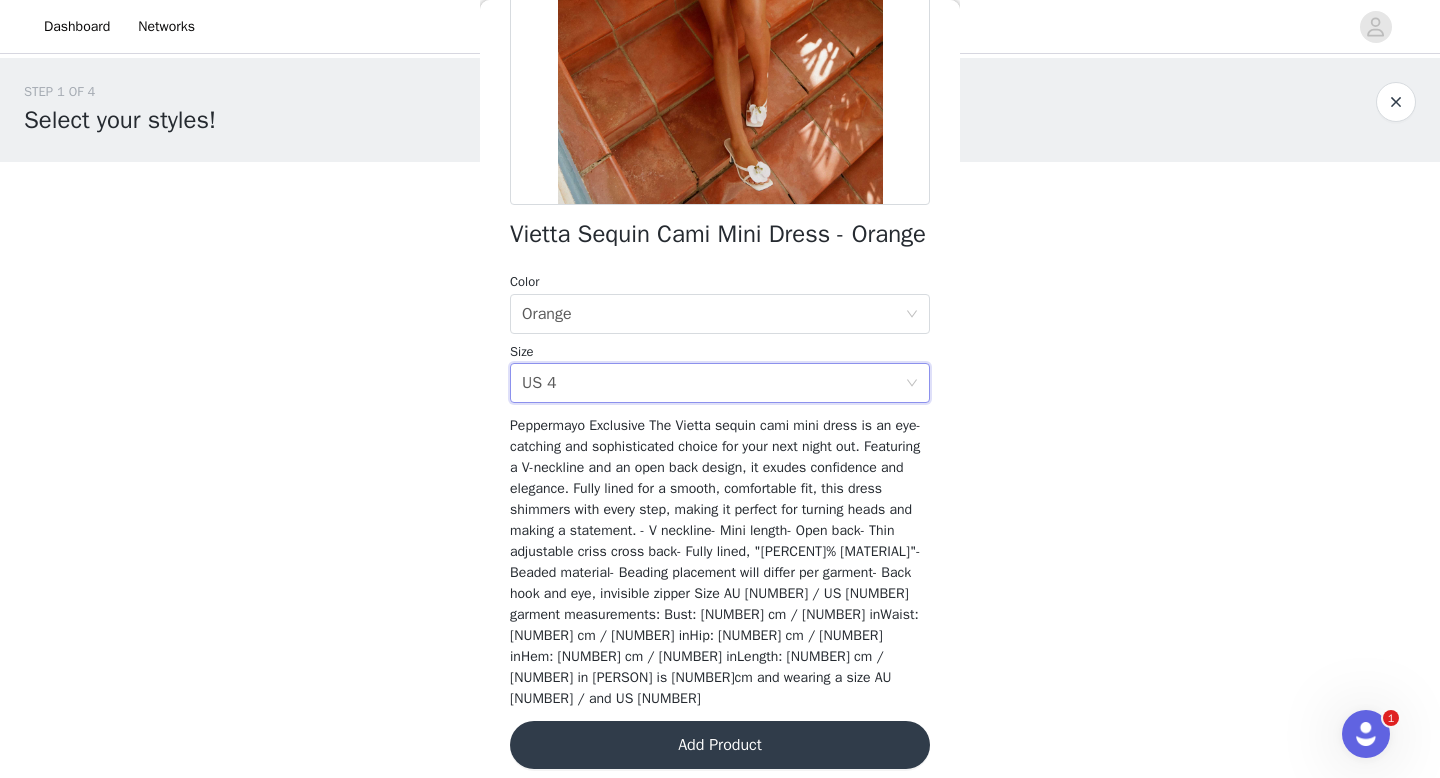 click on "Add Product" at bounding box center (720, 745) 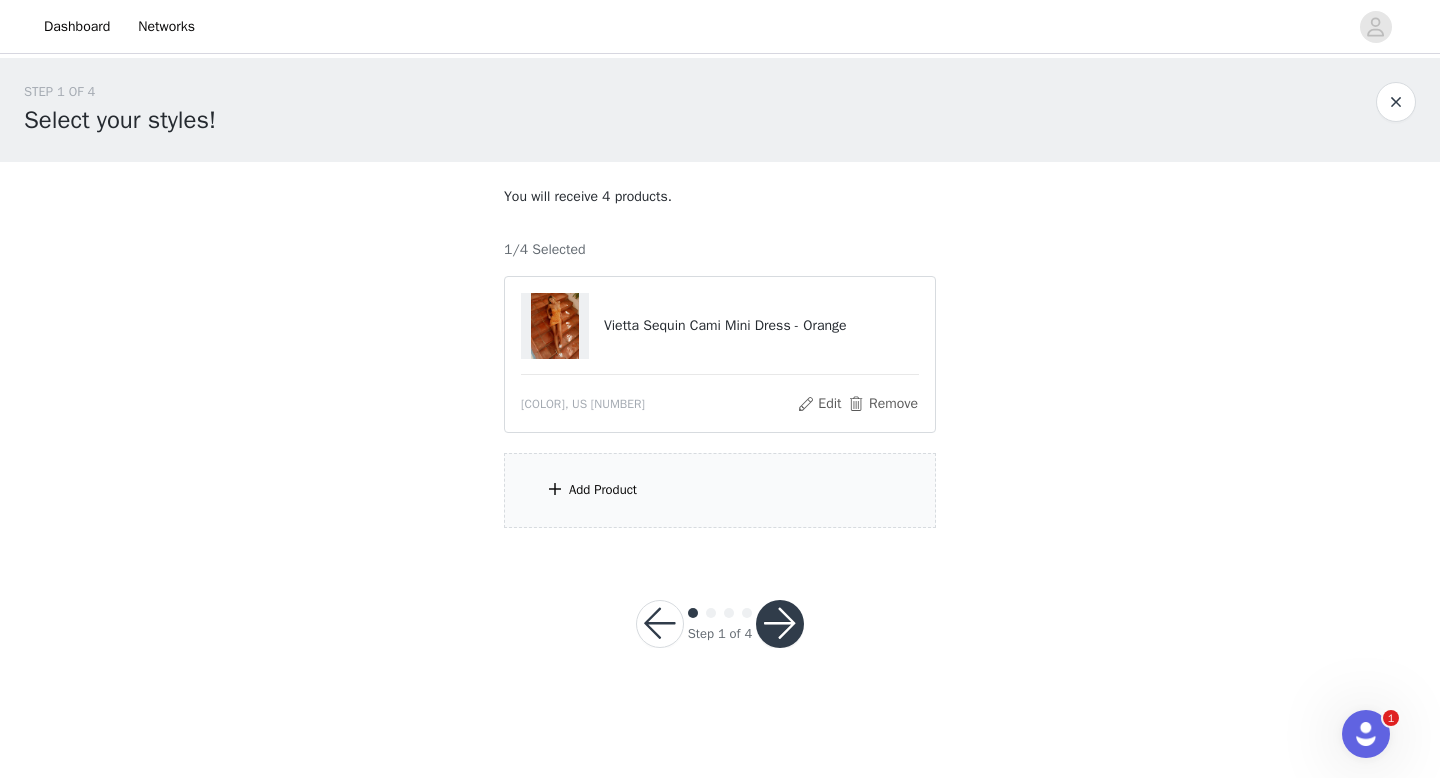click on "Add Product" at bounding box center [720, 490] 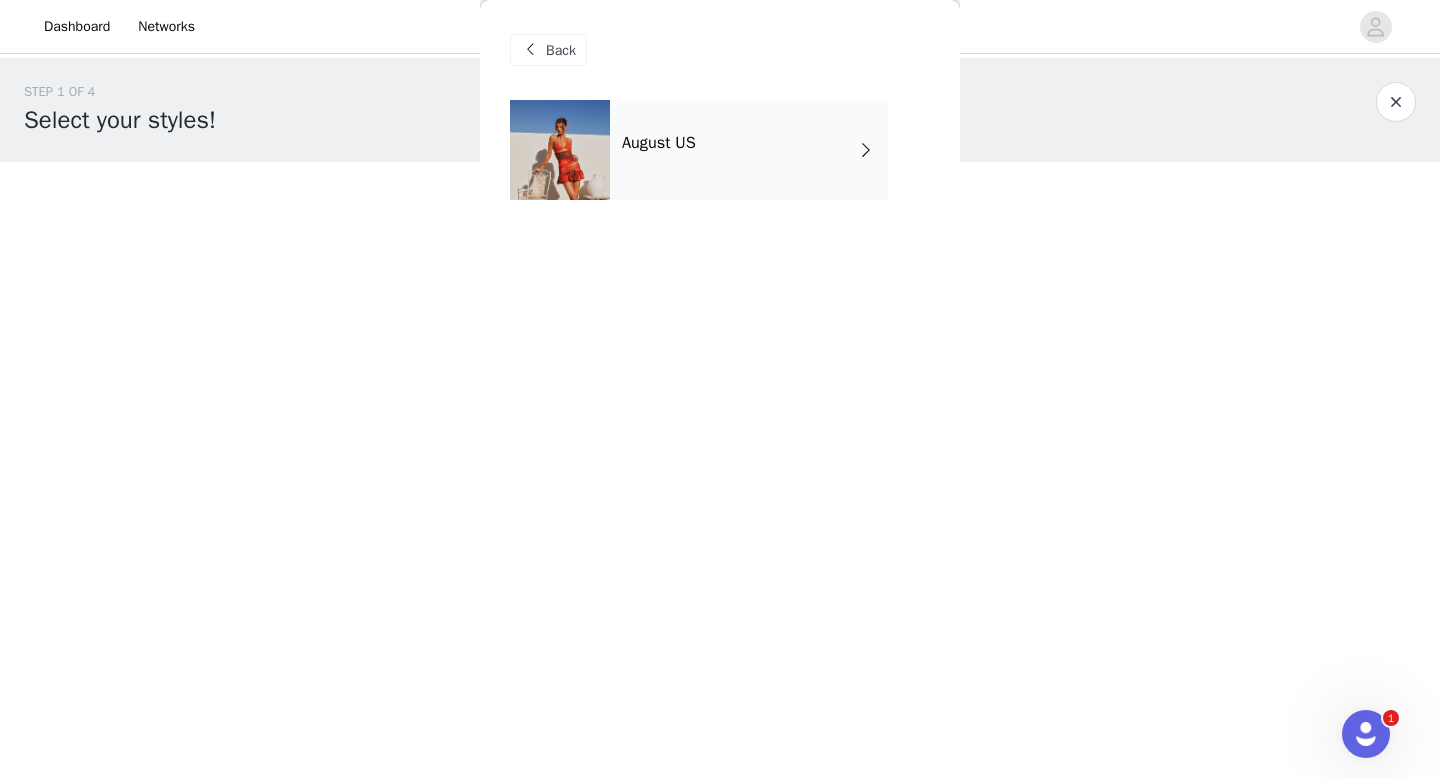 click on "August US" at bounding box center [749, 150] 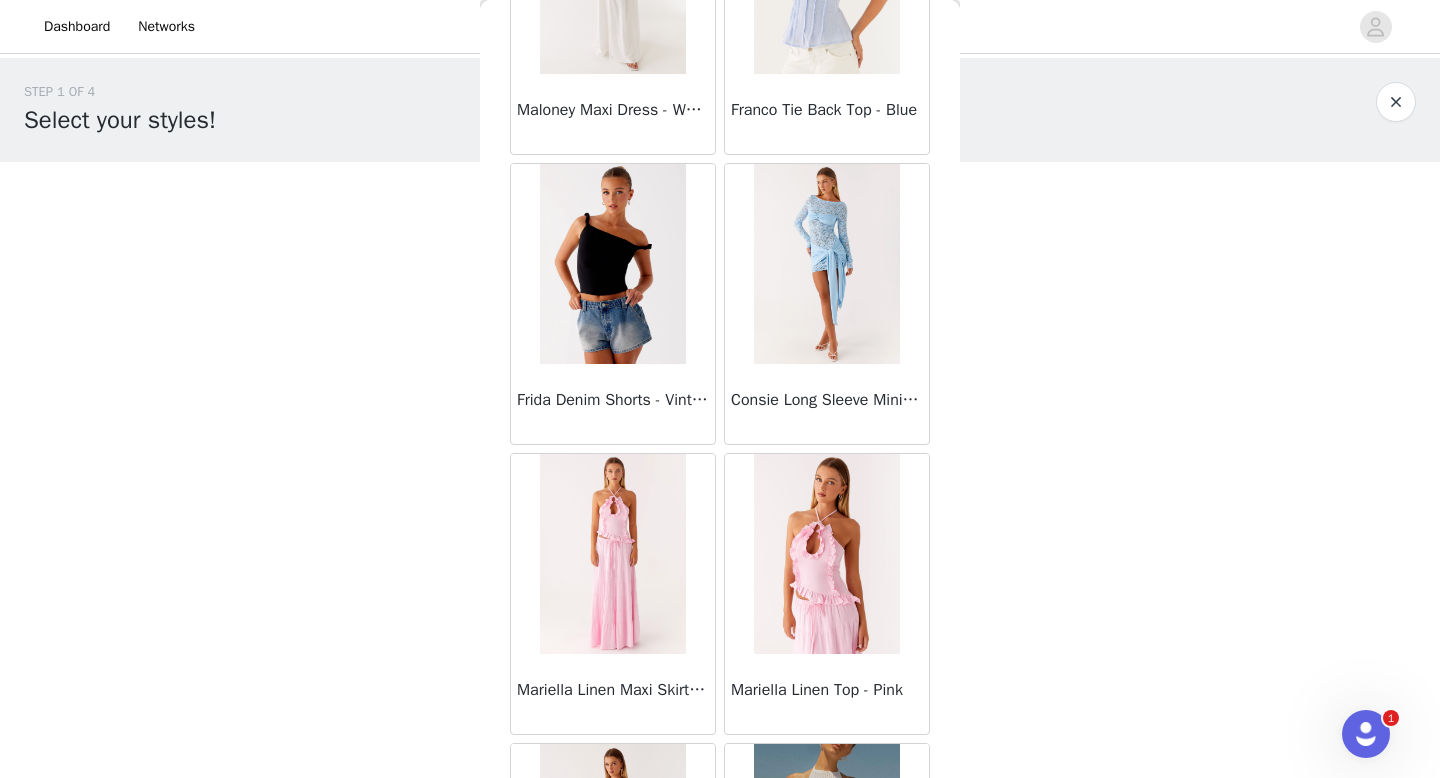 scroll, scrollTop: 2282, scrollLeft: 0, axis: vertical 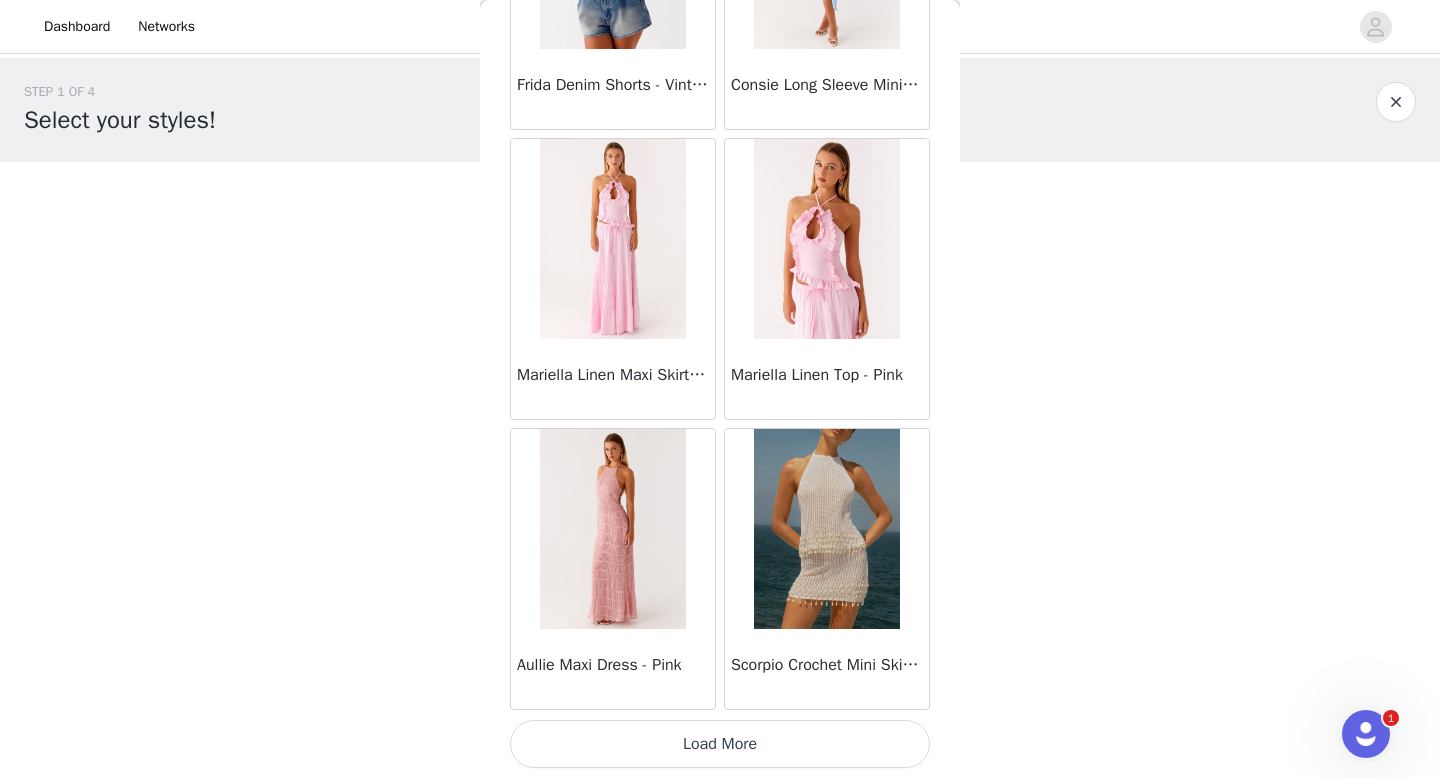 click on "Load More" at bounding box center (720, 744) 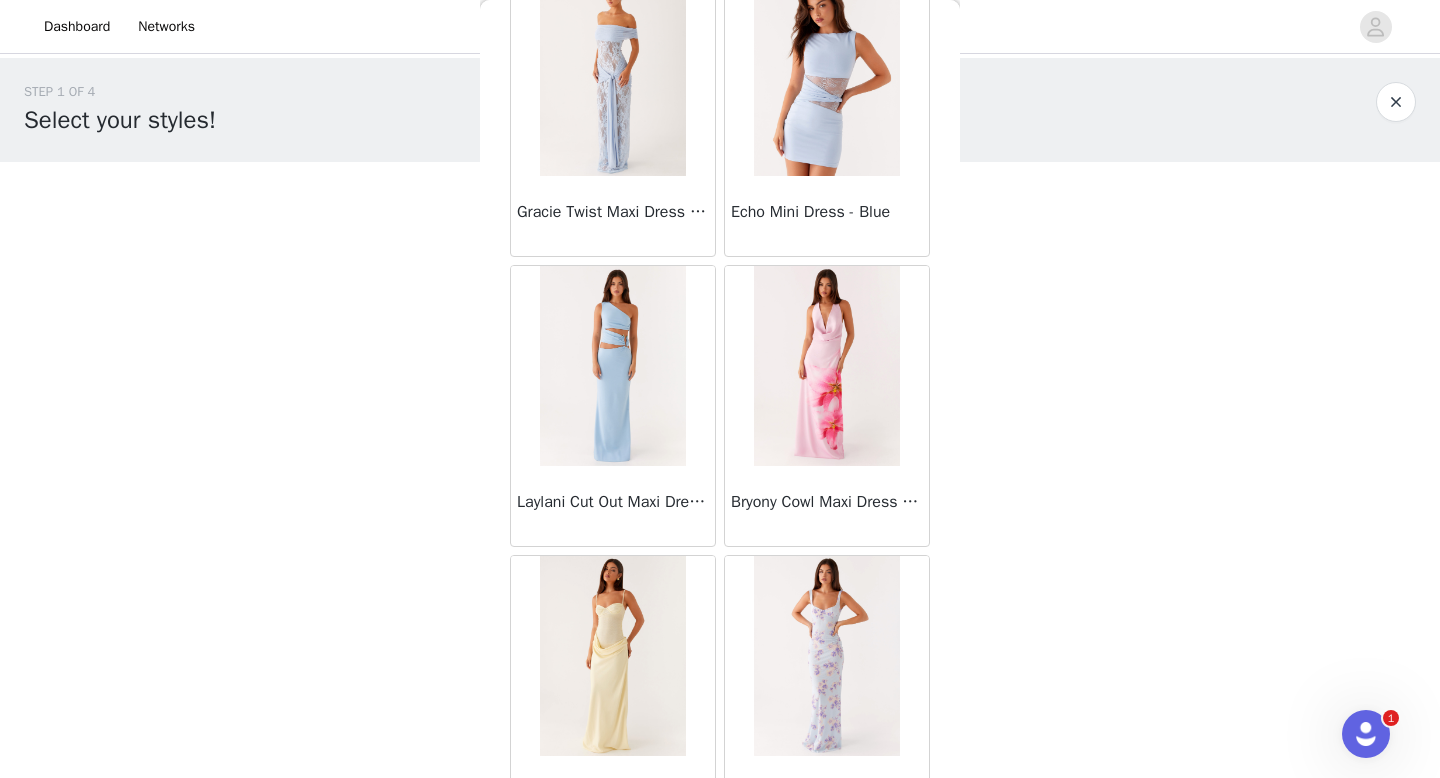 scroll, scrollTop: 5182, scrollLeft: 0, axis: vertical 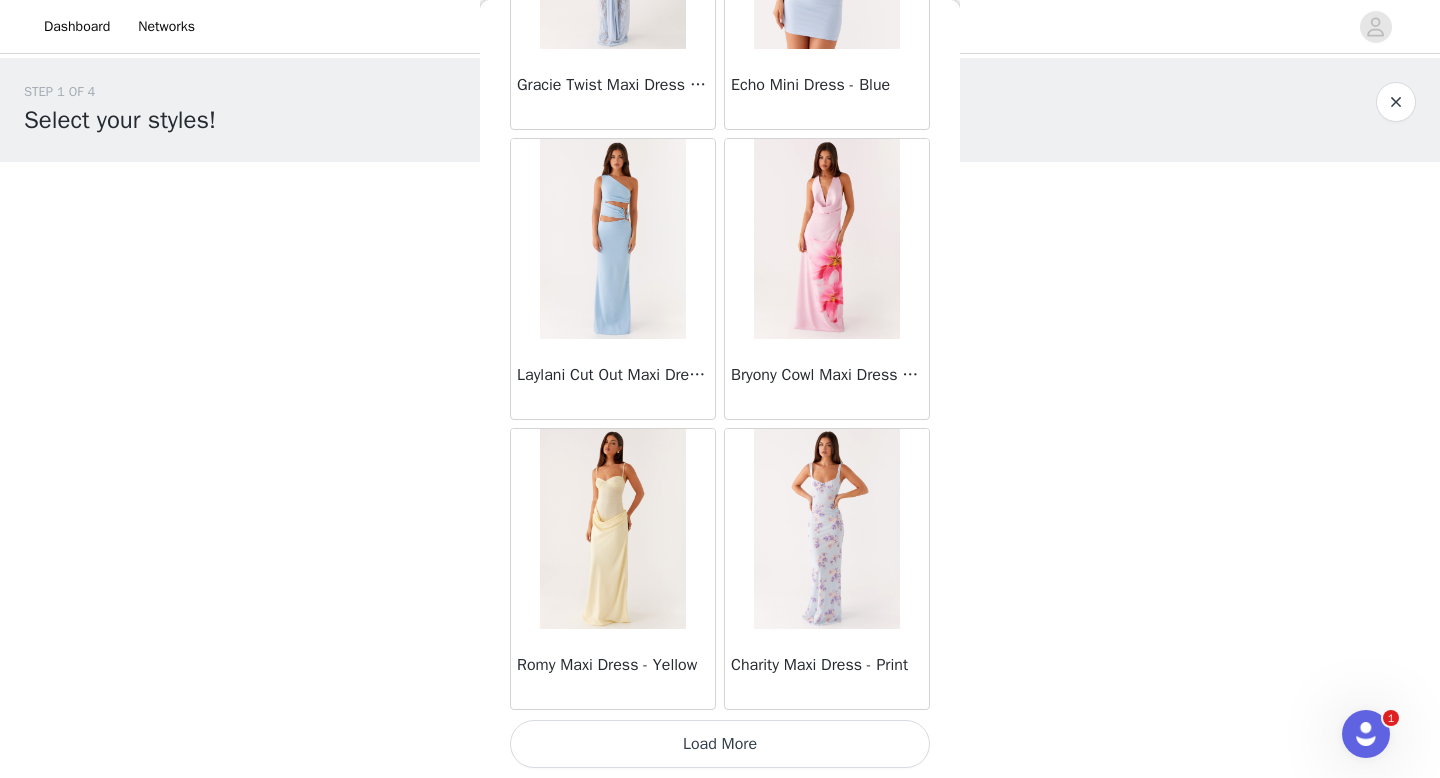 click on "Load More" at bounding box center [720, 744] 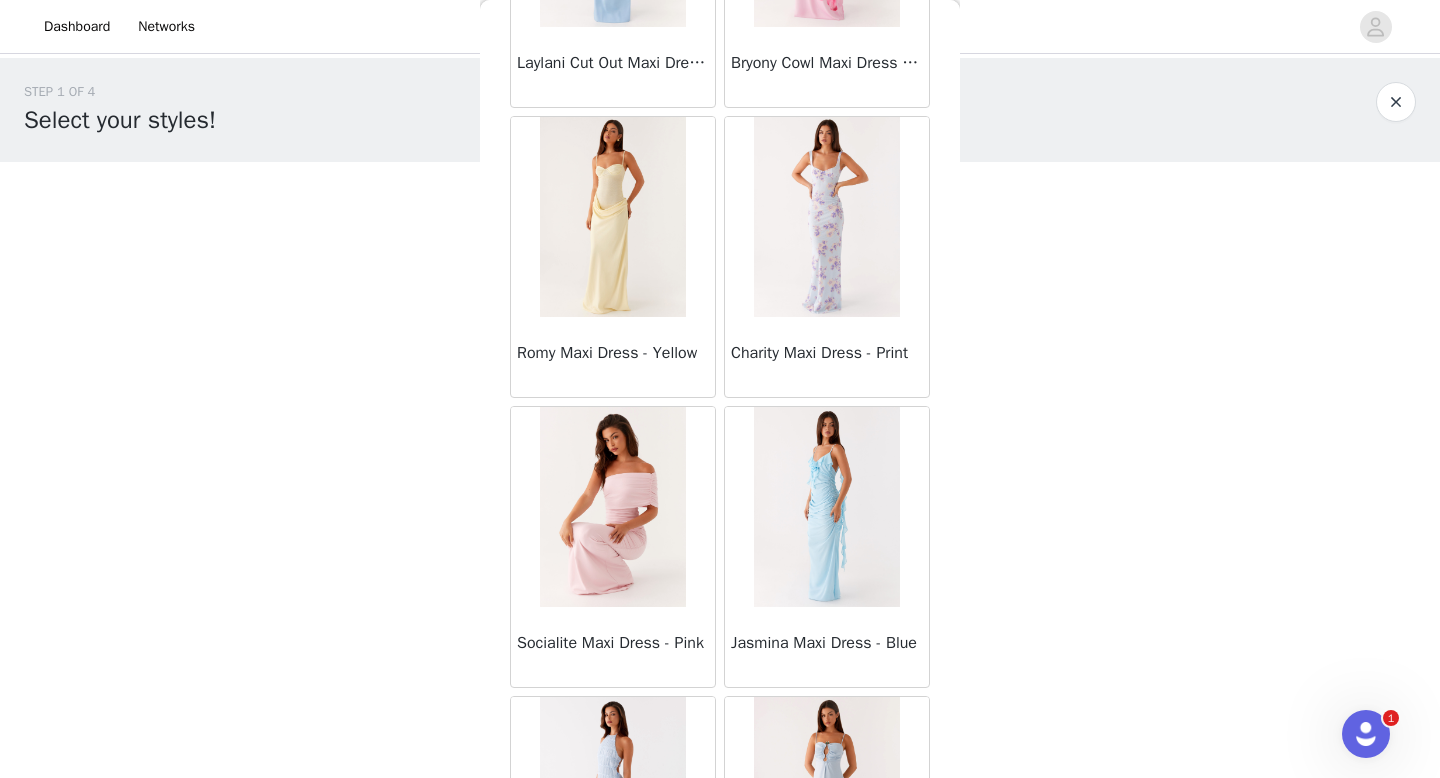 scroll, scrollTop: 8082, scrollLeft: 0, axis: vertical 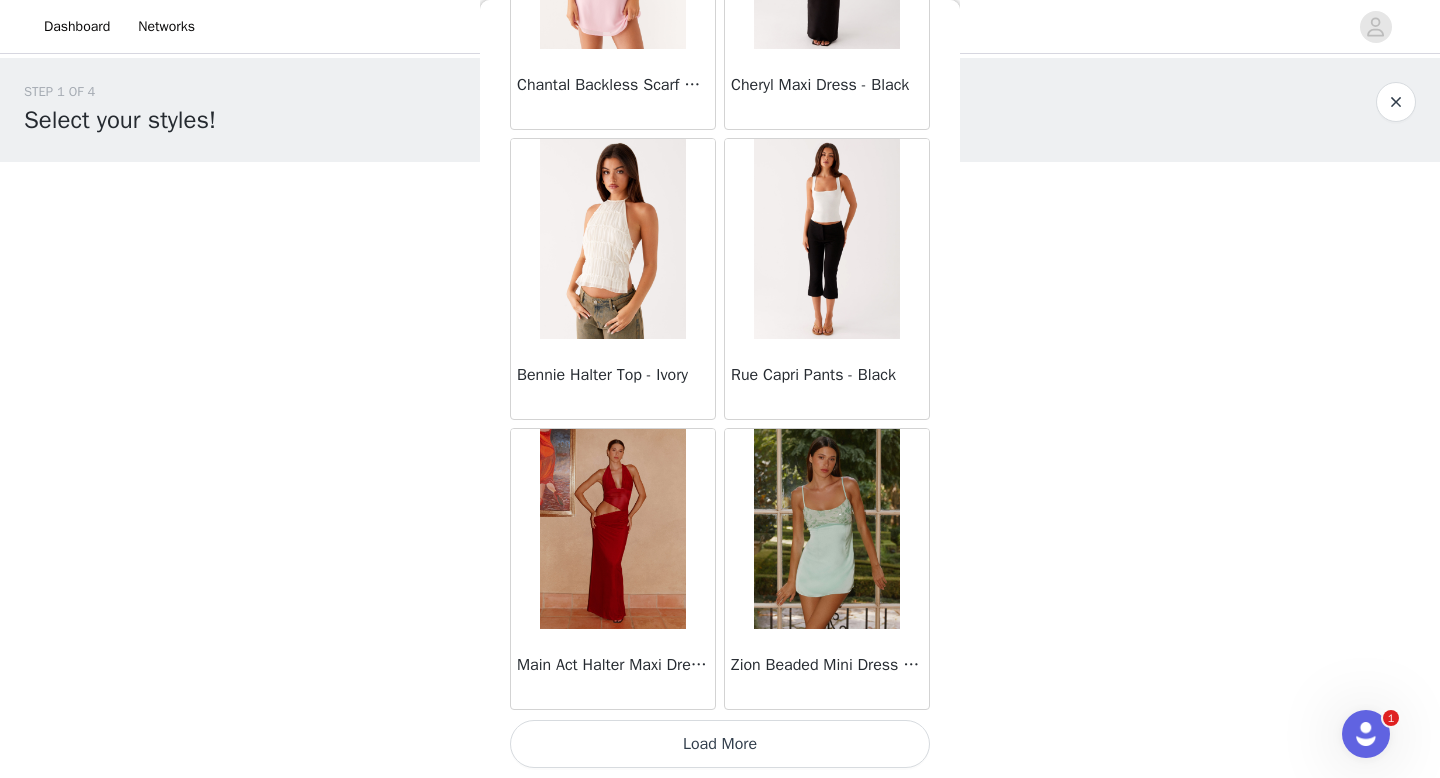 click on "Load More" at bounding box center (720, 744) 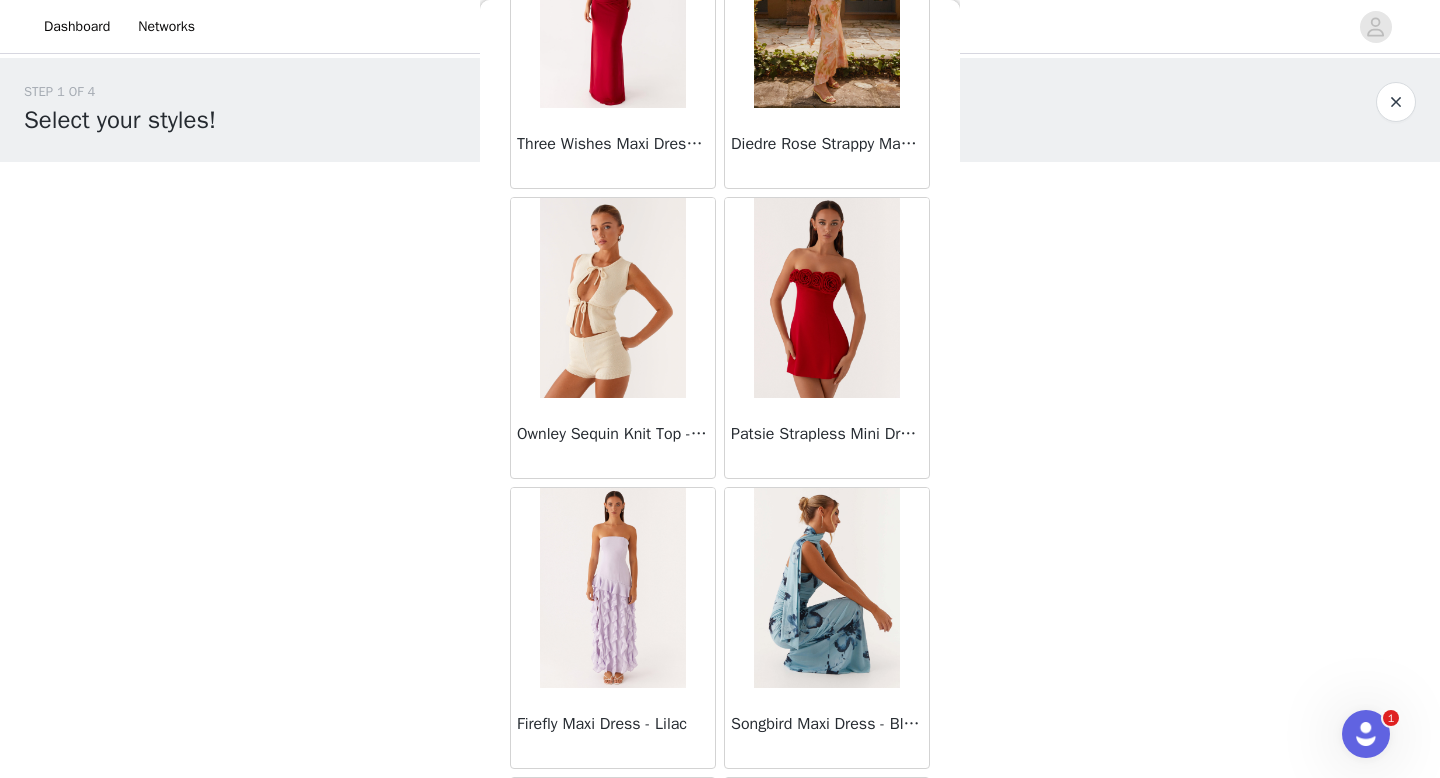 scroll, scrollTop: 10982, scrollLeft: 0, axis: vertical 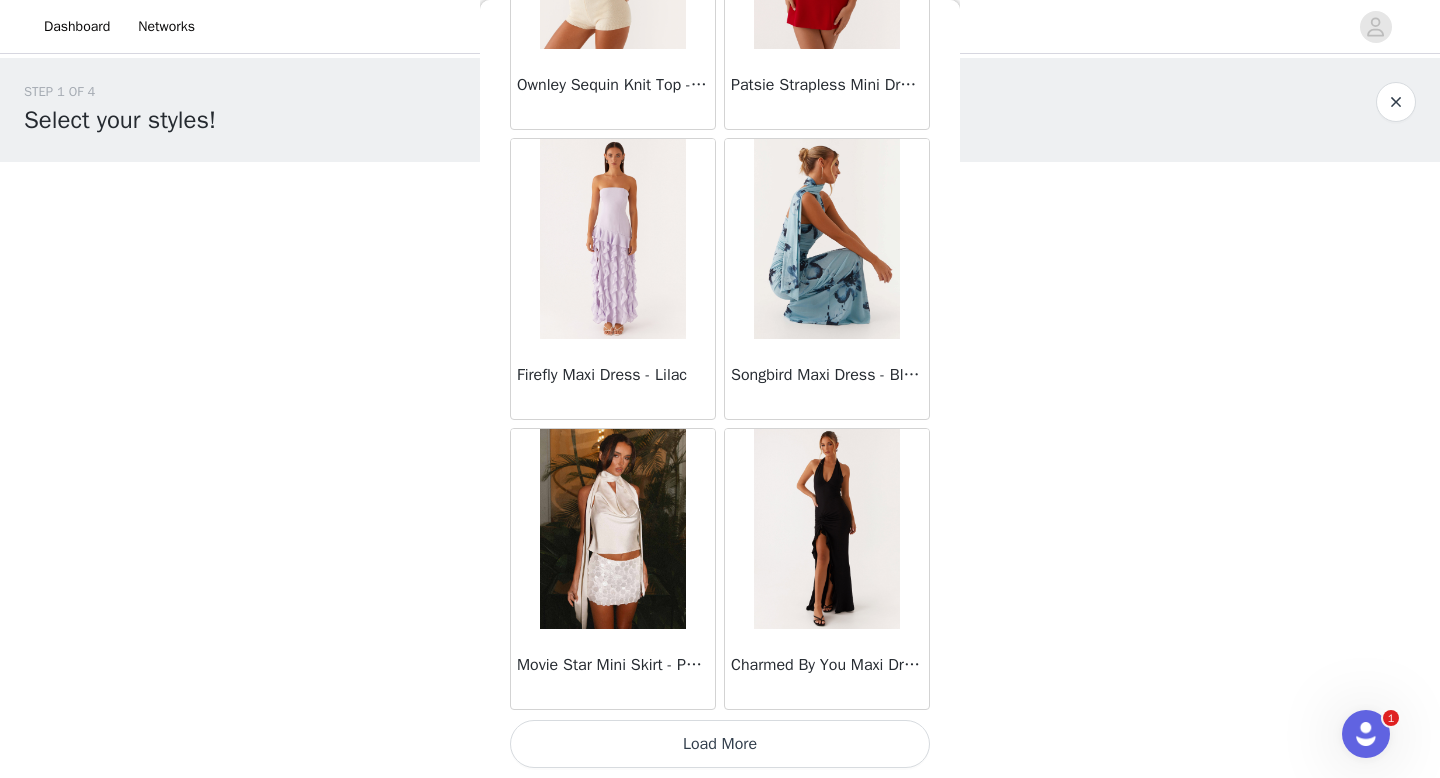 click on "Load More" at bounding box center (720, 744) 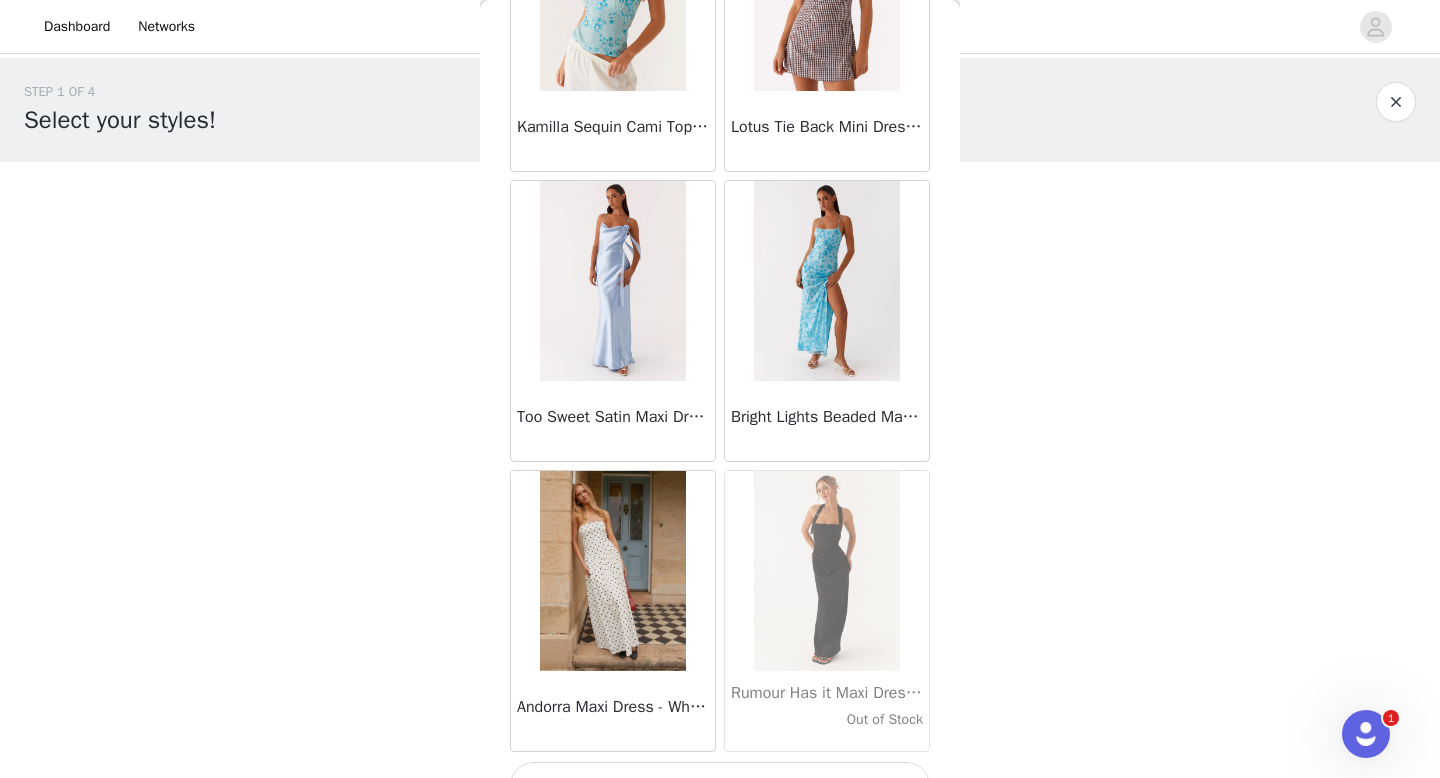 scroll, scrollTop: 13882, scrollLeft: 0, axis: vertical 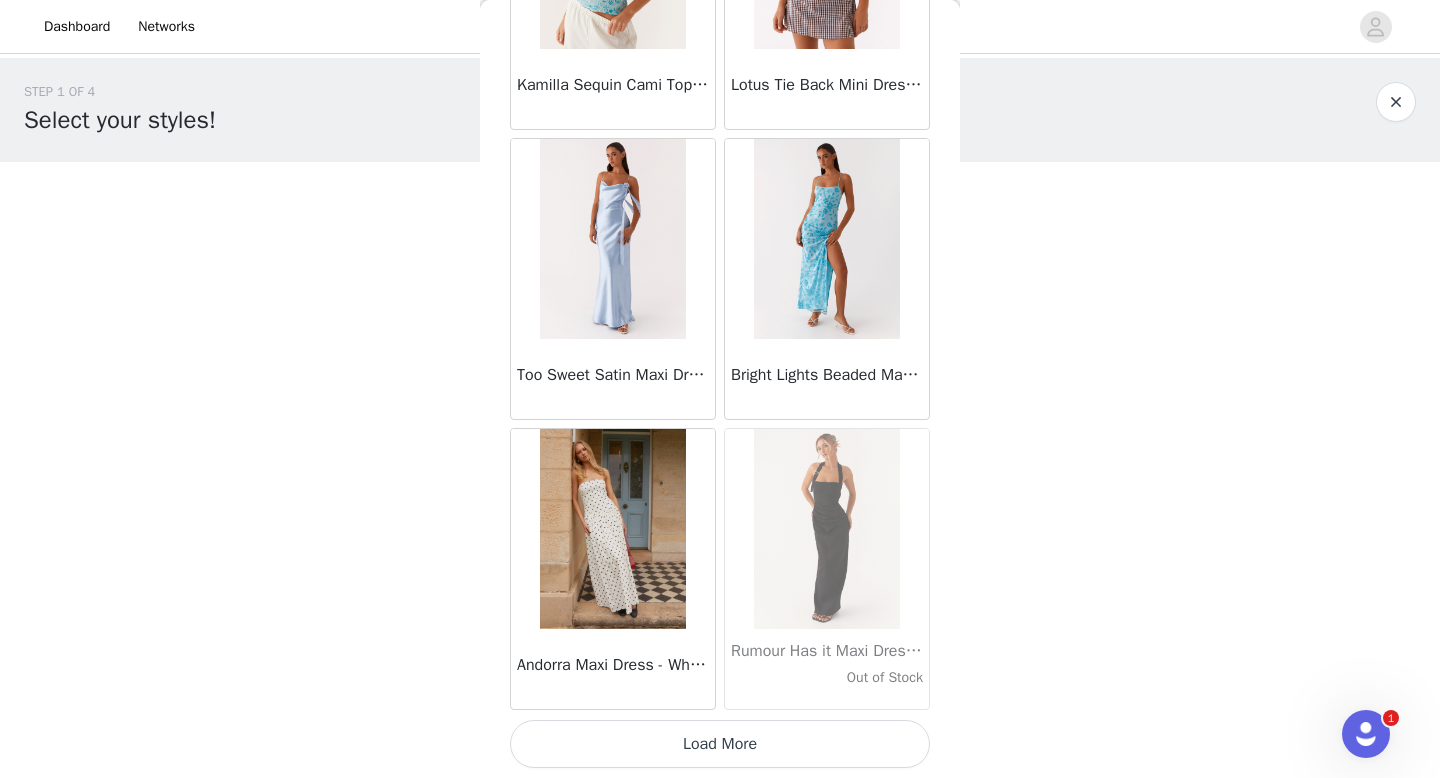 click on "Load More" at bounding box center (720, 744) 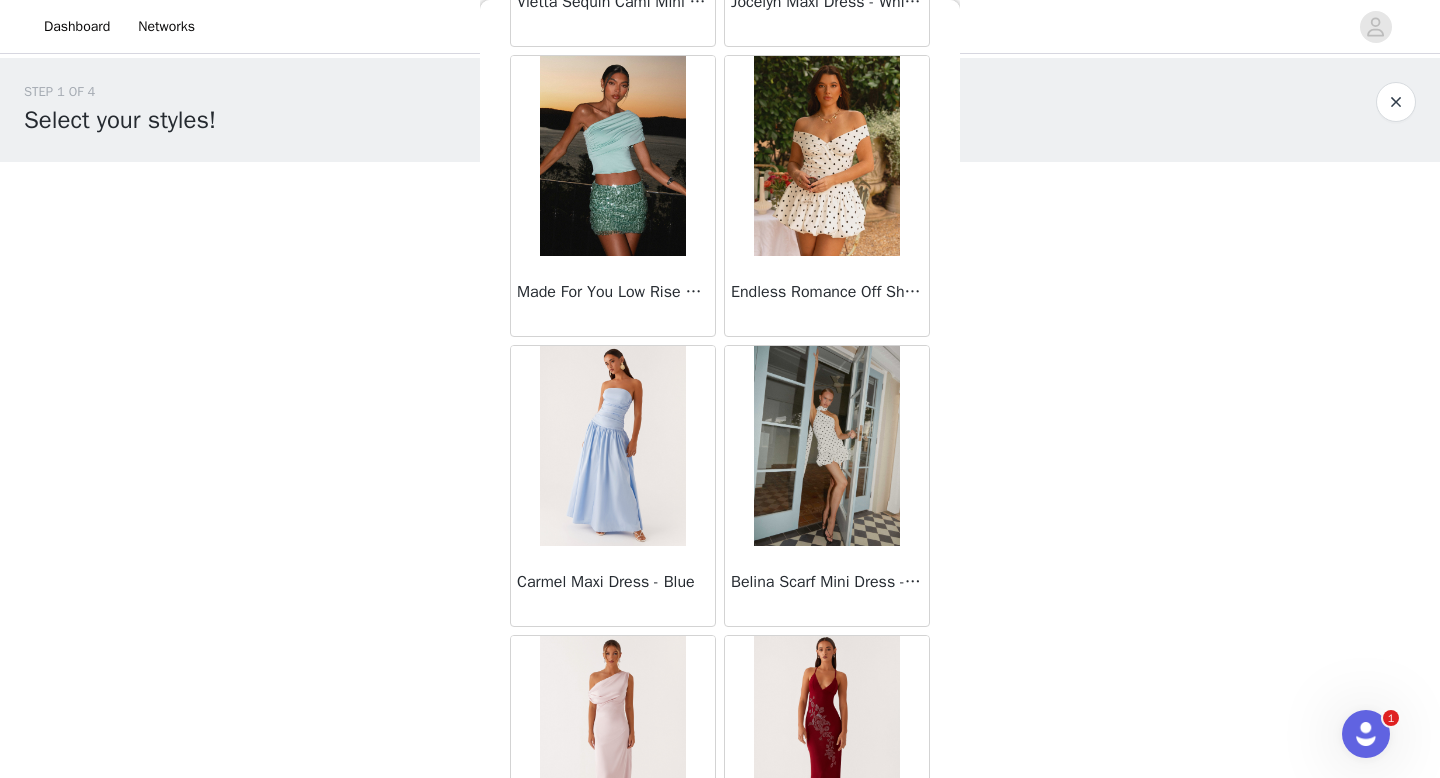 scroll, scrollTop: 16782, scrollLeft: 0, axis: vertical 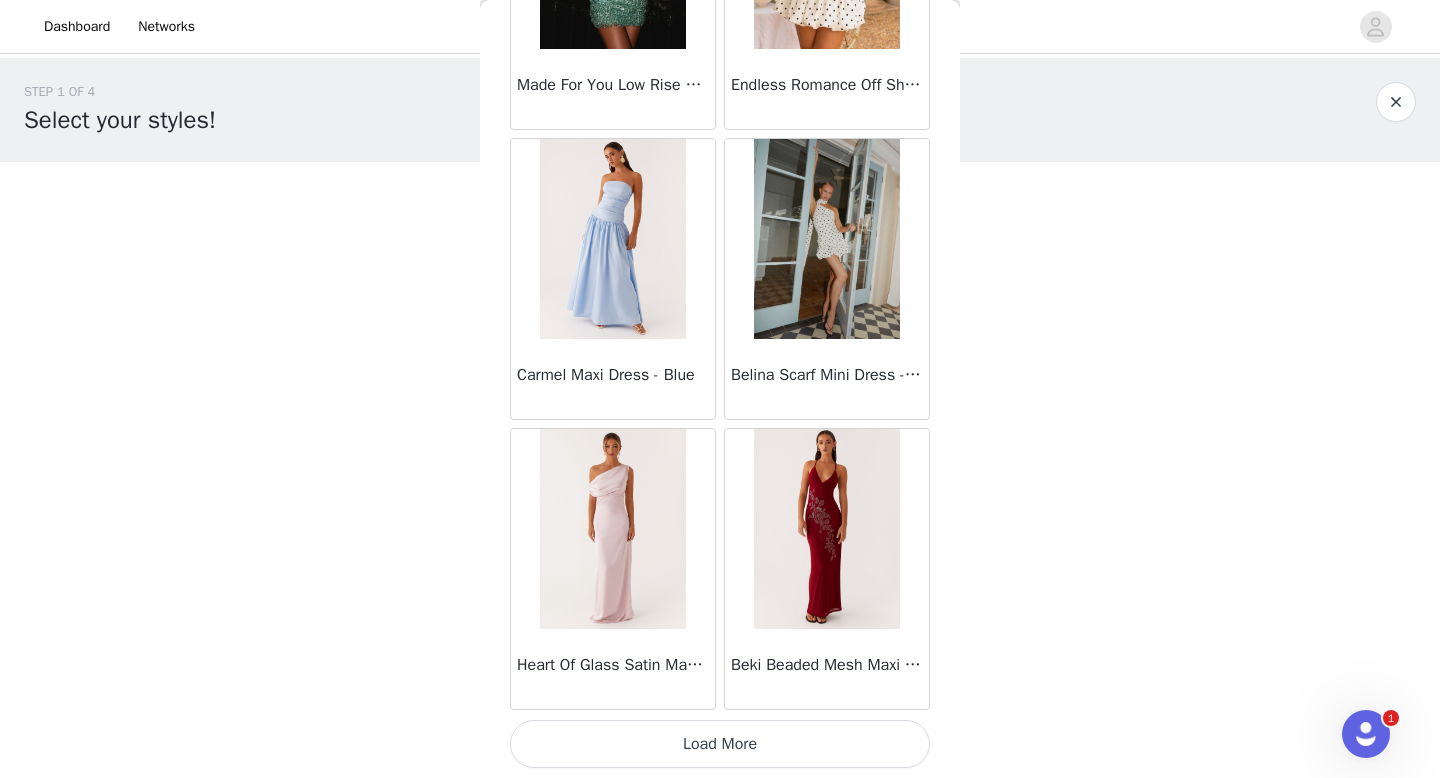 click on "Load More" at bounding box center [720, 744] 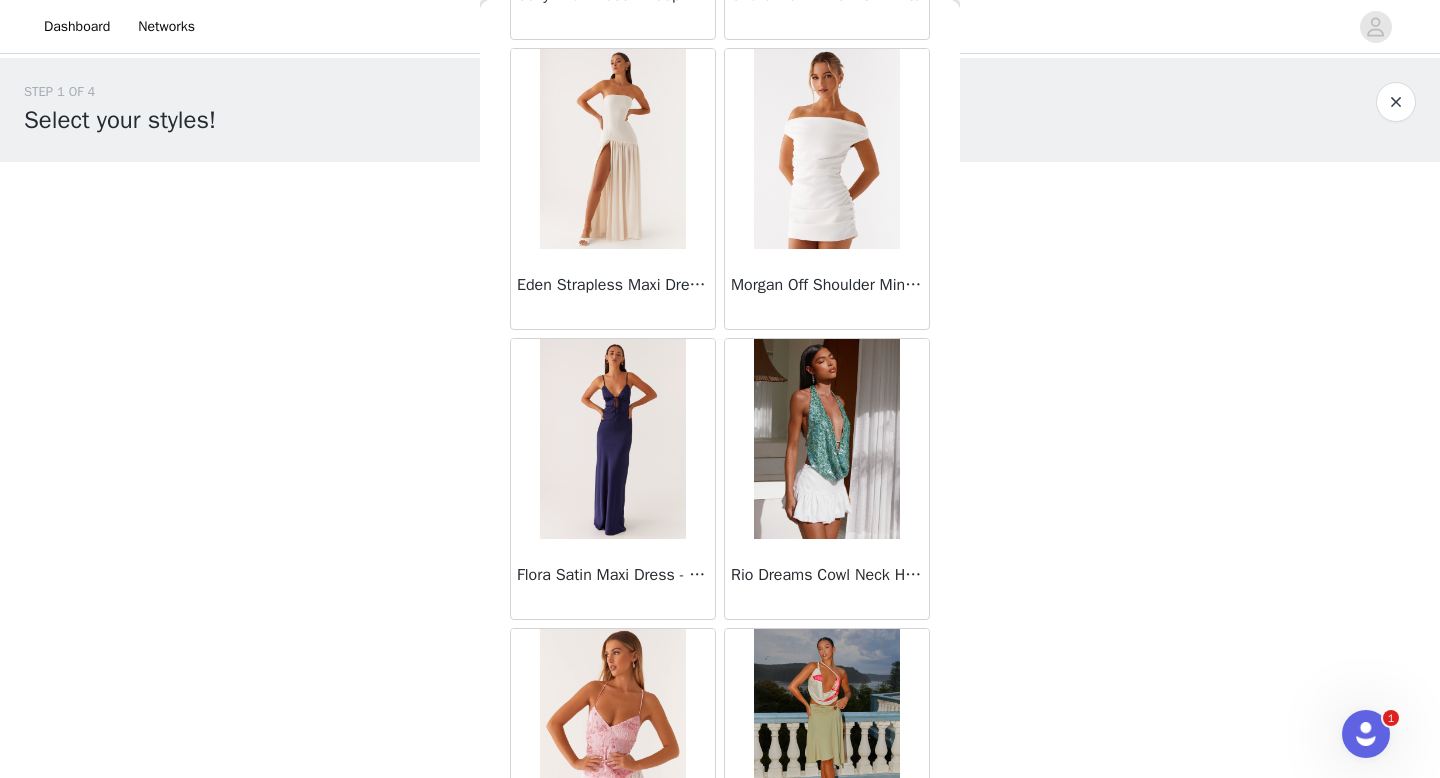 scroll, scrollTop: 19682, scrollLeft: 0, axis: vertical 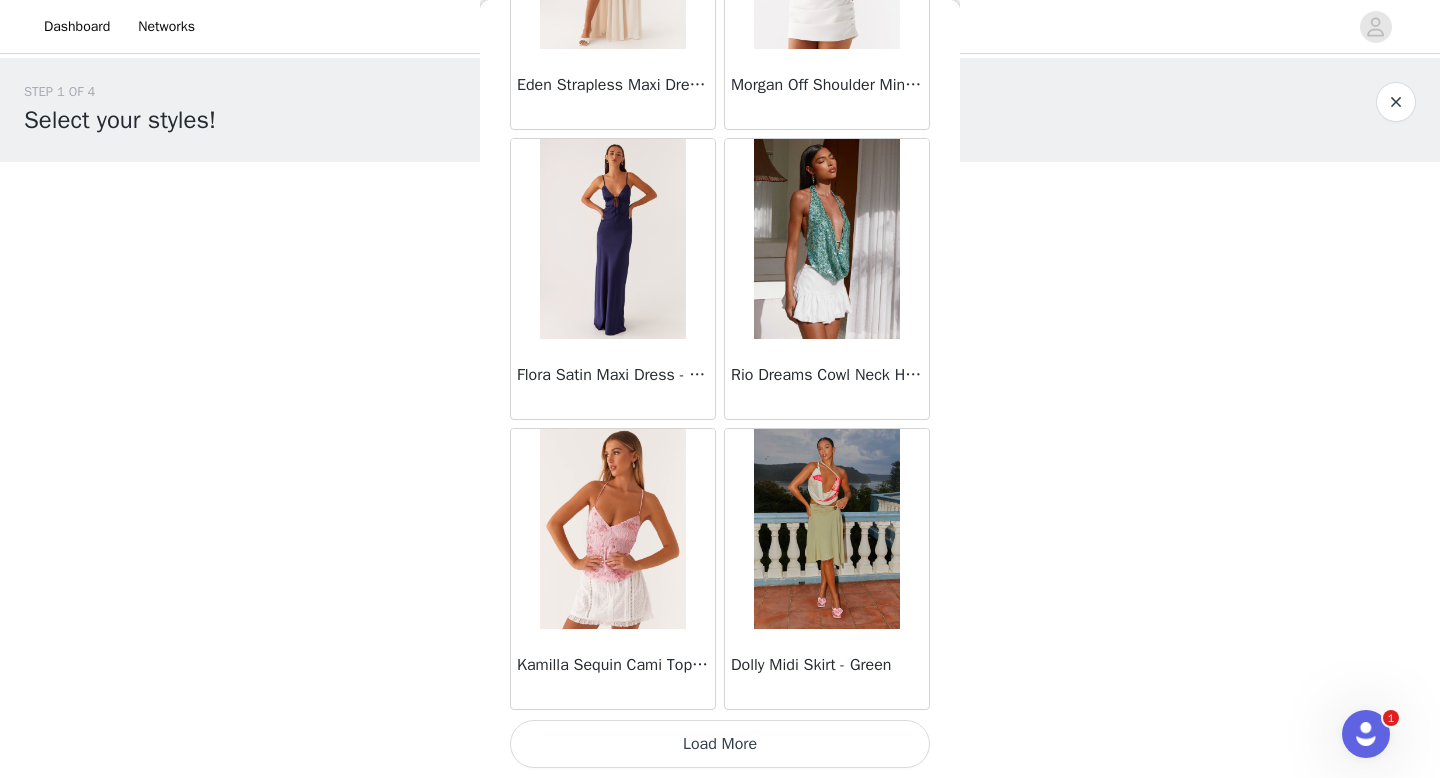 click on "Load More" at bounding box center (720, 744) 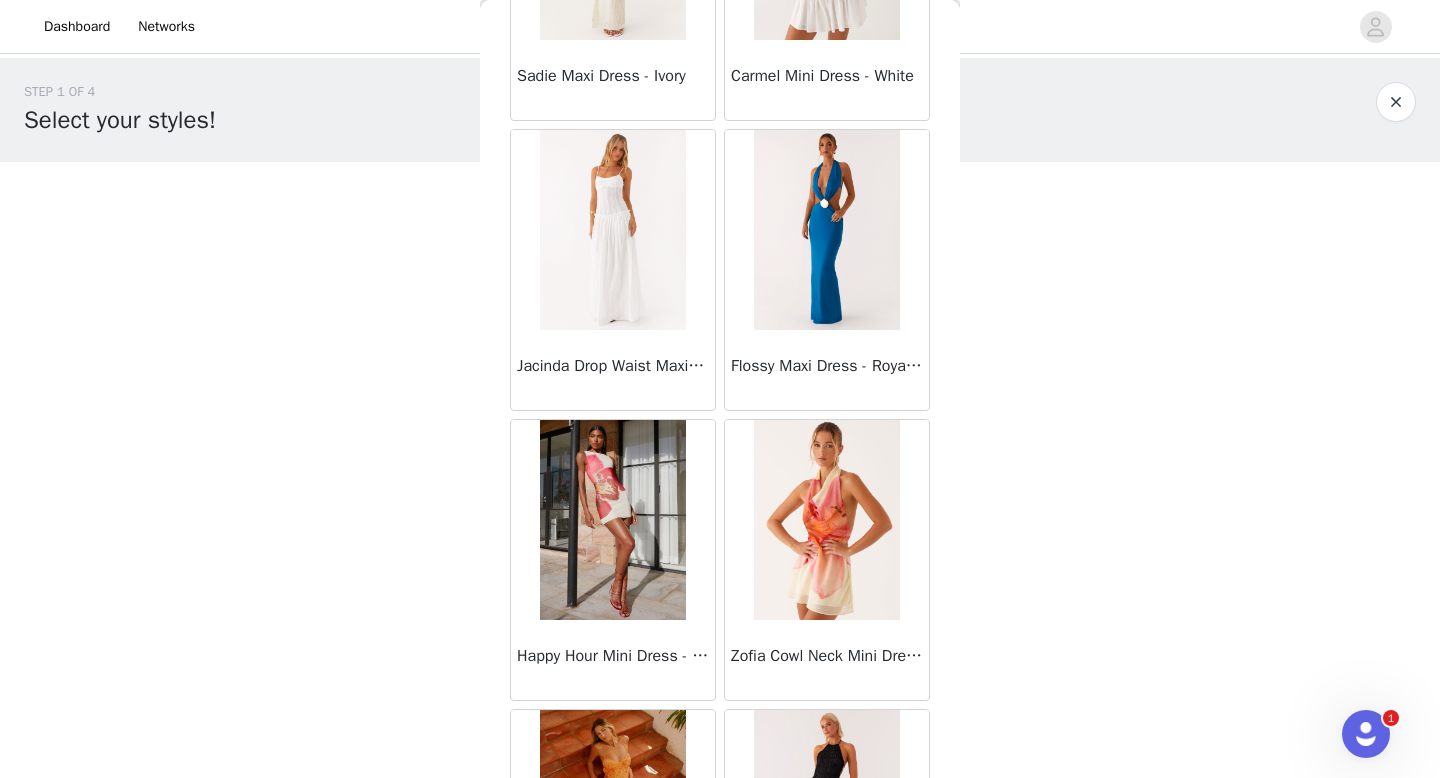scroll, scrollTop: 22582, scrollLeft: 0, axis: vertical 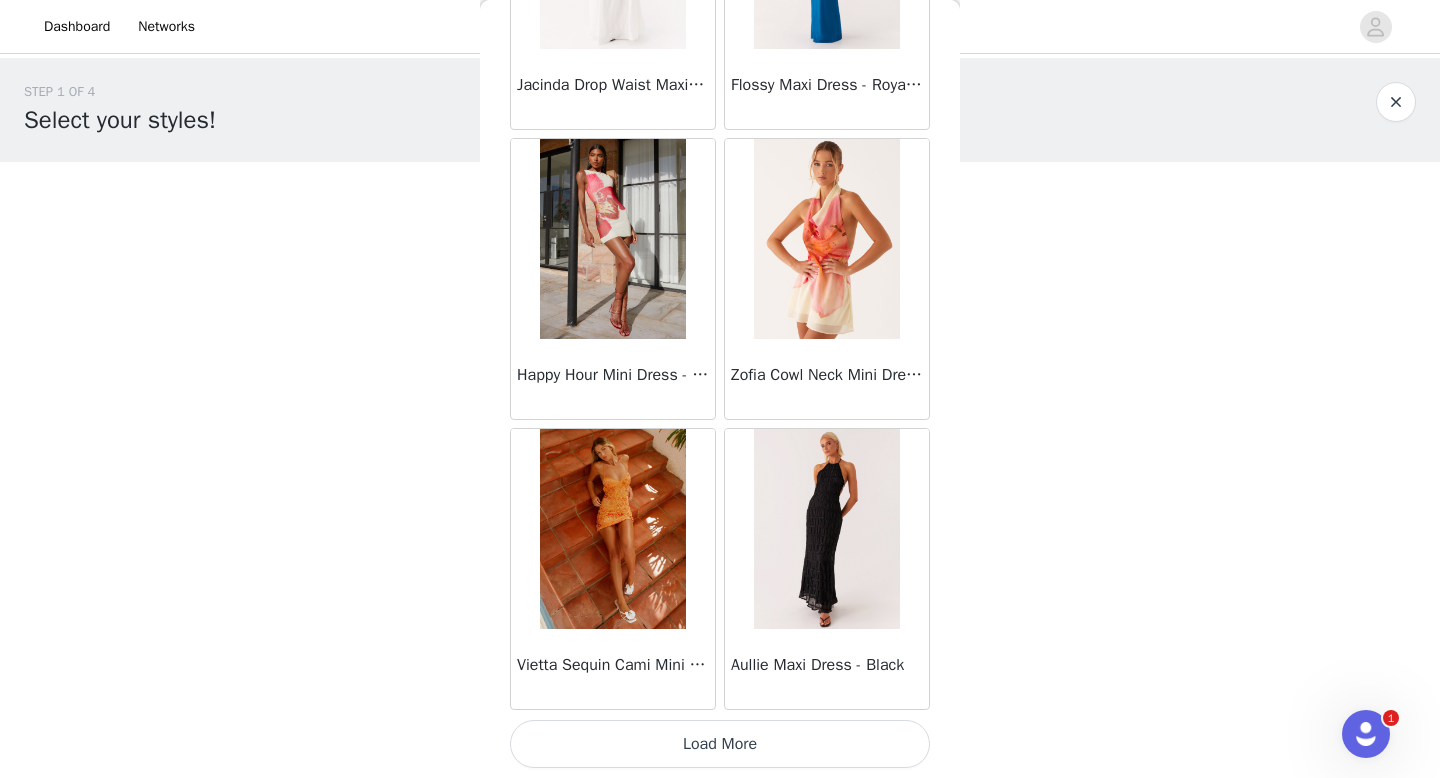 click on "Load More" at bounding box center [720, 744] 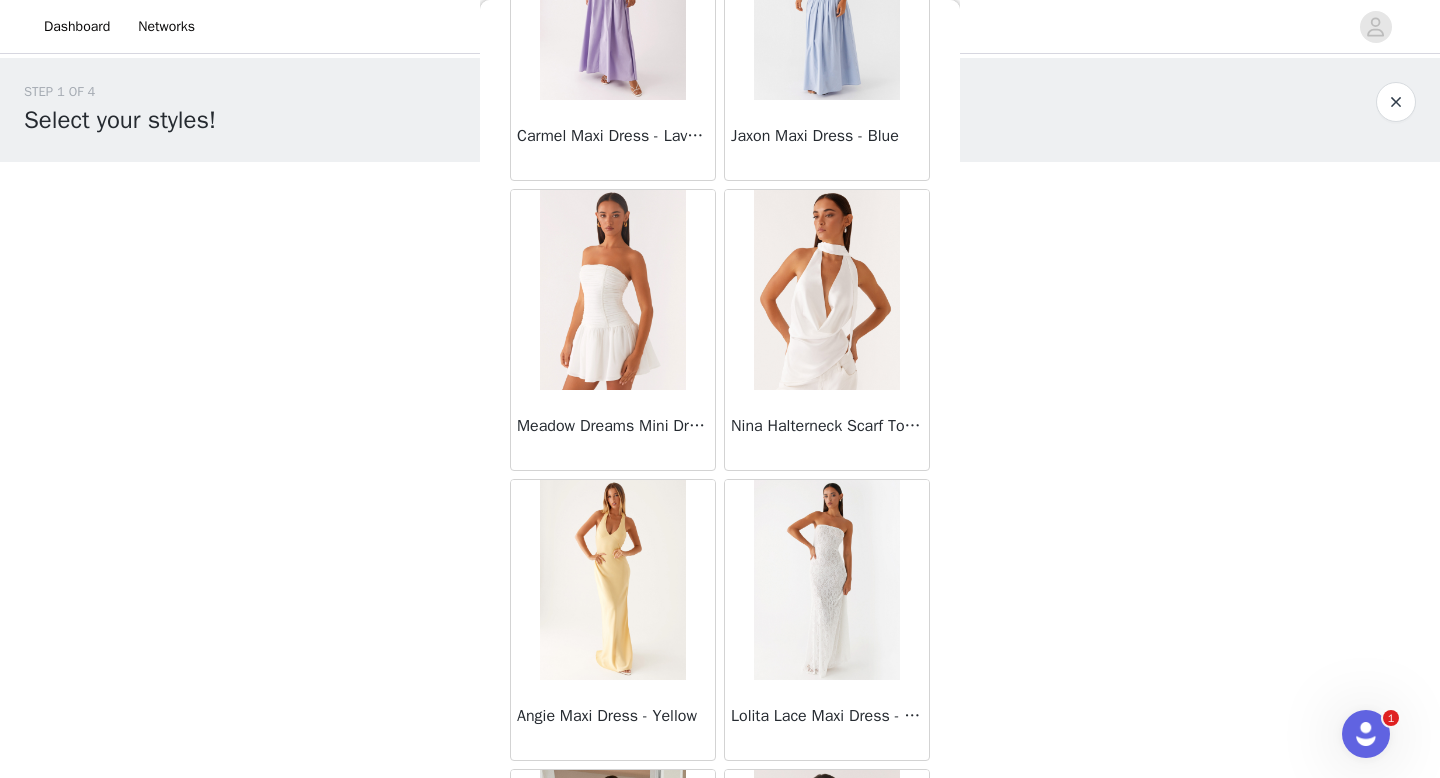 scroll, scrollTop: 25482, scrollLeft: 0, axis: vertical 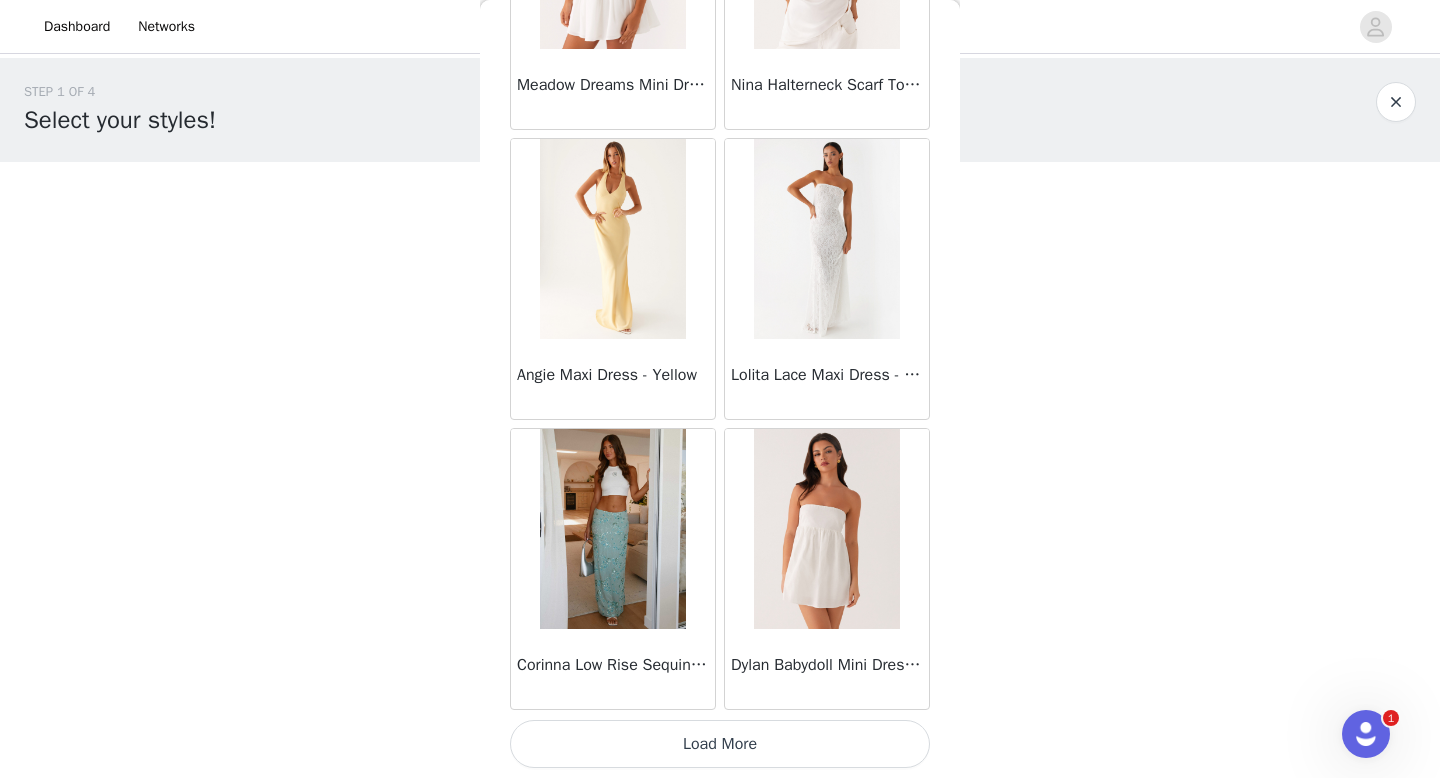 click on "Load More" at bounding box center (720, 744) 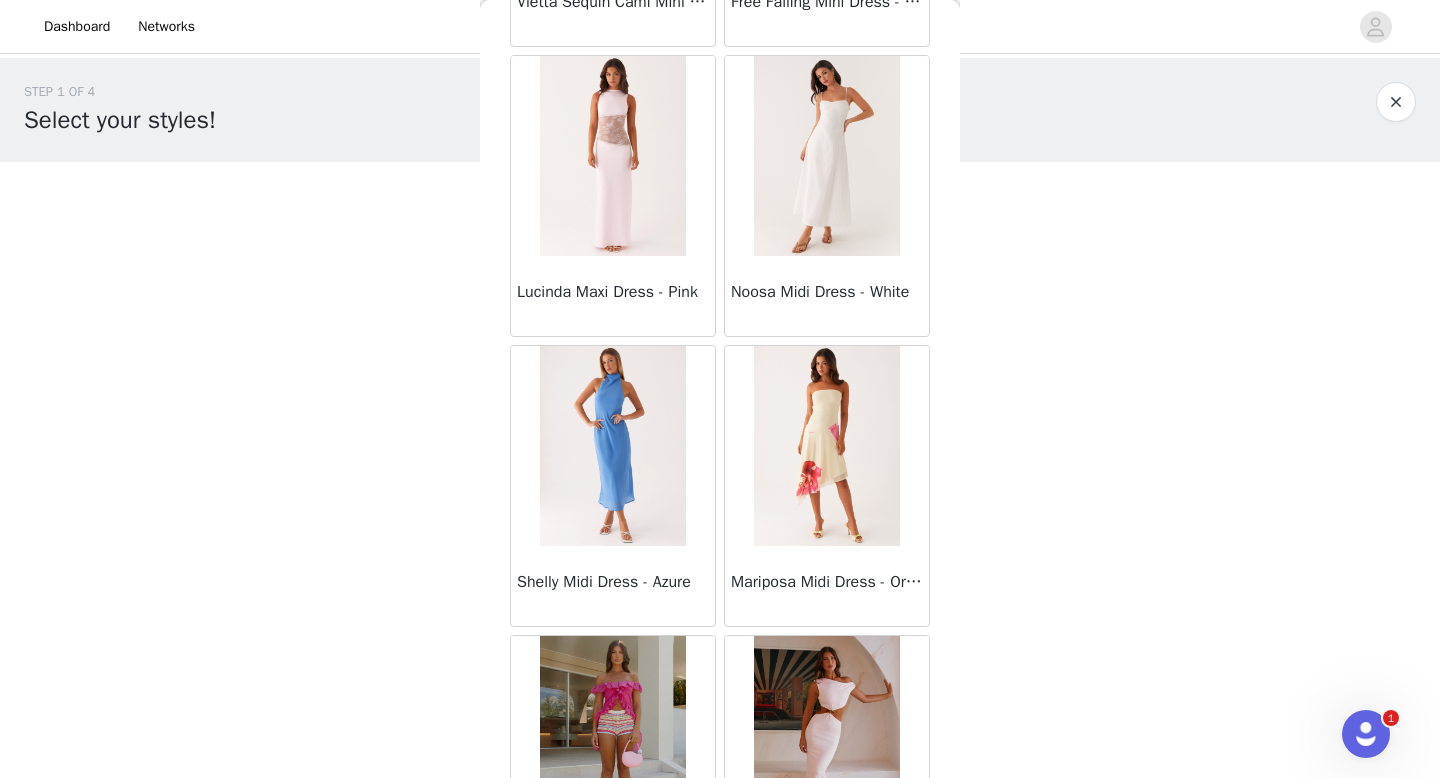 scroll, scrollTop: 27554, scrollLeft: 0, axis: vertical 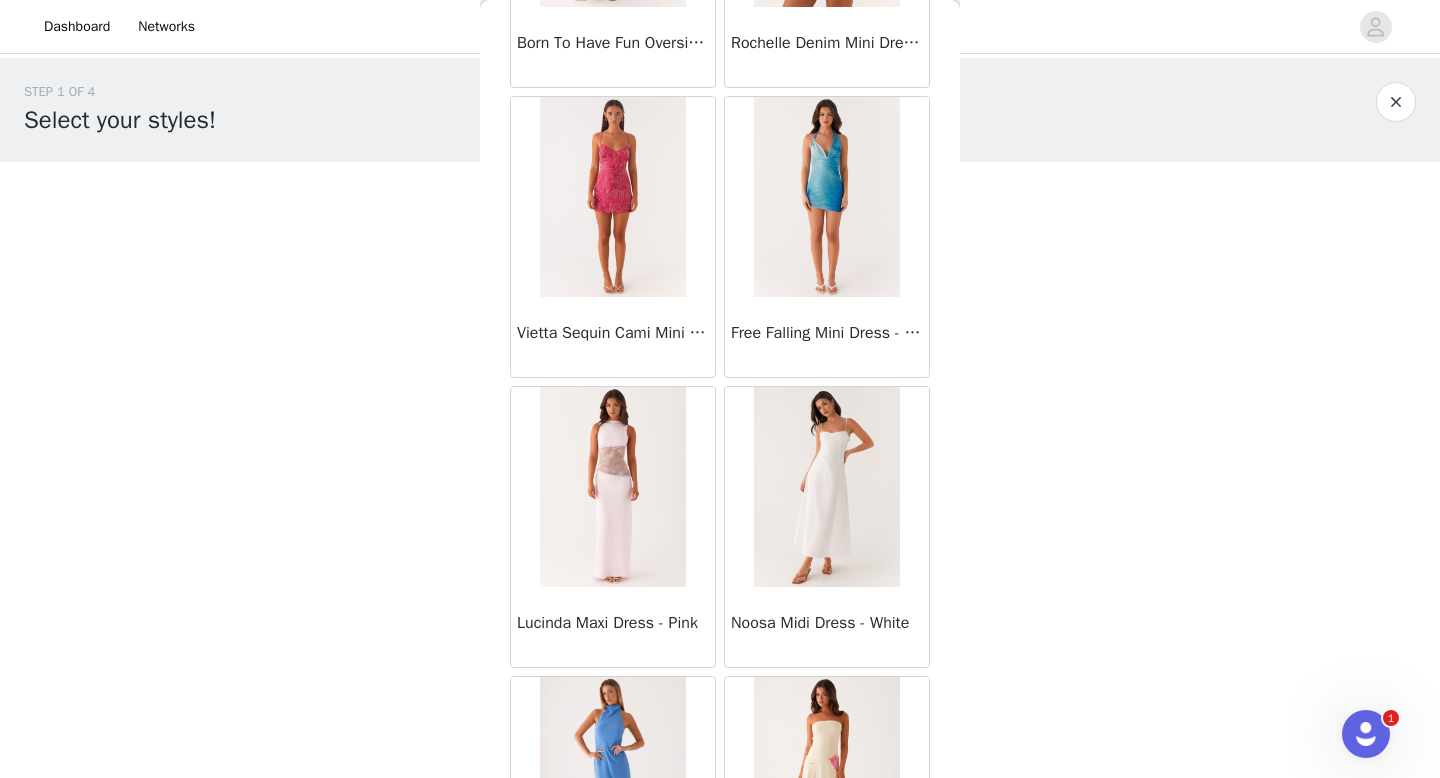 click at bounding box center [612, 197] 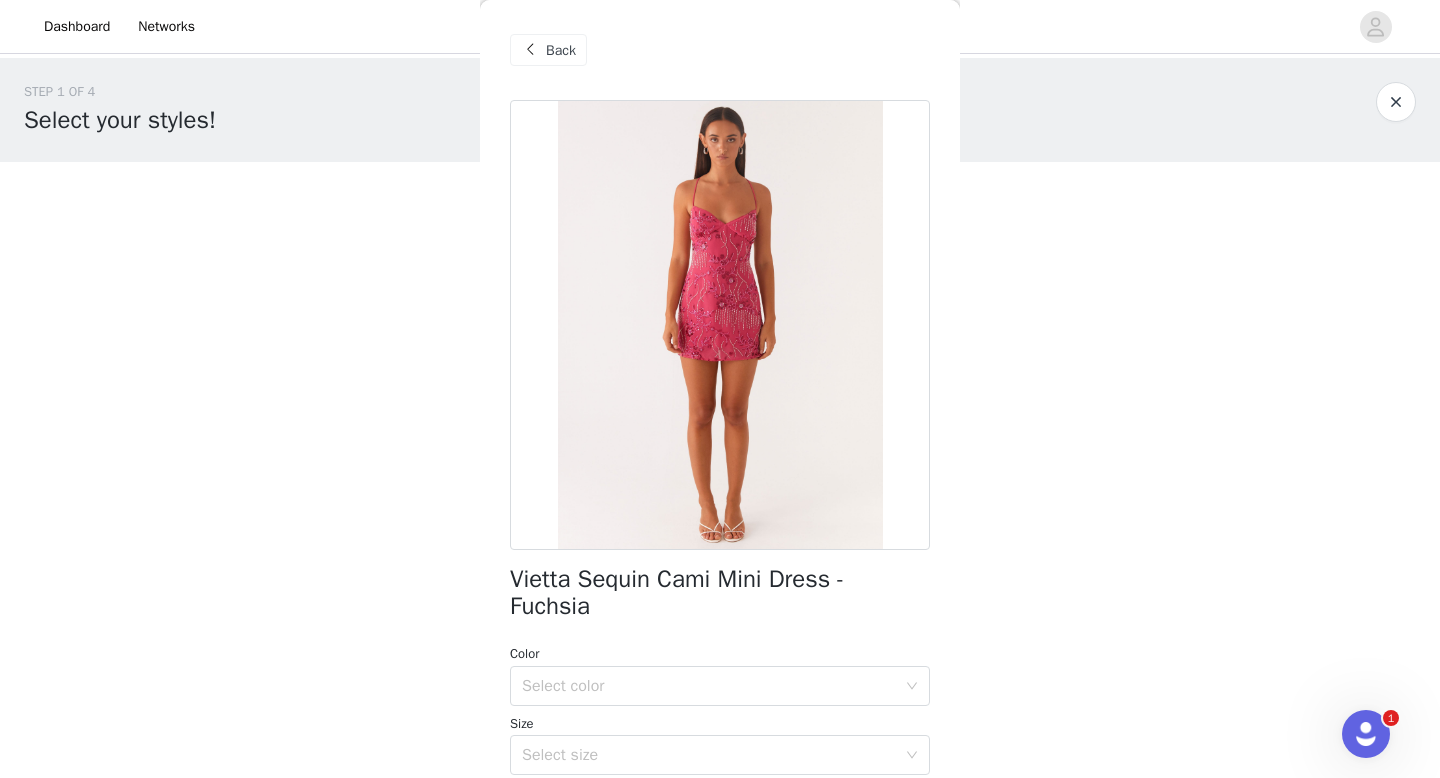 scroll, scrollTop: 55, scrollLeft: 0, axis: vertical 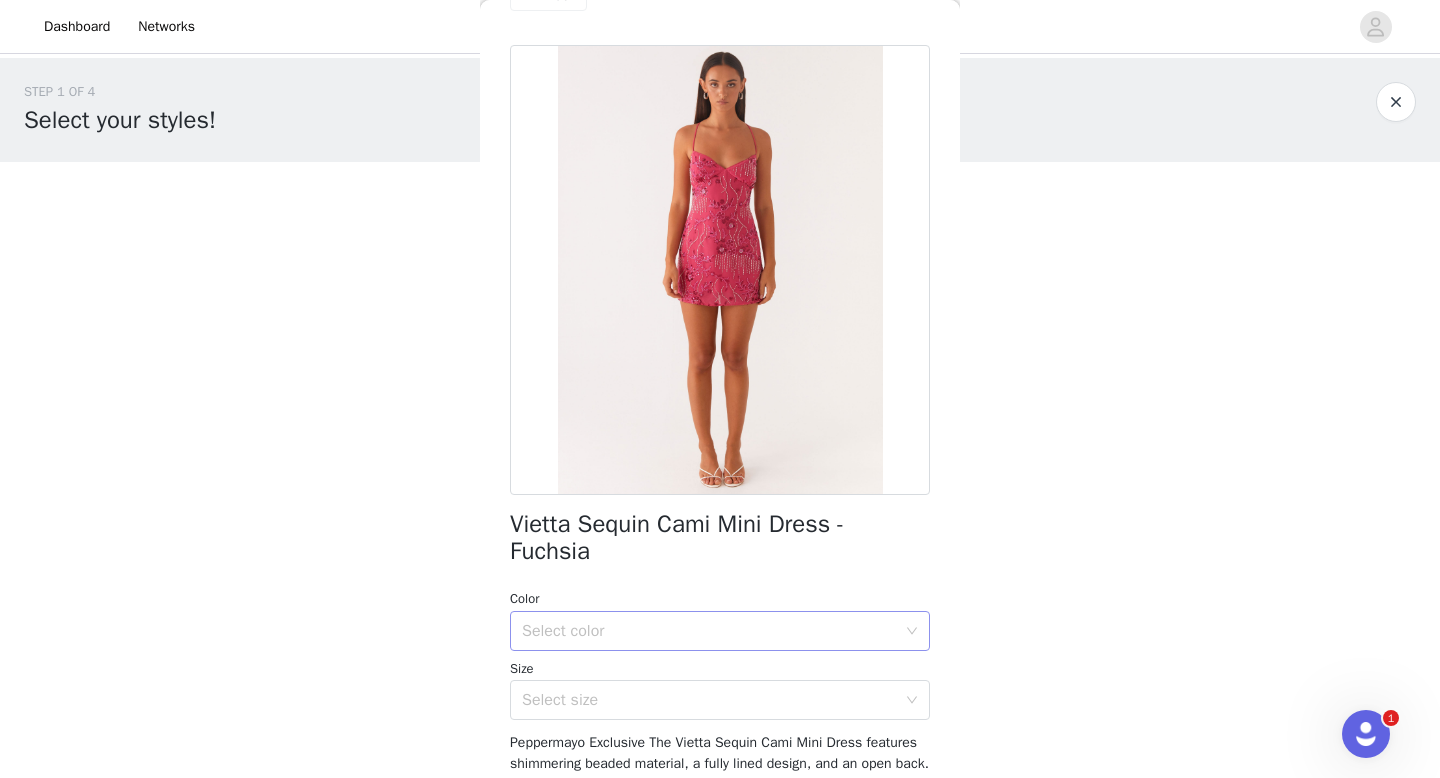 click on "Select color" at bounding box center [709, 631] 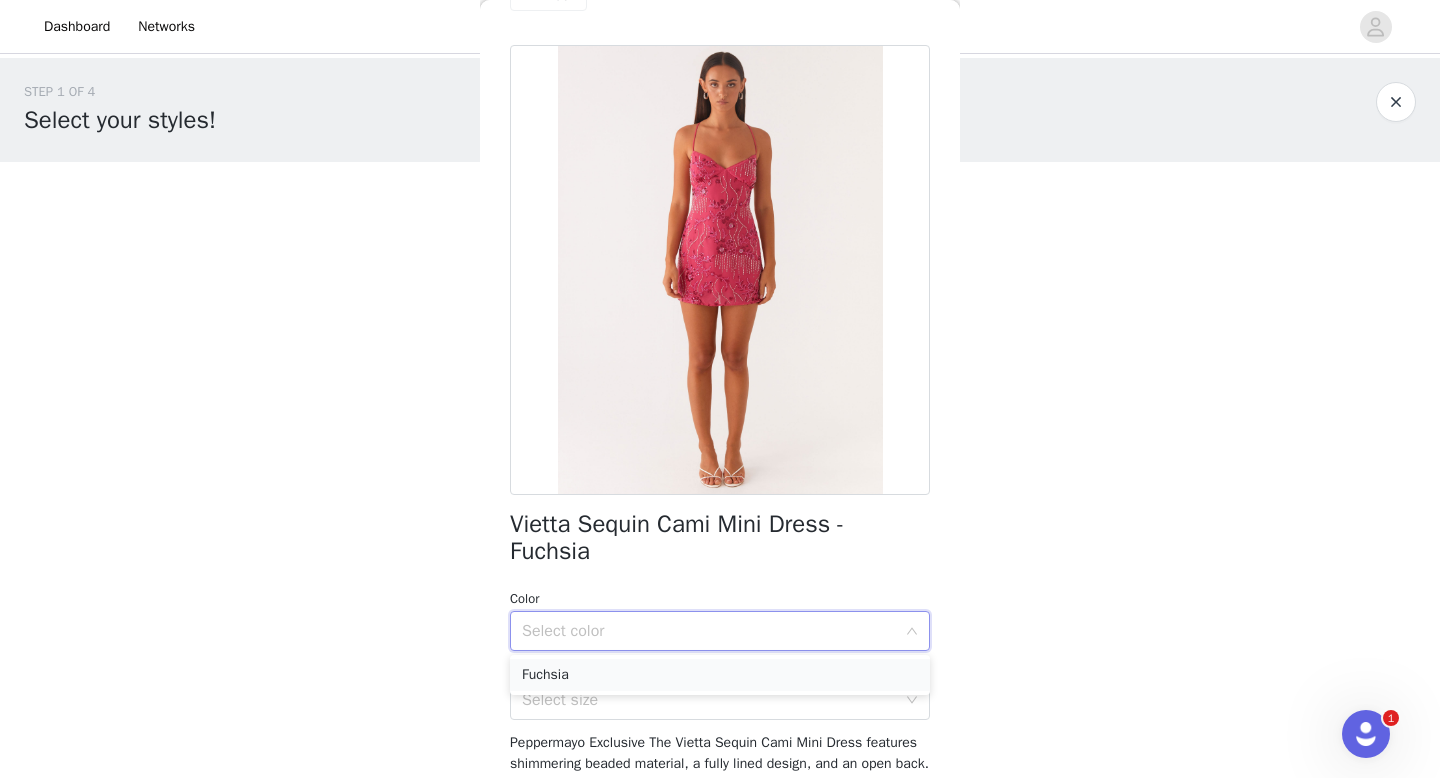 click on "Fuchsia" at bounding box center (720, 675) 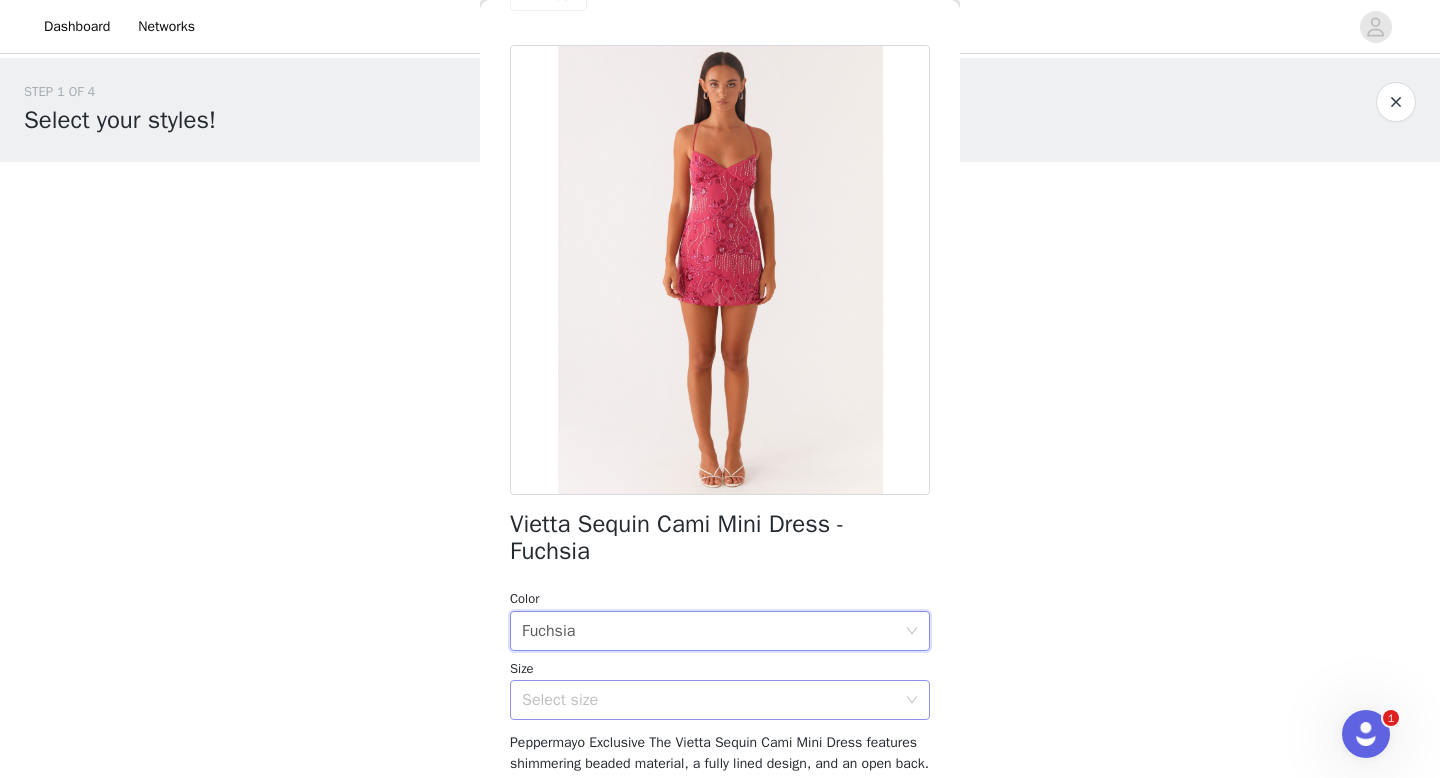 click on "Select size" at bounding box center (709, 700) 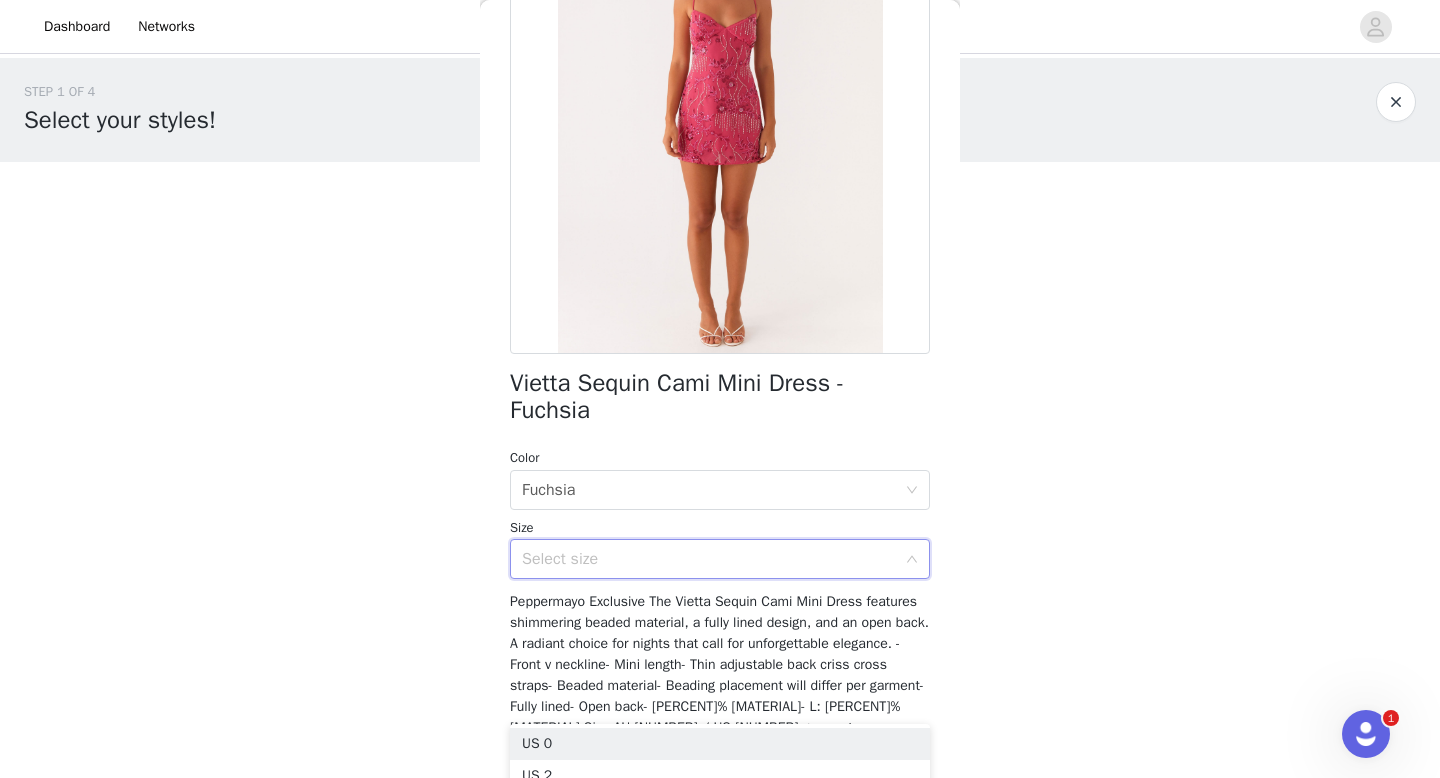 scroll, scrollTop: 200, scrollLeft: 0, axis: vertical 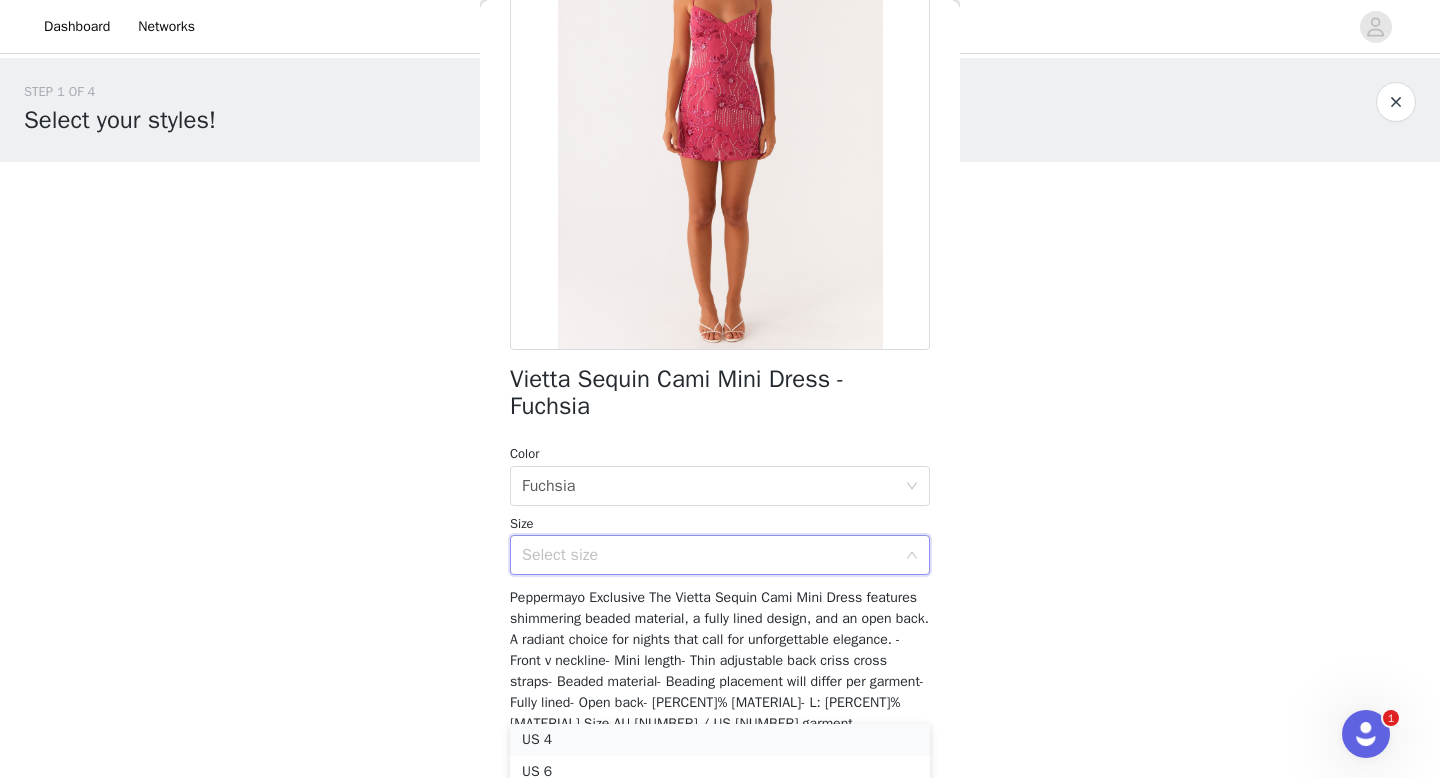 click on "US 4" at bounding box center (720, 740) 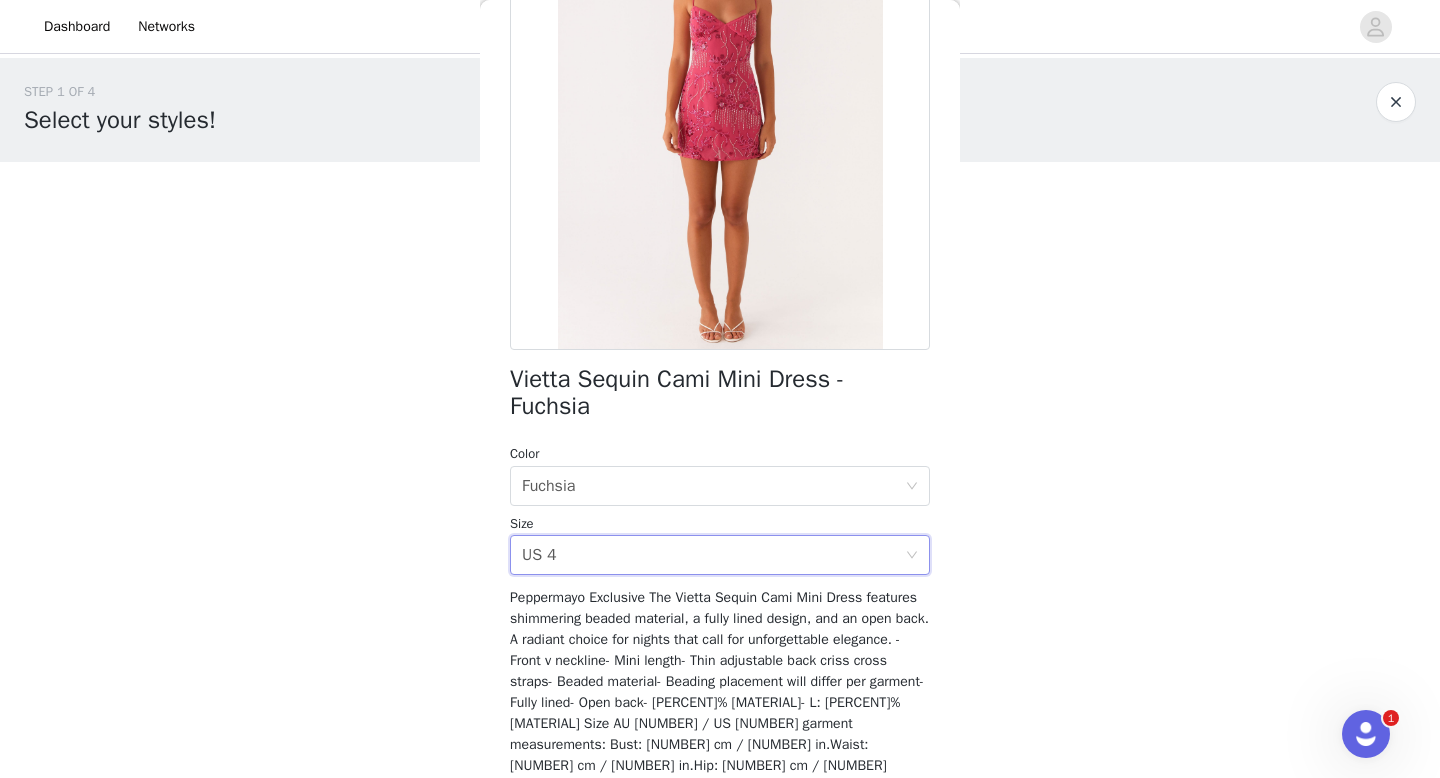 scroll, scrollTop: 303, scrollLeft: 0, axis: vertical 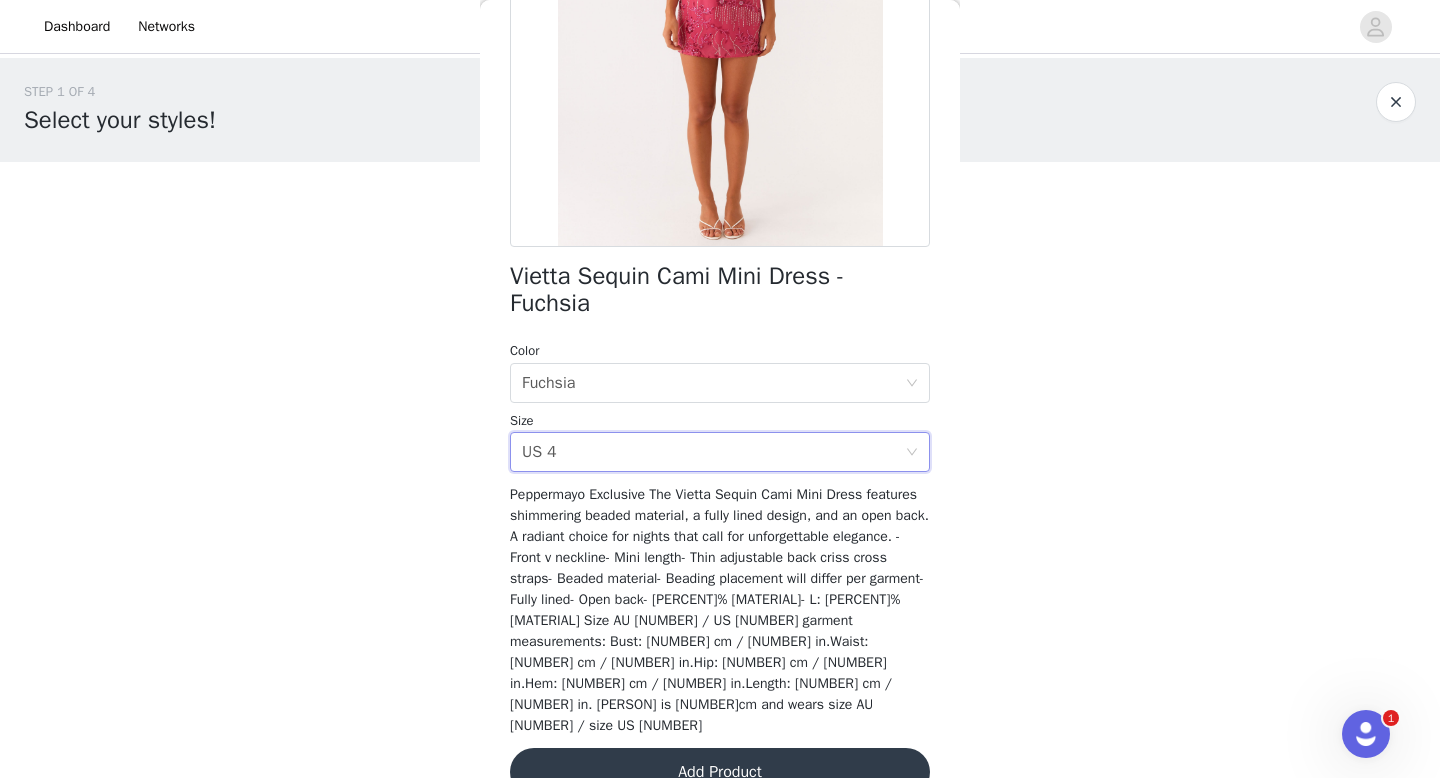 click on "Add Product" at bounding box center [720, 772] 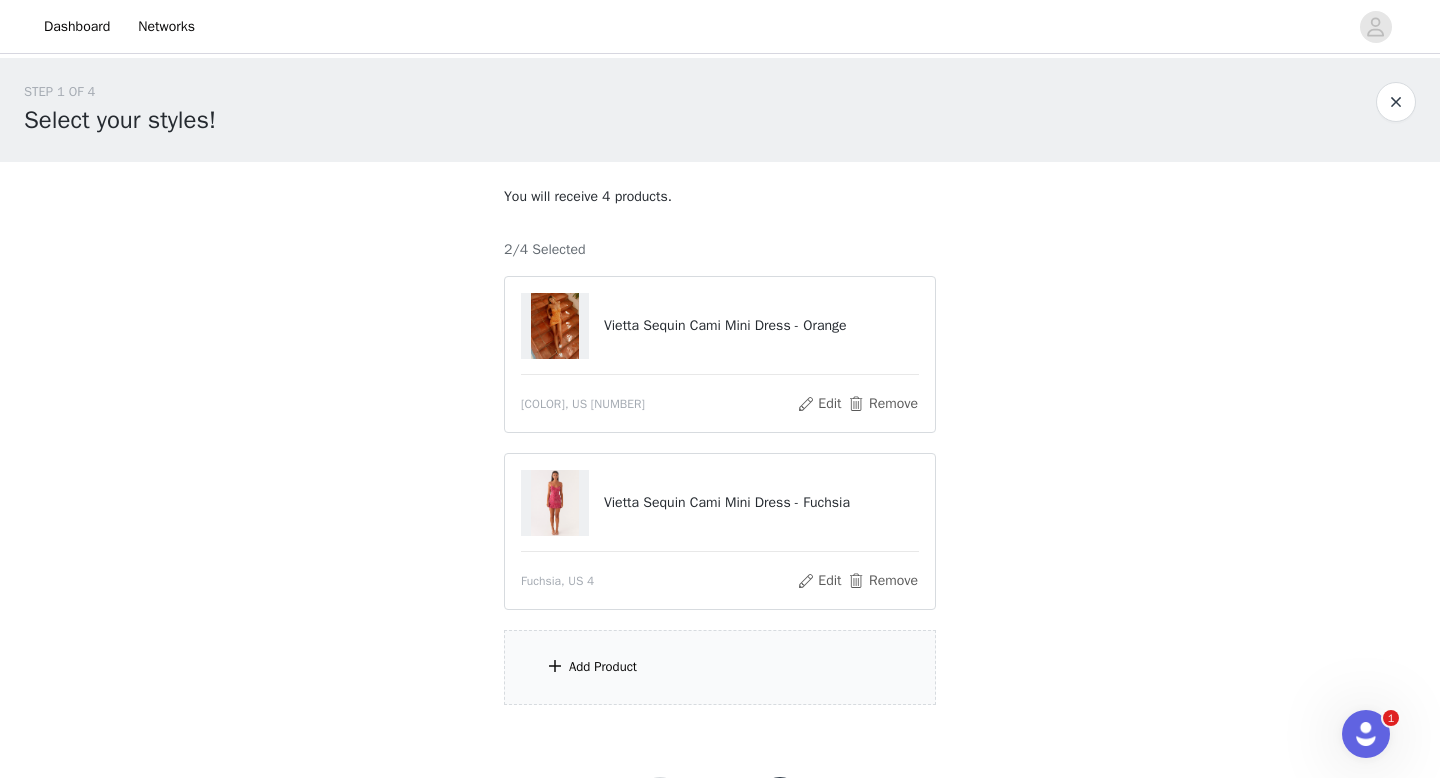 click on "Add Product" at bounding box center [720, 667] 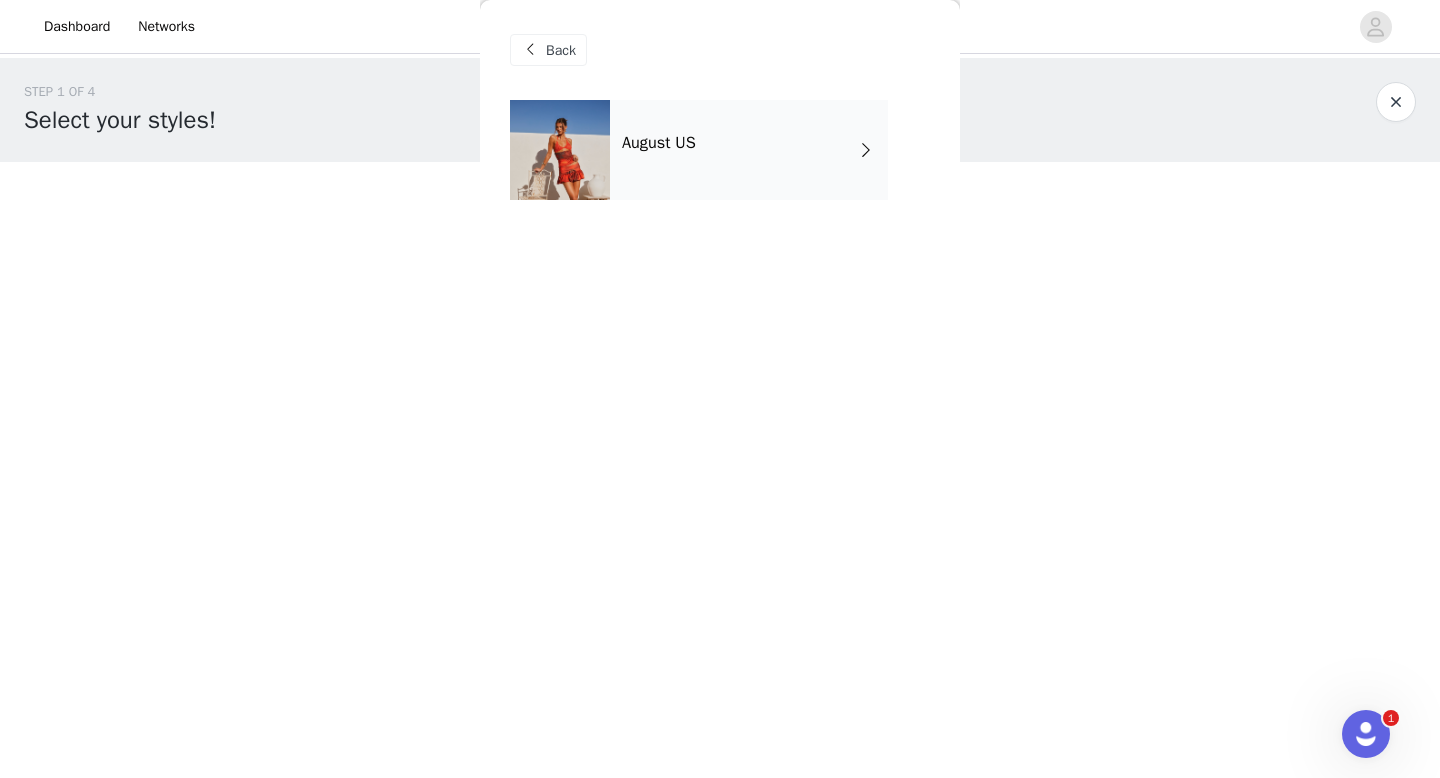 click on "August US" at bounding box center (749, 150) 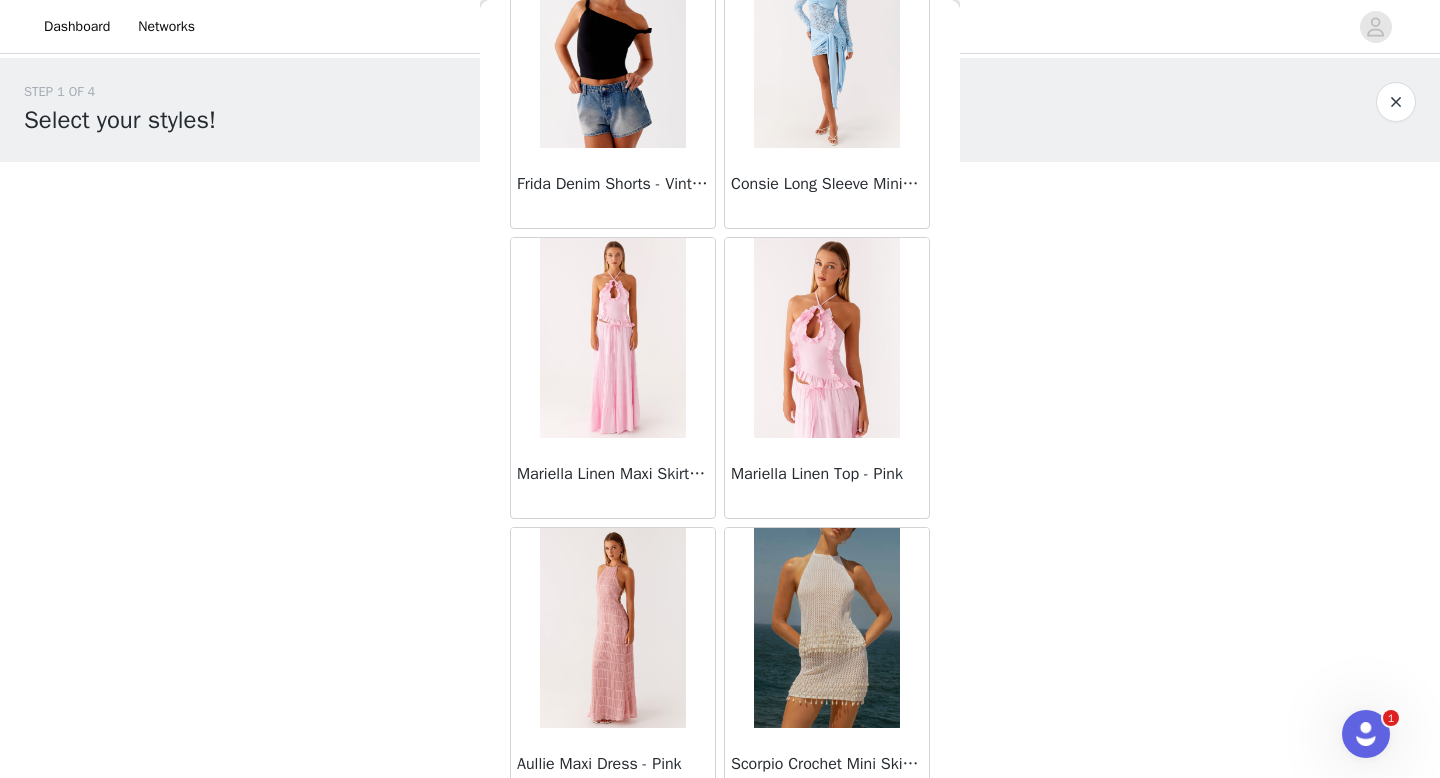 scroll, scrollTop: 2282, scrollLeft: 0, axis: vertical 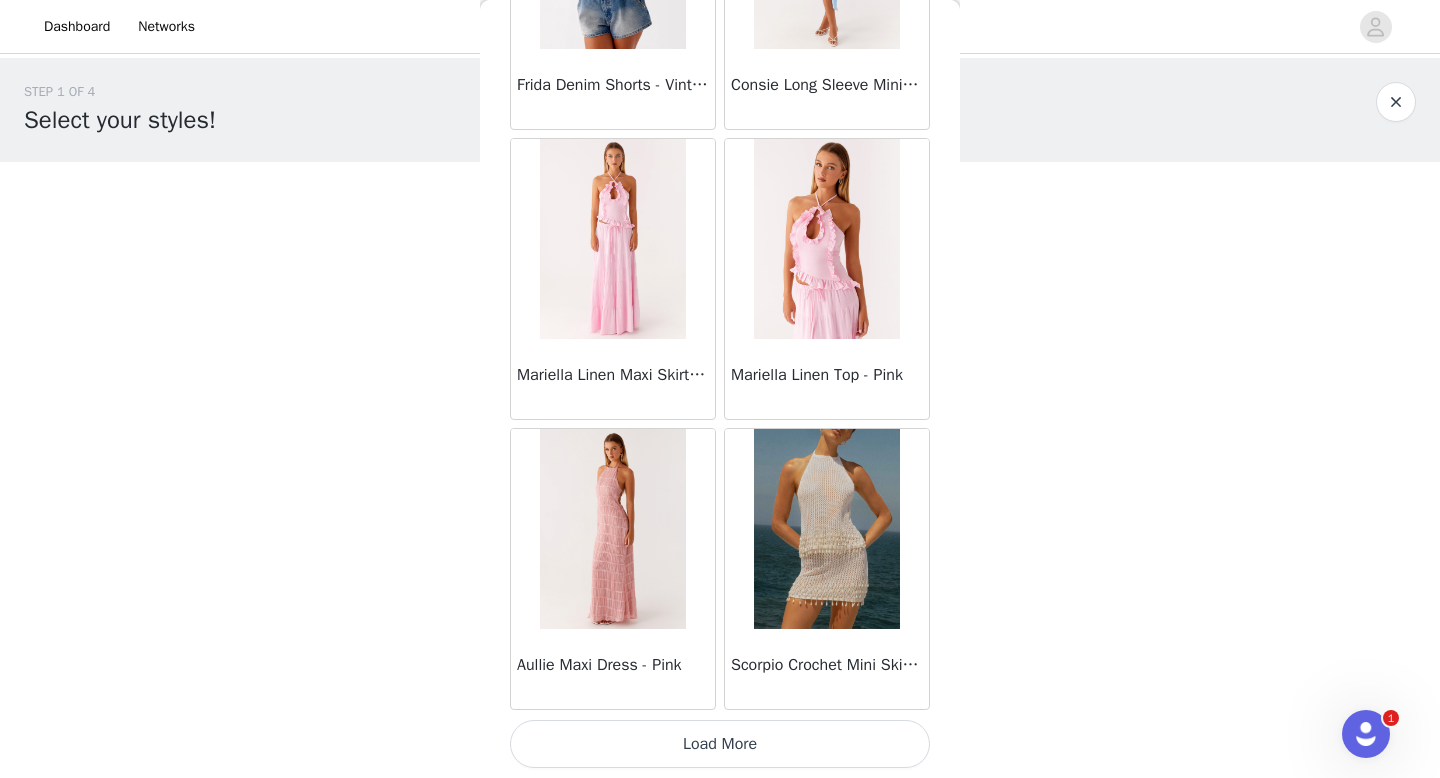 click on "Load More" at bounding box center [720, 744] 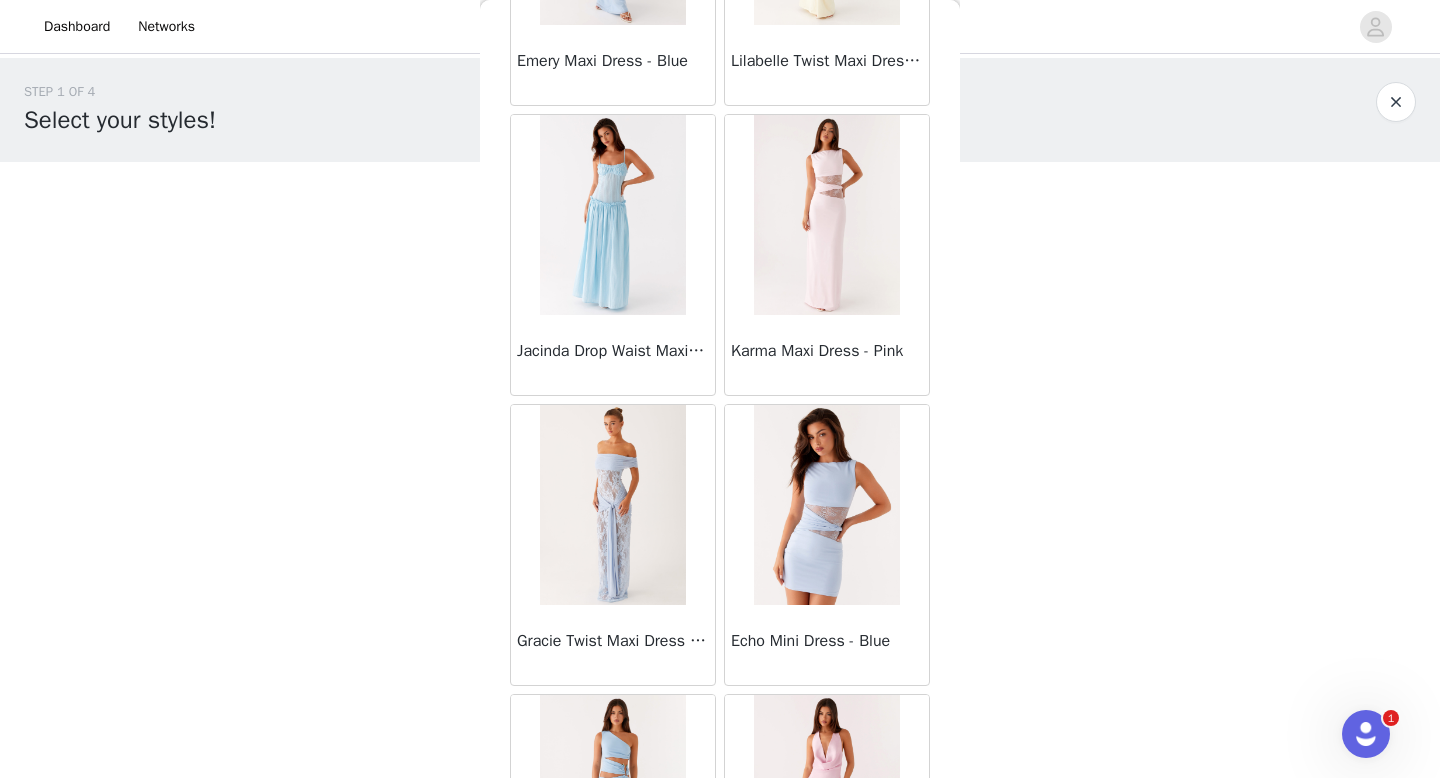 scroll, scrollTop: 5182, scrollLeft: 0, axis: vertical 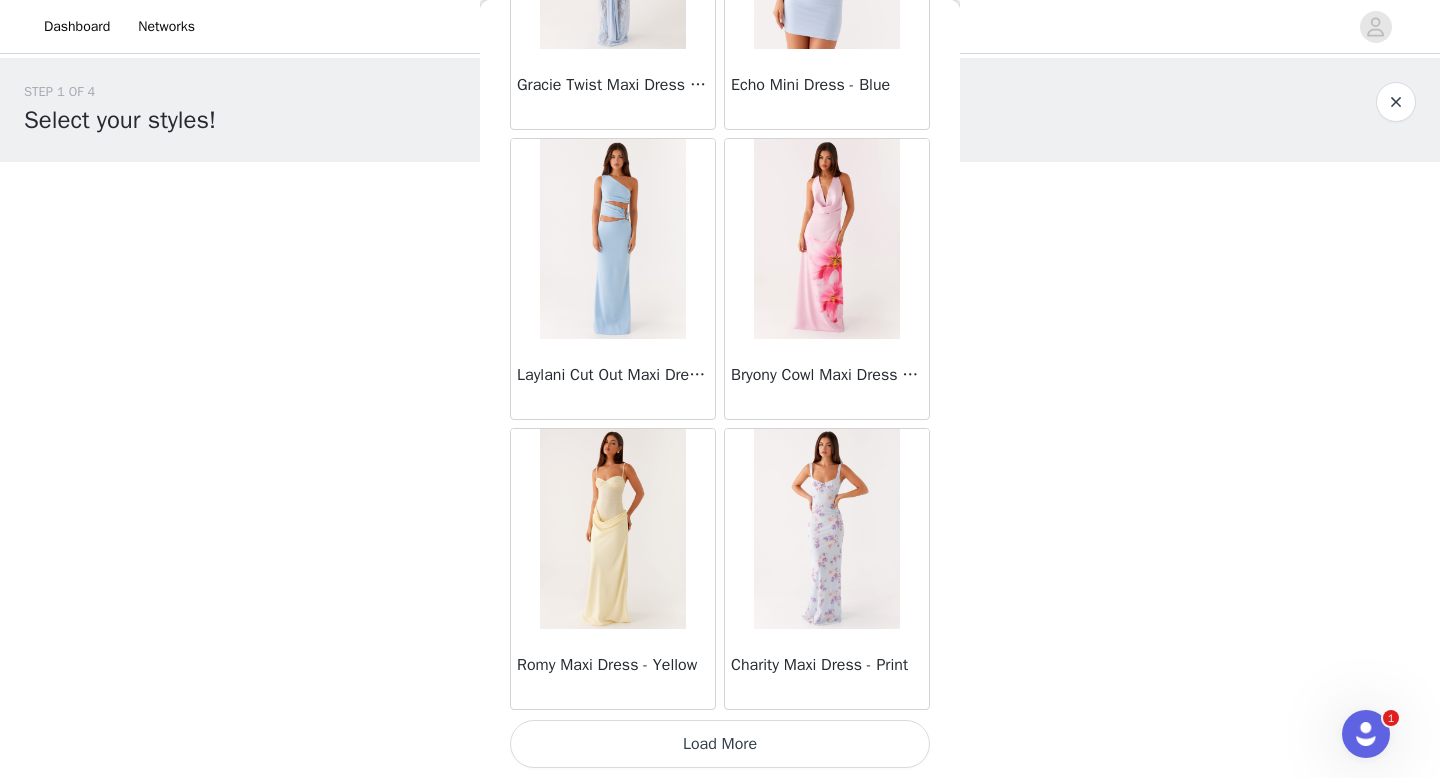 click on "Load More" at bounding box center [720, 744] 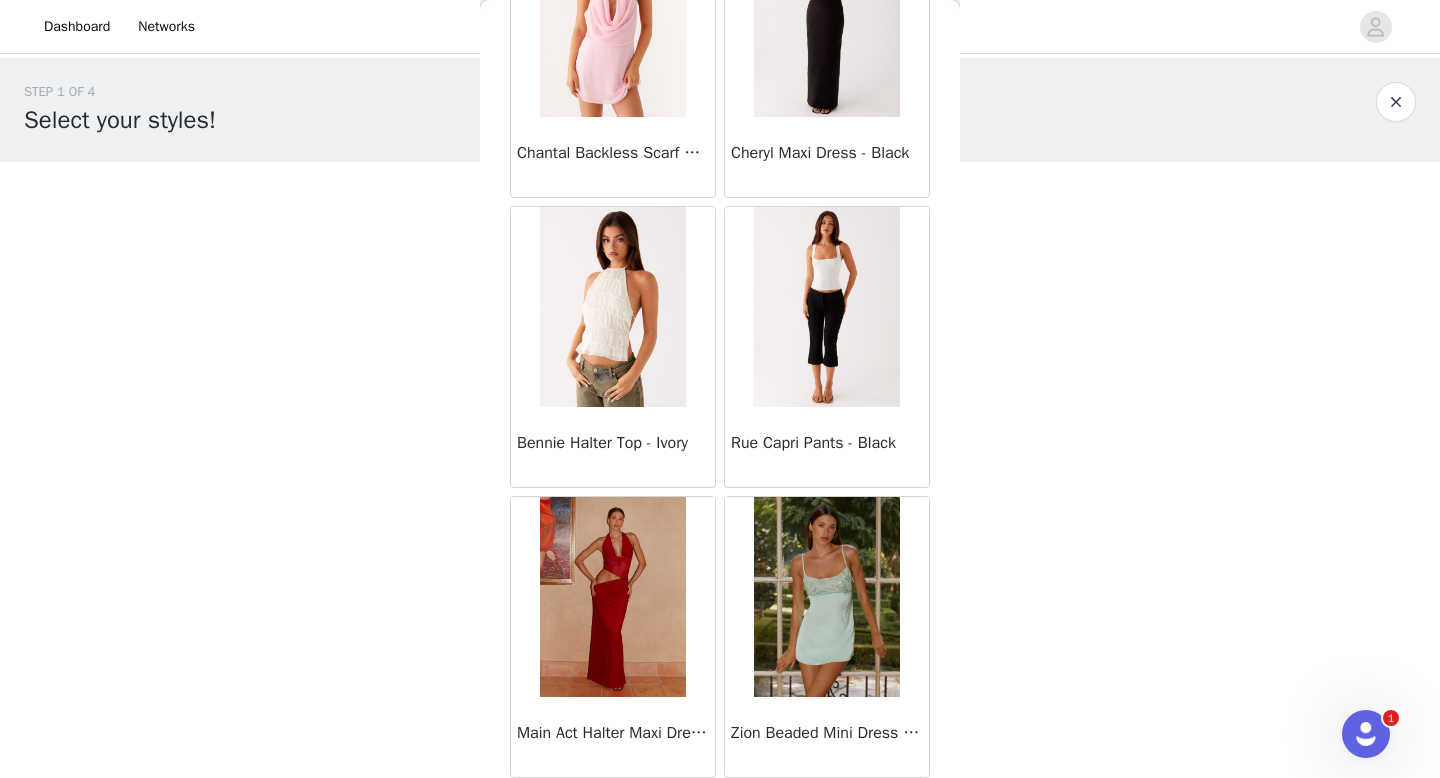 scroll, scrollTop: 8082, scrollLeft: 0, axis: vertical 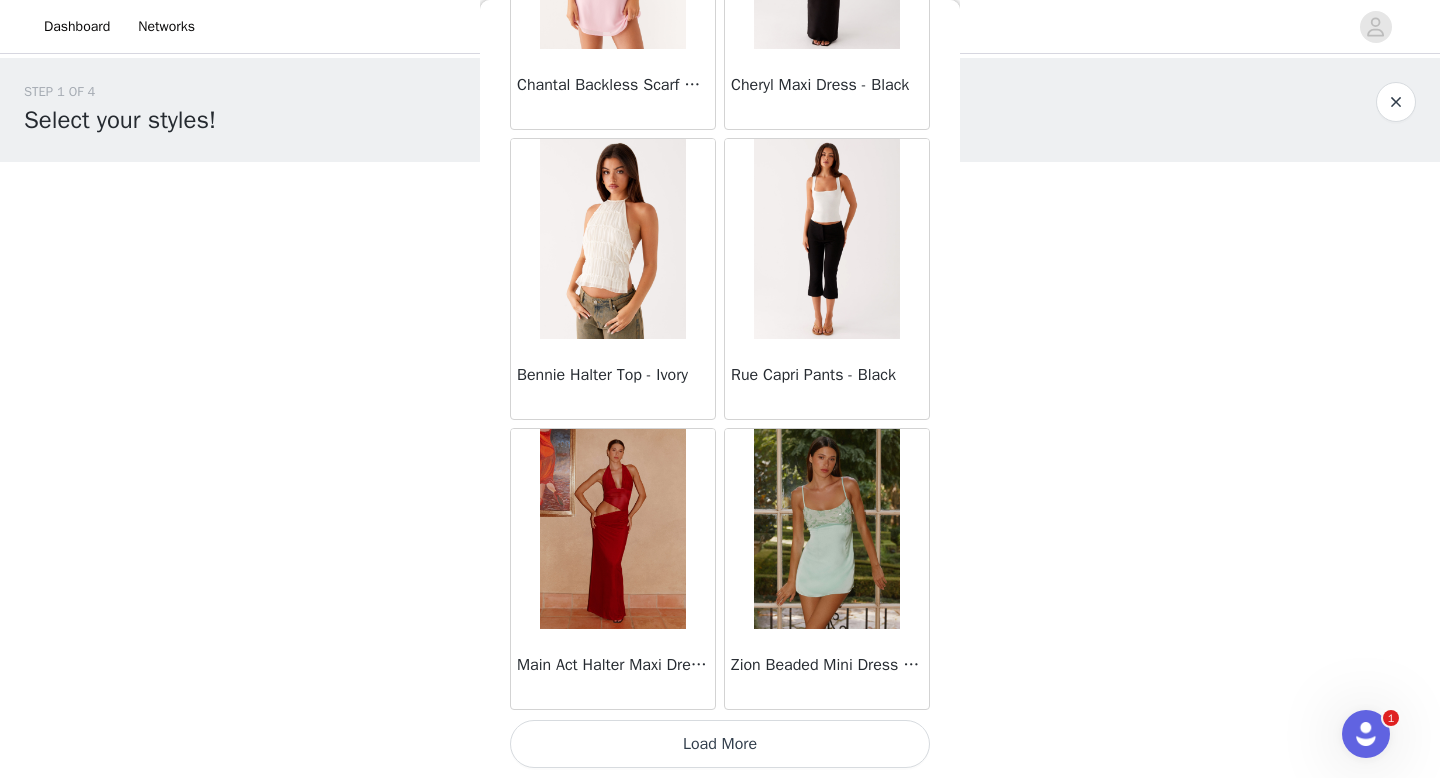 click on "Load More" at bounding box center (720, 744) 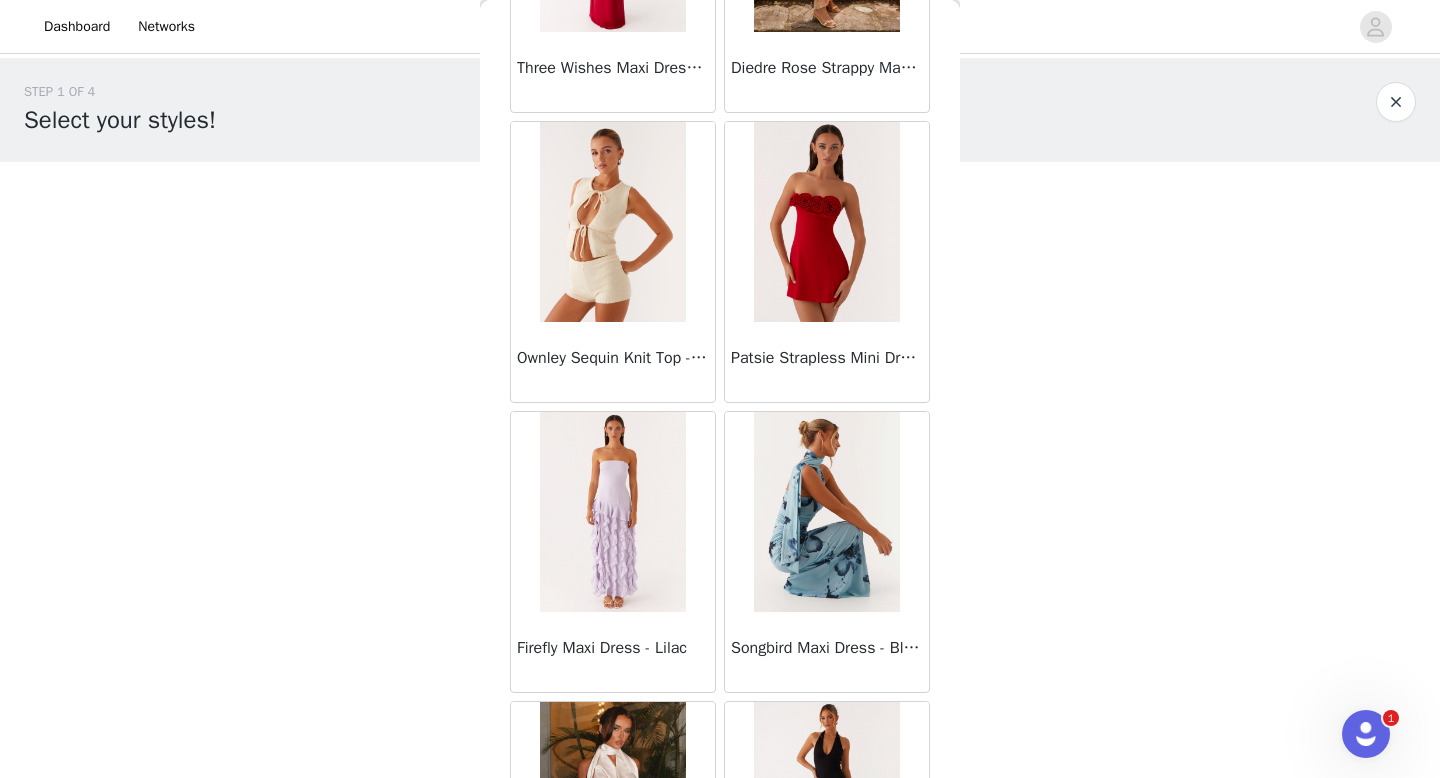 scroll, scrollTop: 10982, scrollLeft: 0, axis: vertical 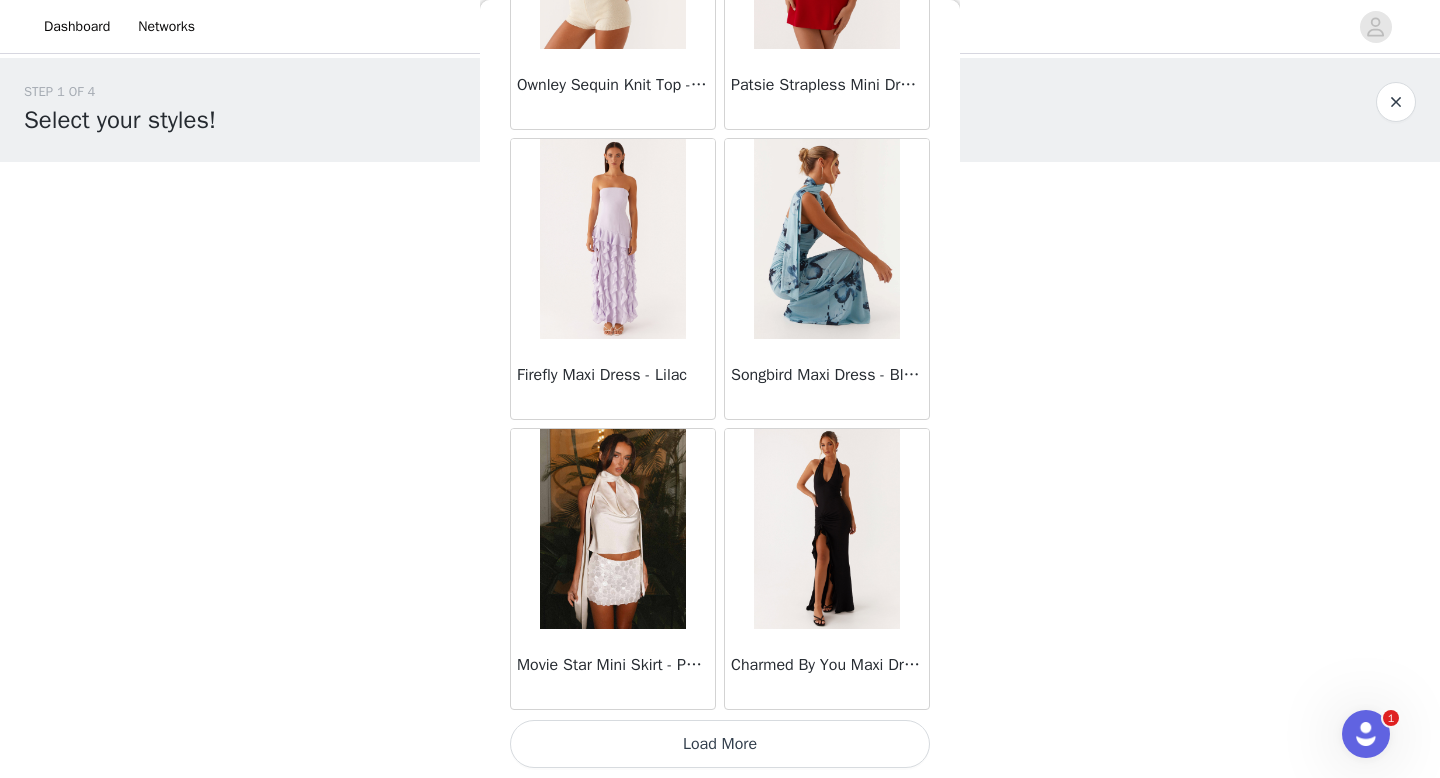 click on "Load More" at bounding box center [720, 744] 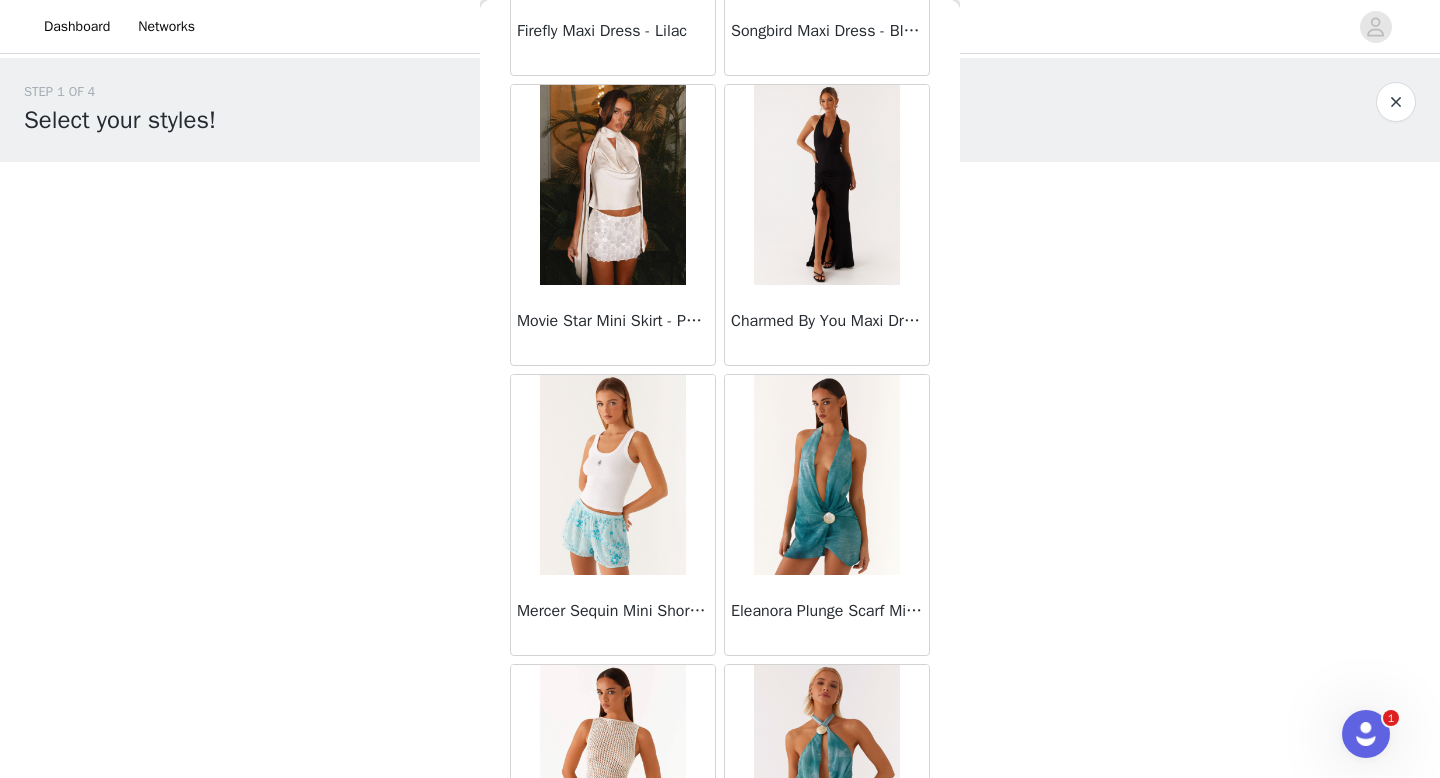 scroll, scrollTop: 13882, scrollLeft: 0, axis: vertical 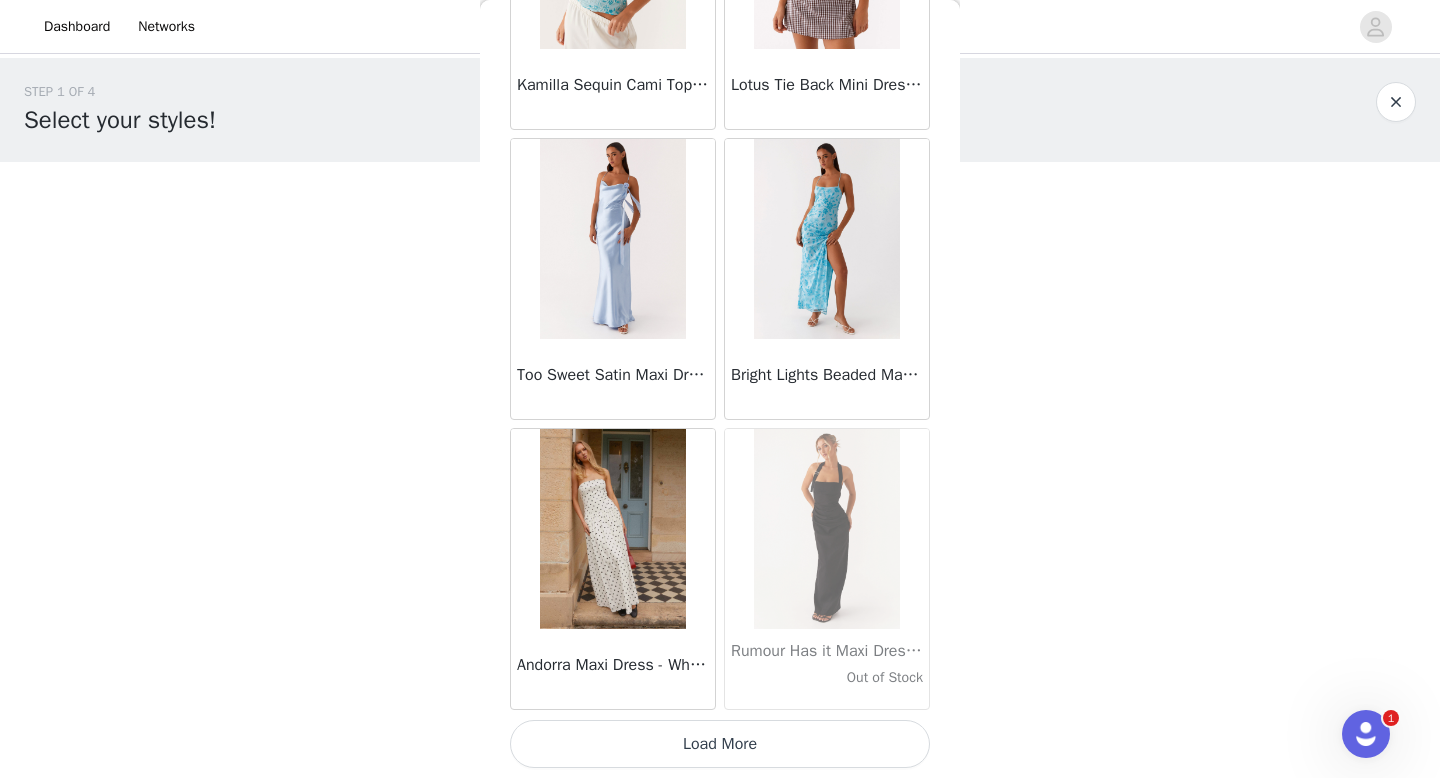 click on "Load More" at bounding box center (720, 744) 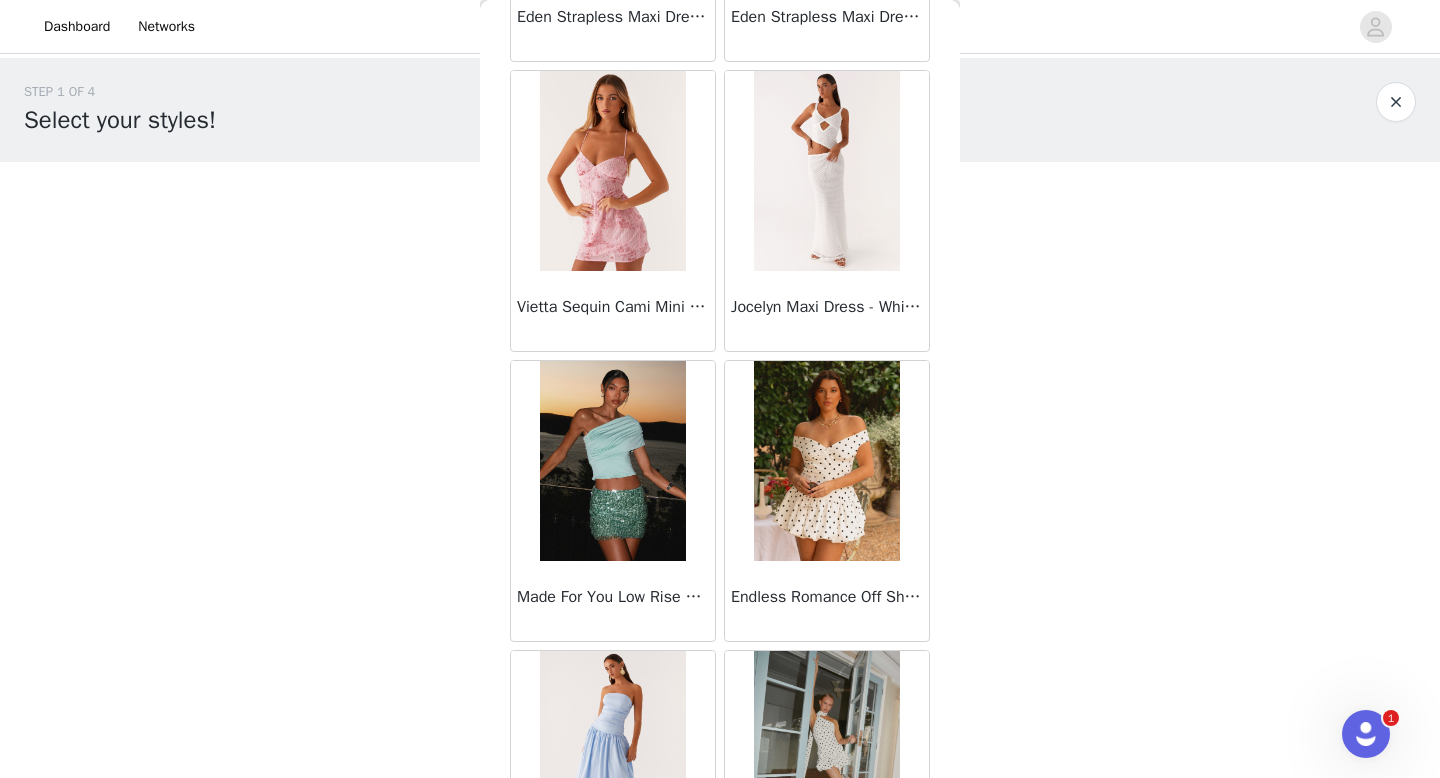 scroll, scrollTop: 16782, scrollLeft: 0, axis: vertical 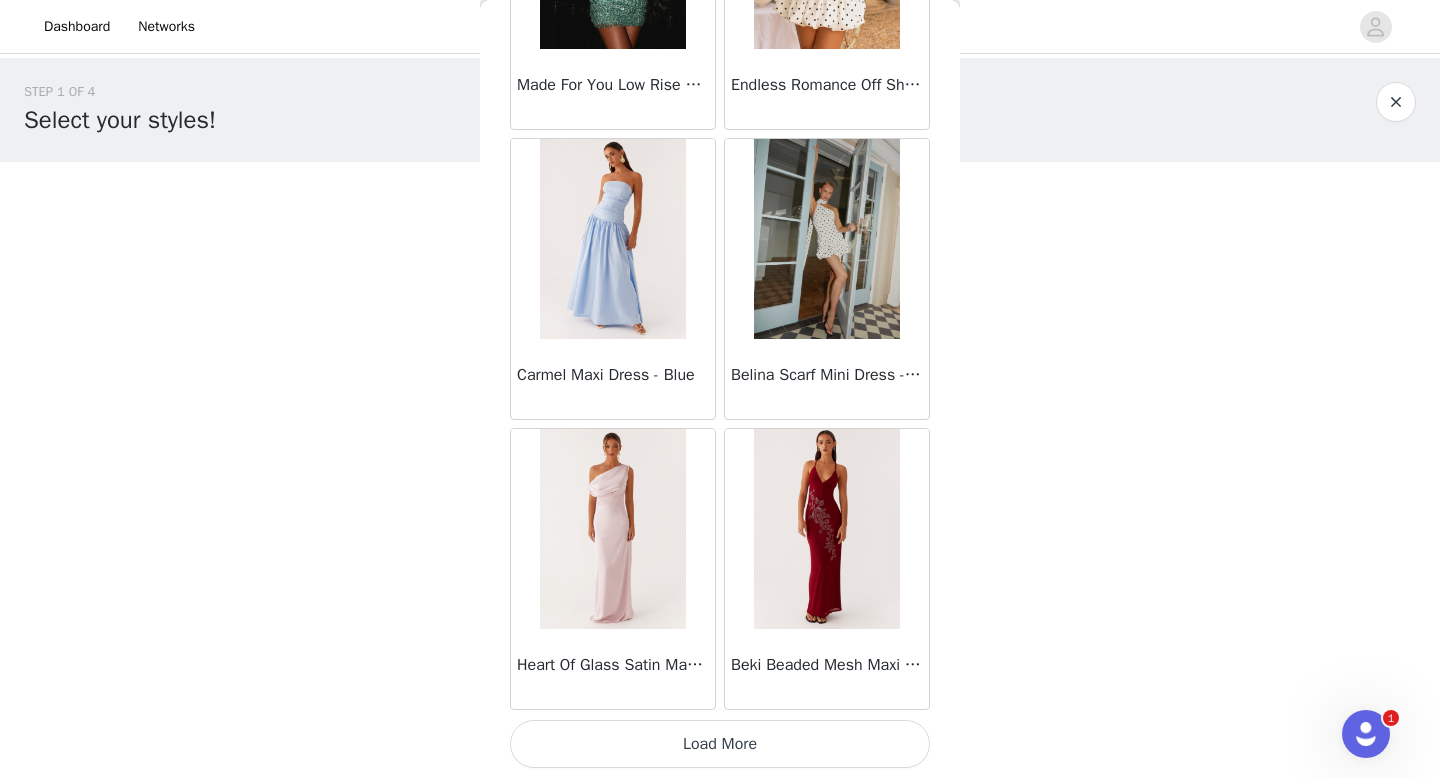 click on "Load More" at bounding box center [720, 744] 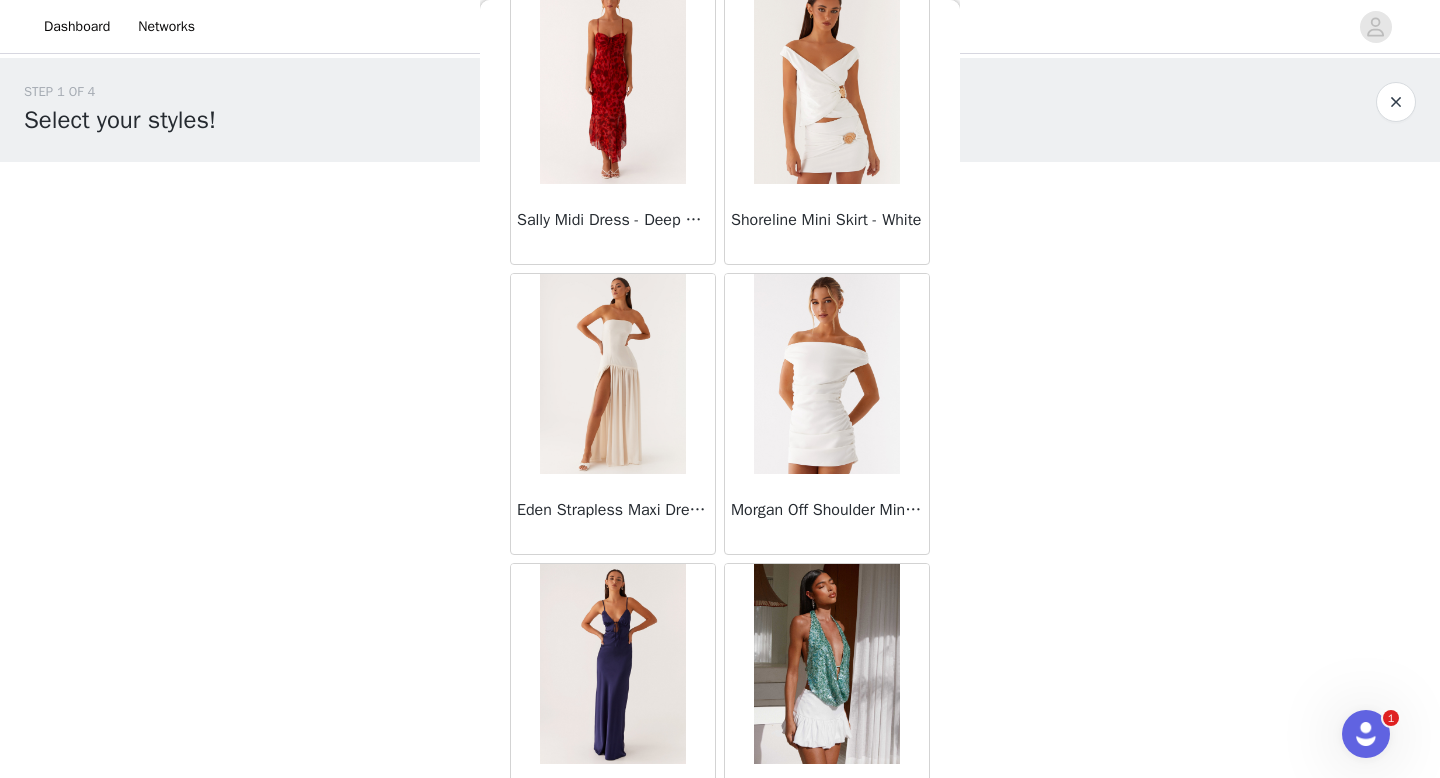 scroll, scrollTop: 19682, scrollLeft: 0, axis: vertical 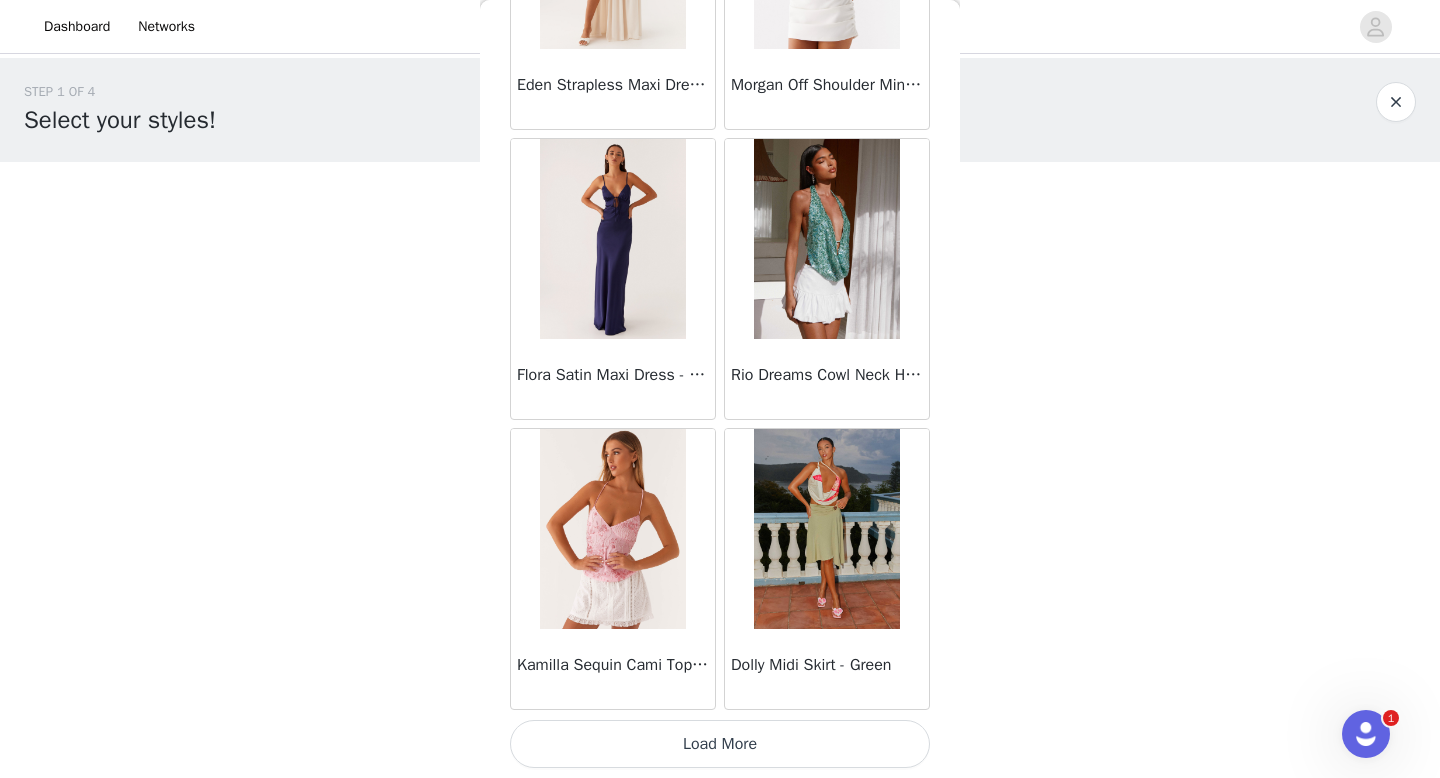 click on "Load More" at bounding box center [720, 744] 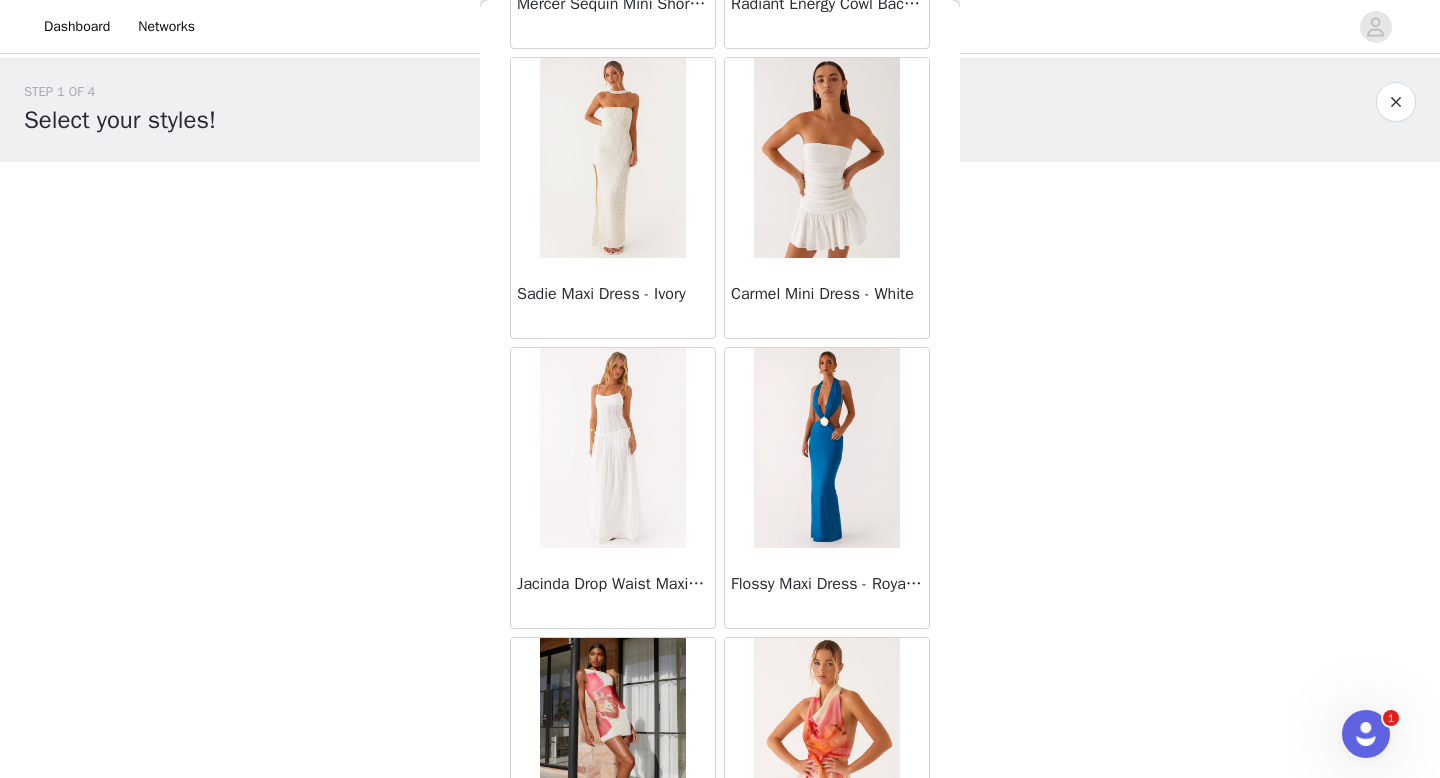 scroll, scrollTop: 22582, scrollLeft: 0, axis: vertical 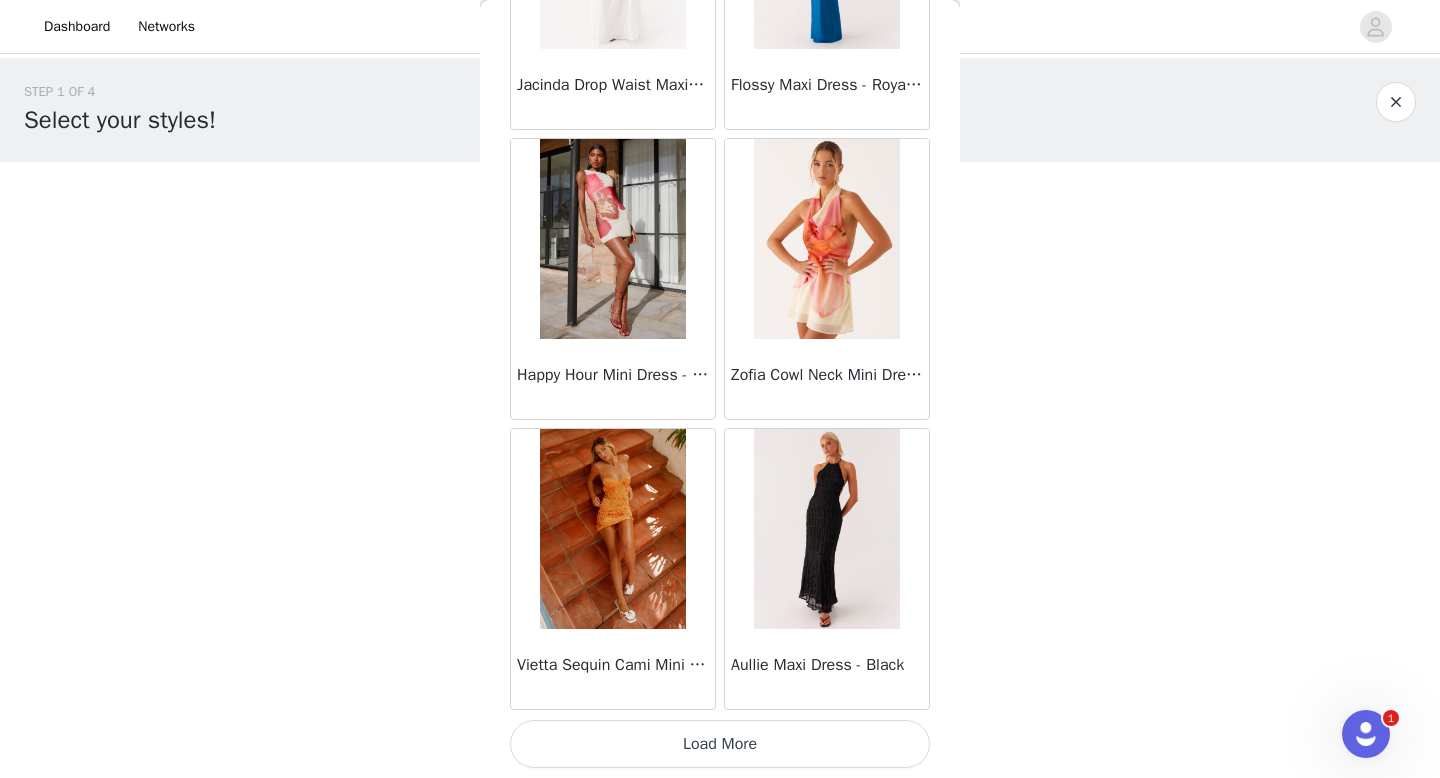 click on "Load More" at bounding box center [720, 744] 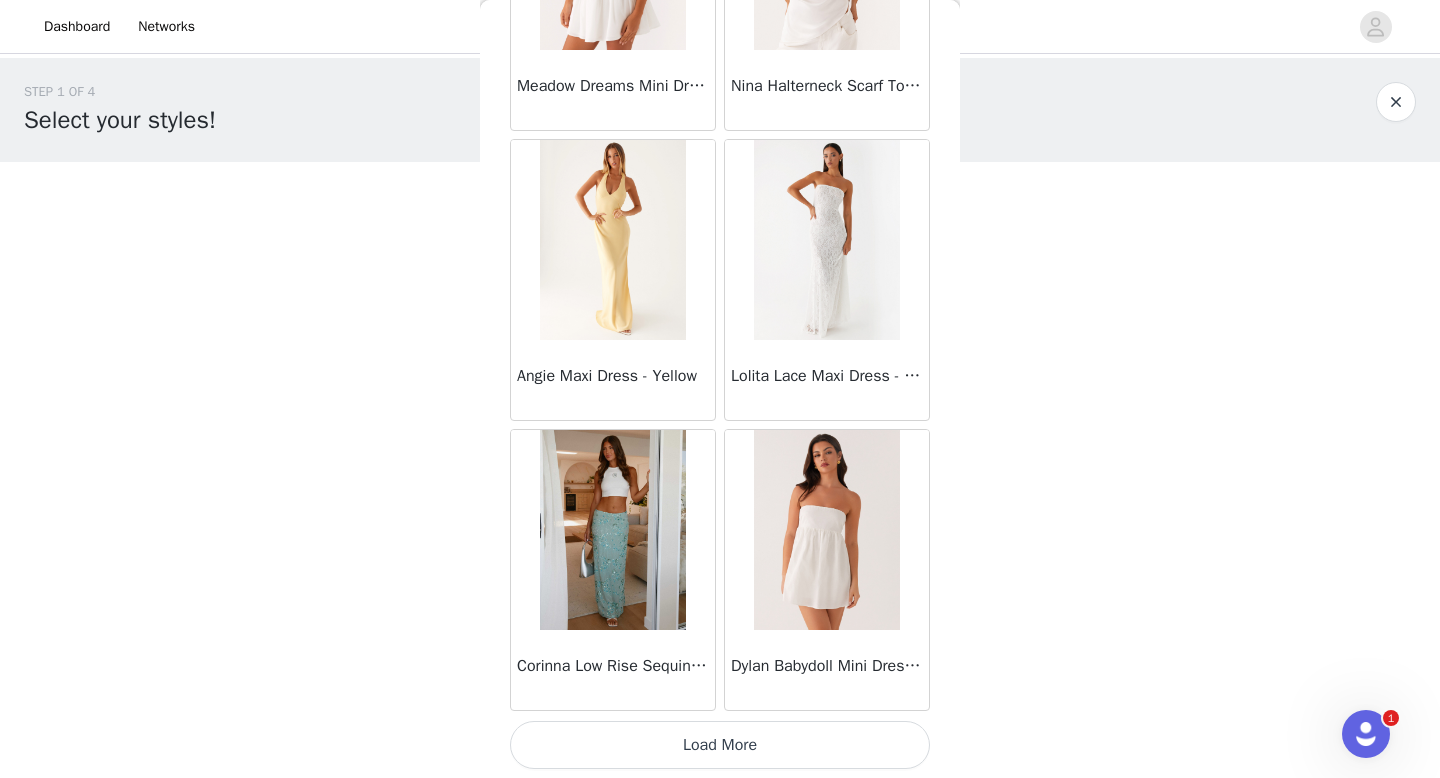 scroll, scrollTop: 25482, scrollLeft: 0, axis: vertical 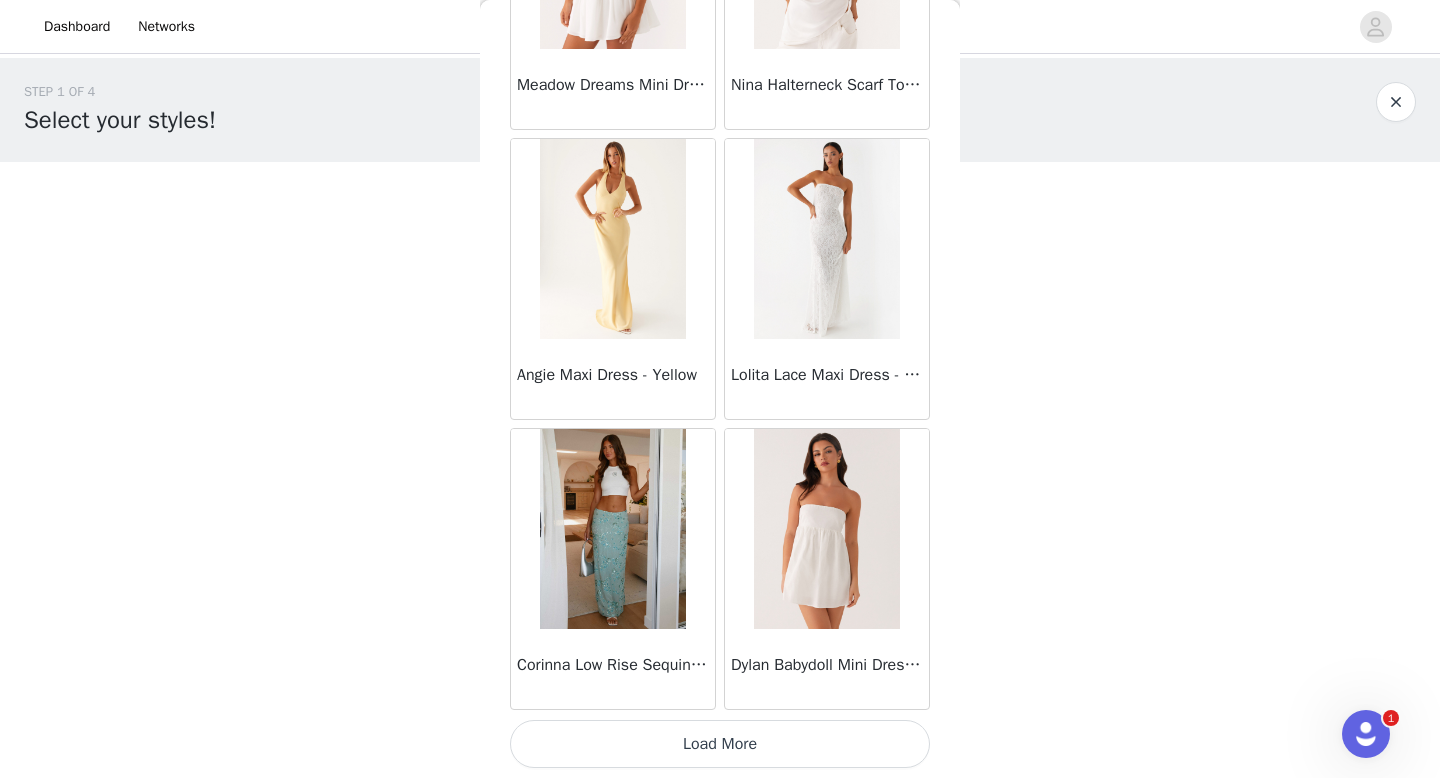 click on "Load More" at bounding box center [720, 744] 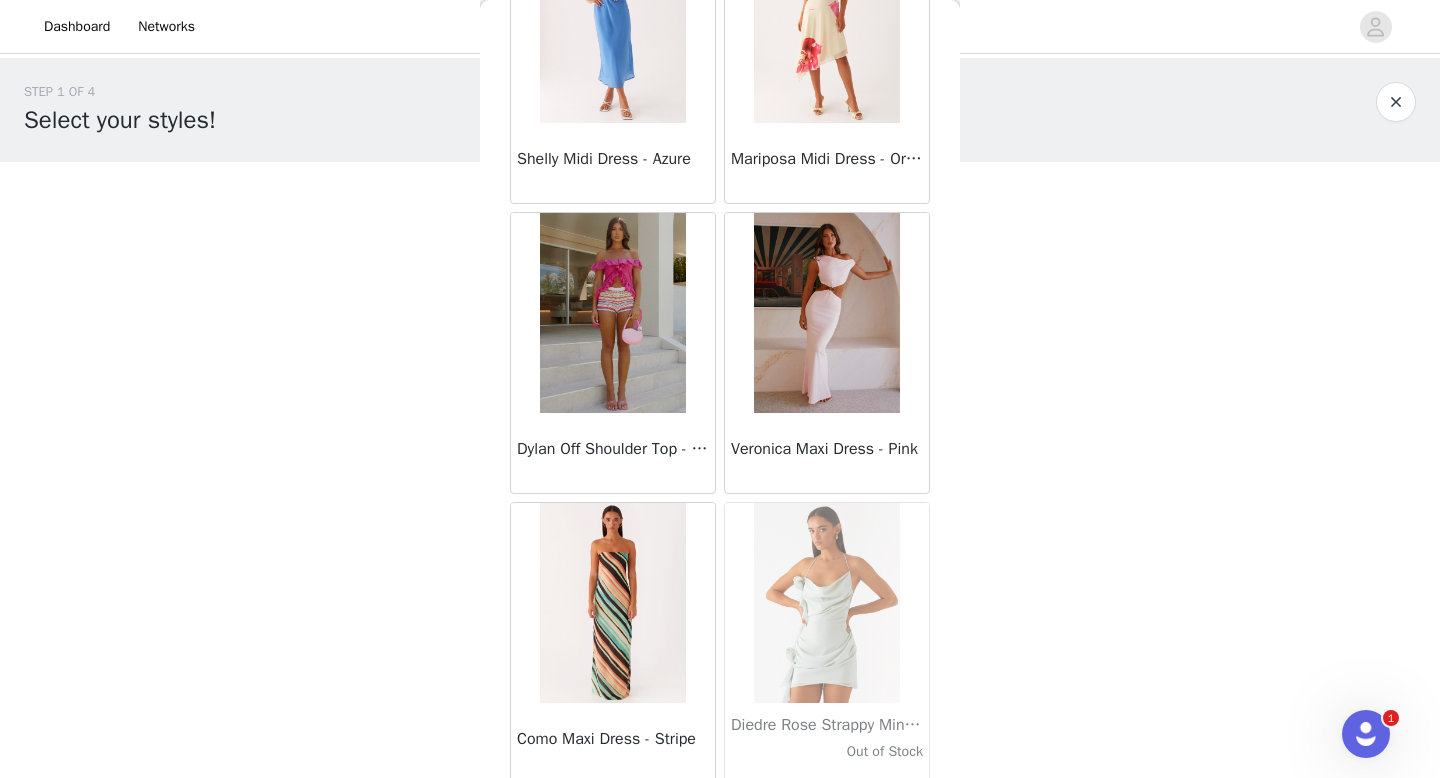 scroll, scrollTop: 28382, scrollLeft: 0, axis: vertical 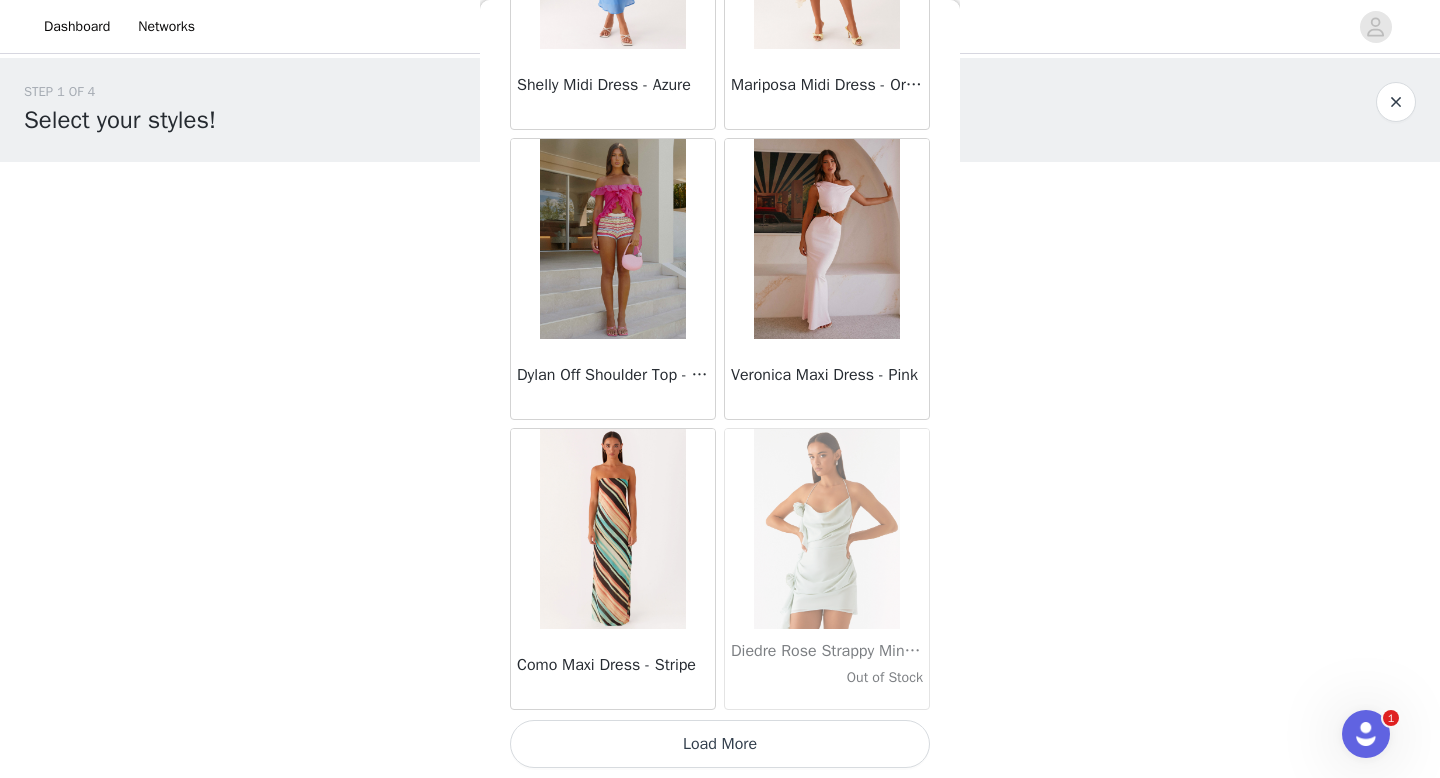 click on "Load More" at bounding box center [720, 744] 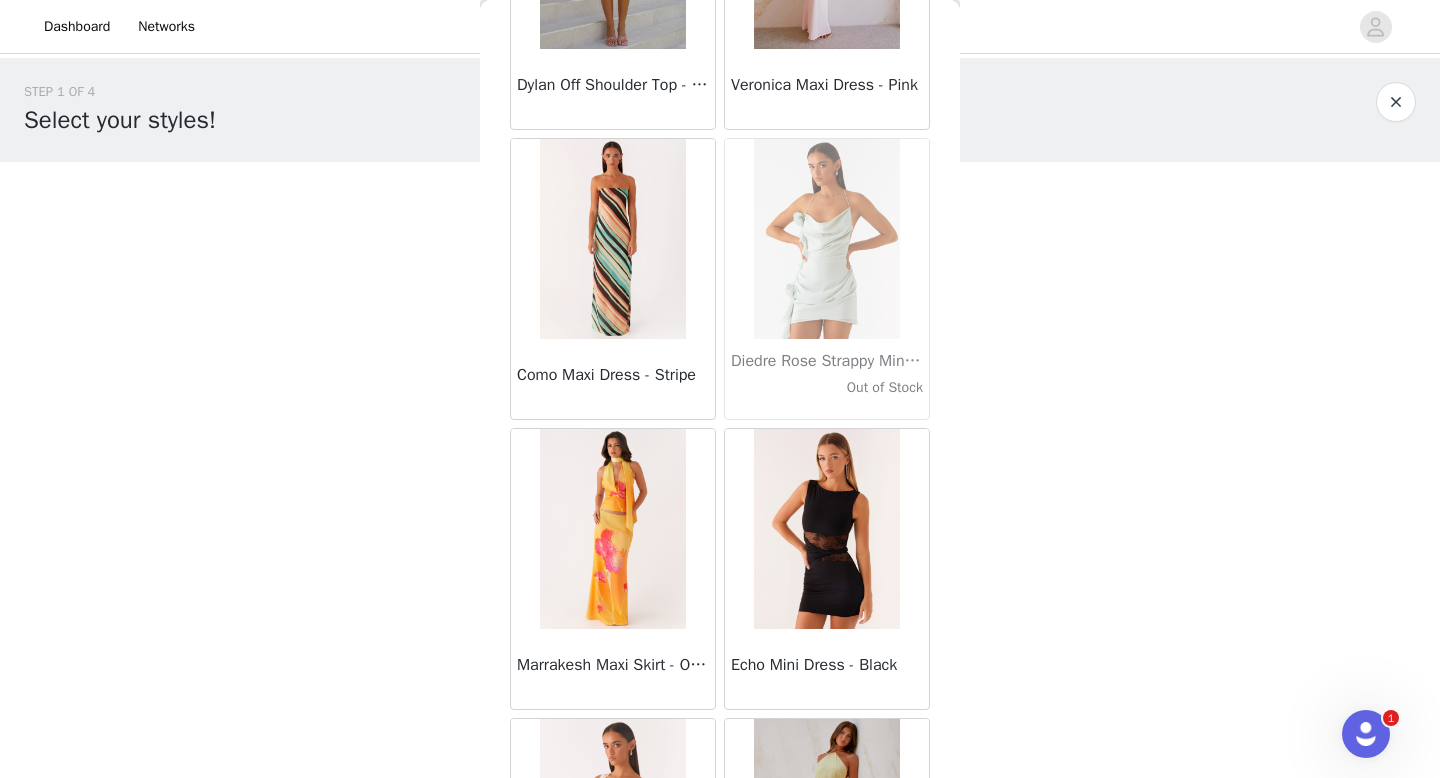 scroll, scrollTop: 29110, scrollLeft: 0, axis: vertical 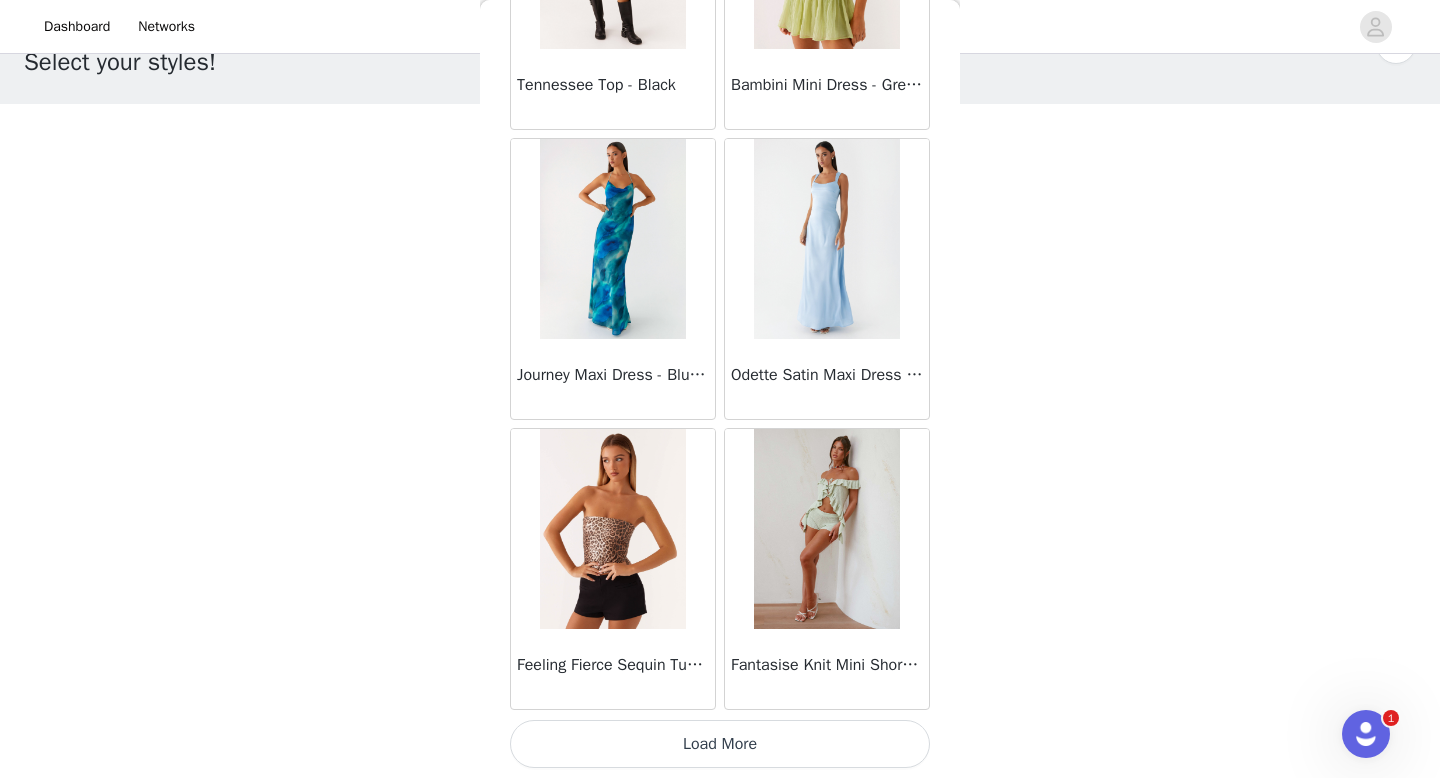 click on "Load More" at bounding box center (720, 744) 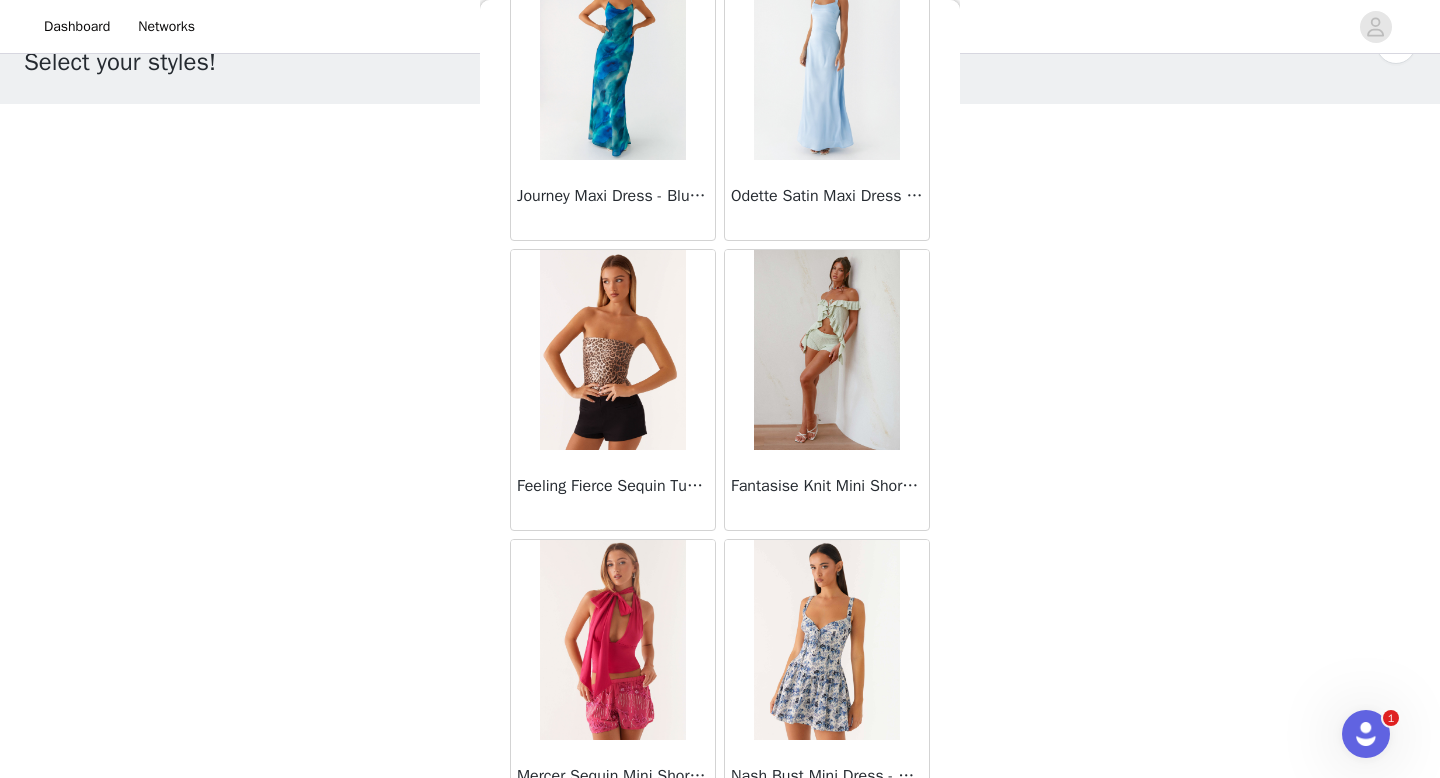 scroll, scrollTop: 31758, scrollLeft: 0, axis: vertical 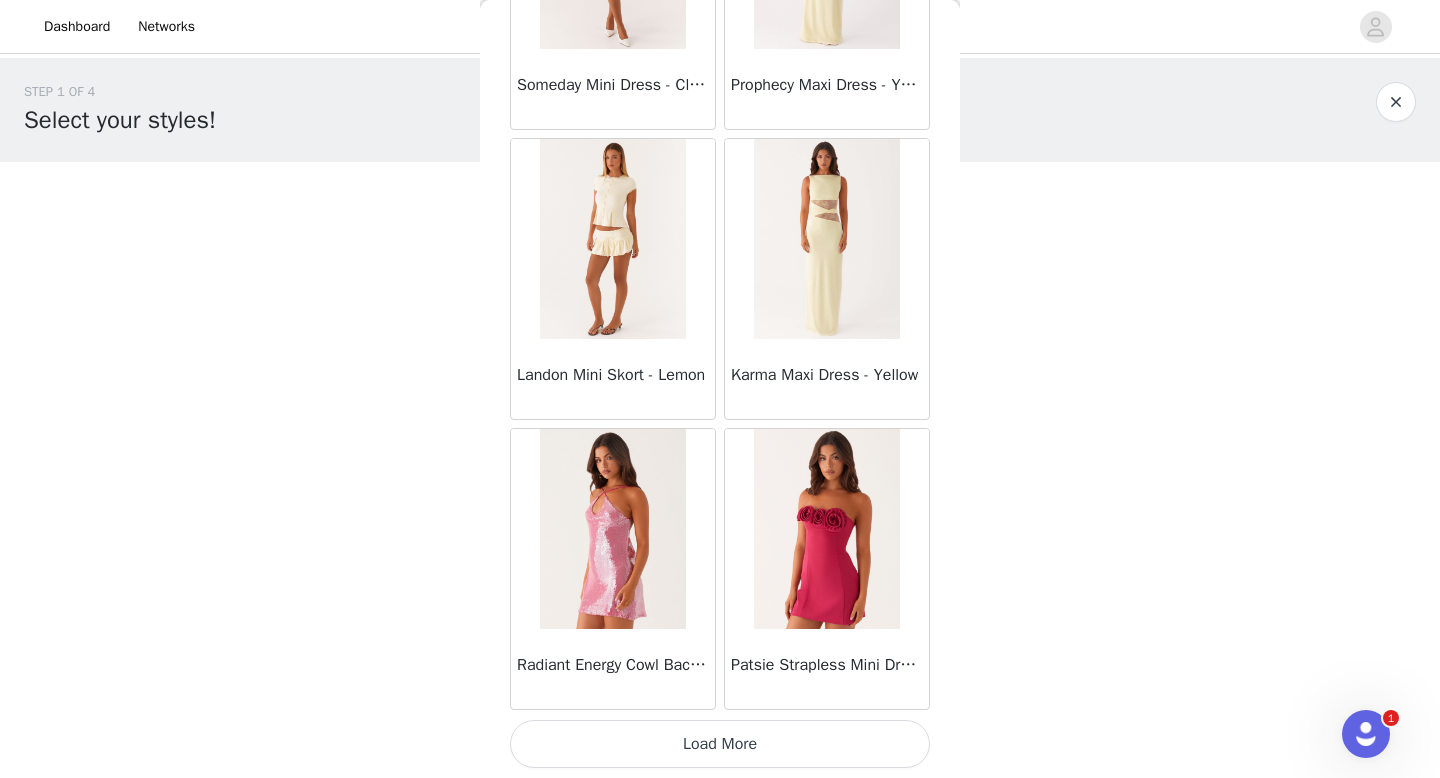 click on "Load More" at bounding box center (720, 744) 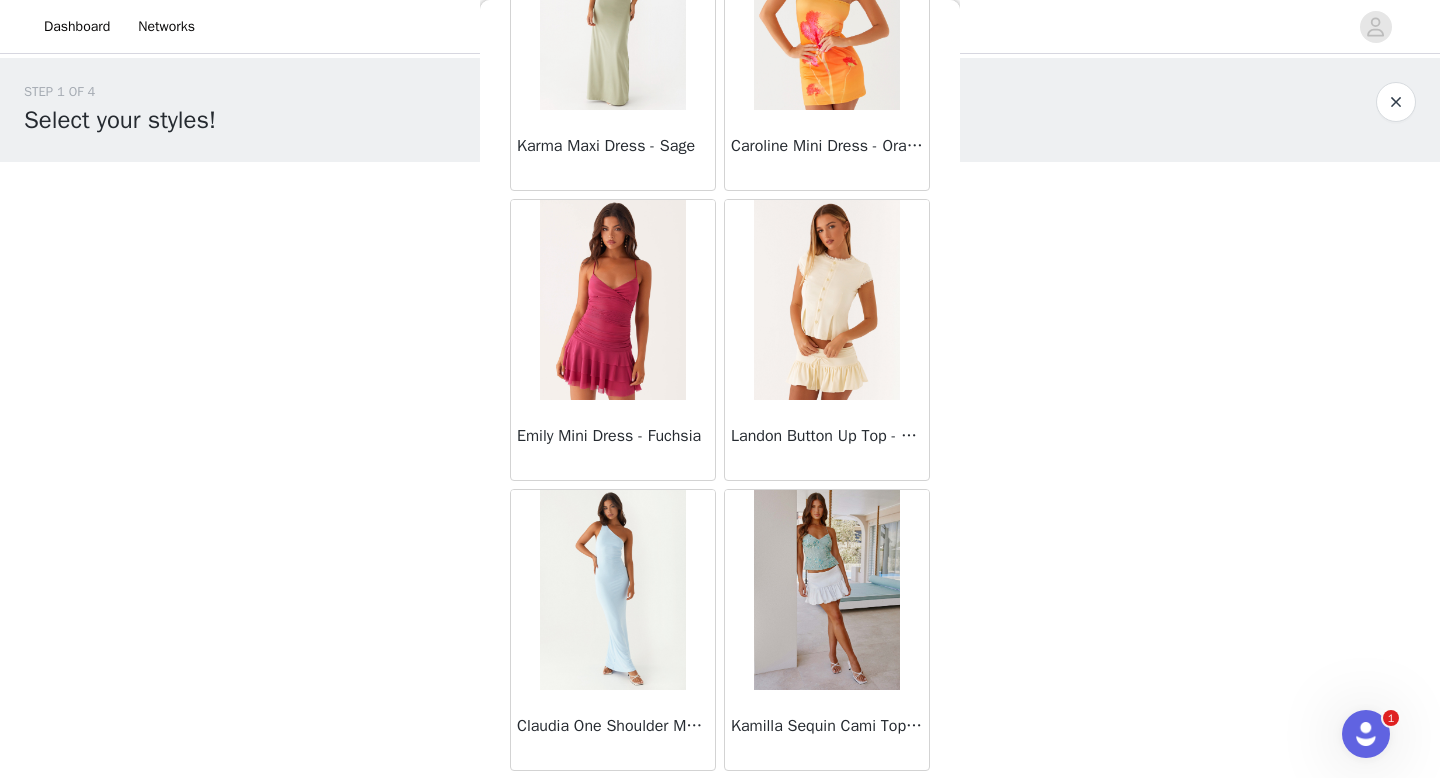 scroll, scrollTop: 37082, scrollLeft: 0, axis: vertical 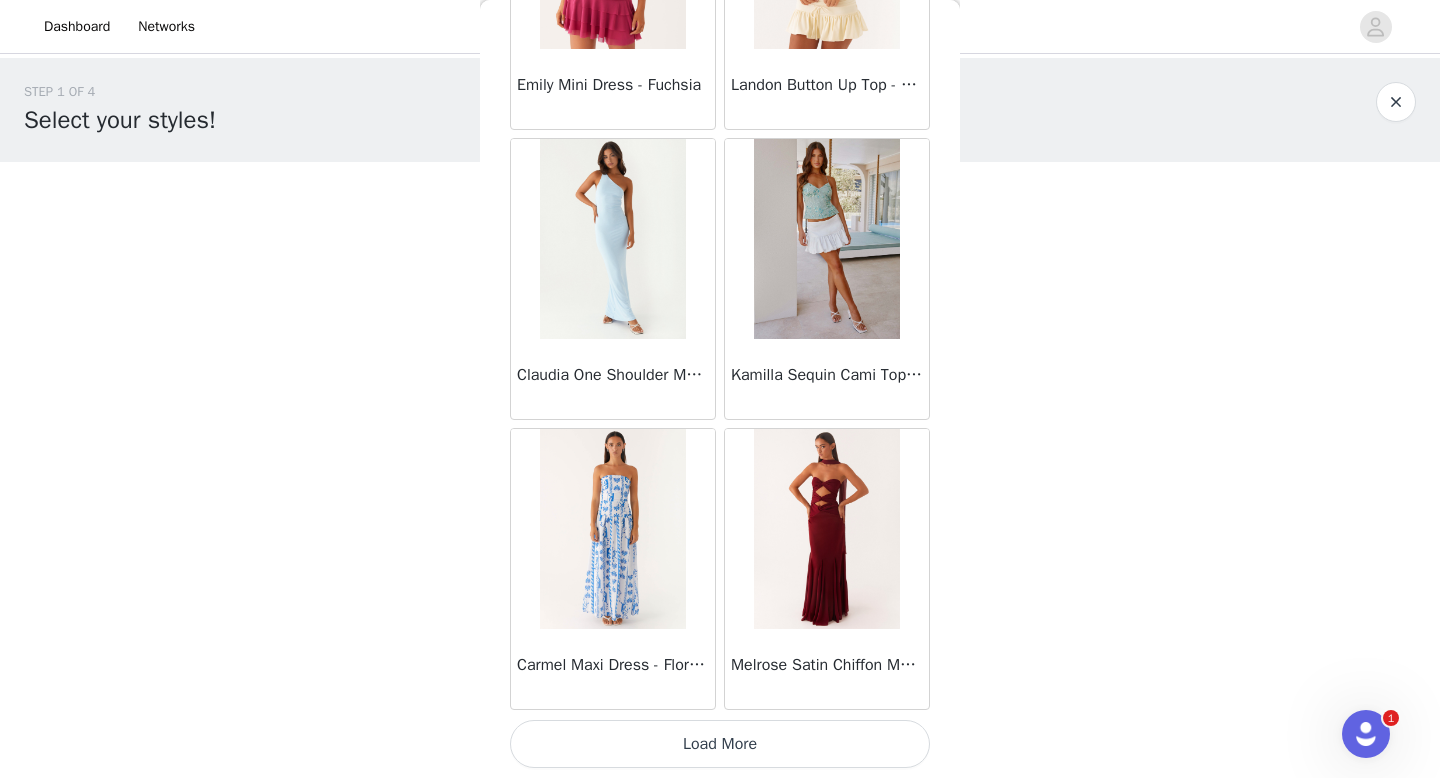 click on "Load More" at bounding box center (720, 744) 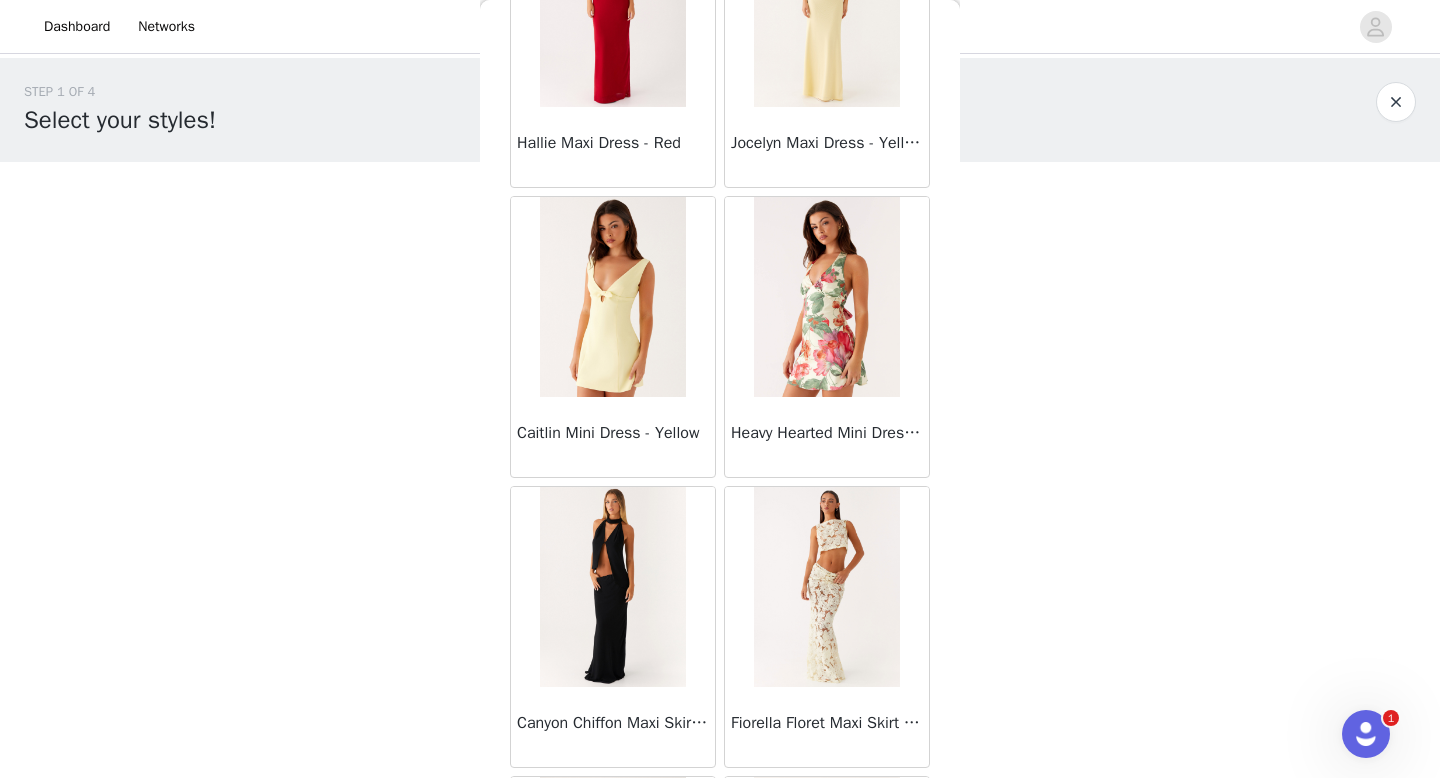 scroll, scrollTop: 39413, scrollLeft: 0, axis: vertical 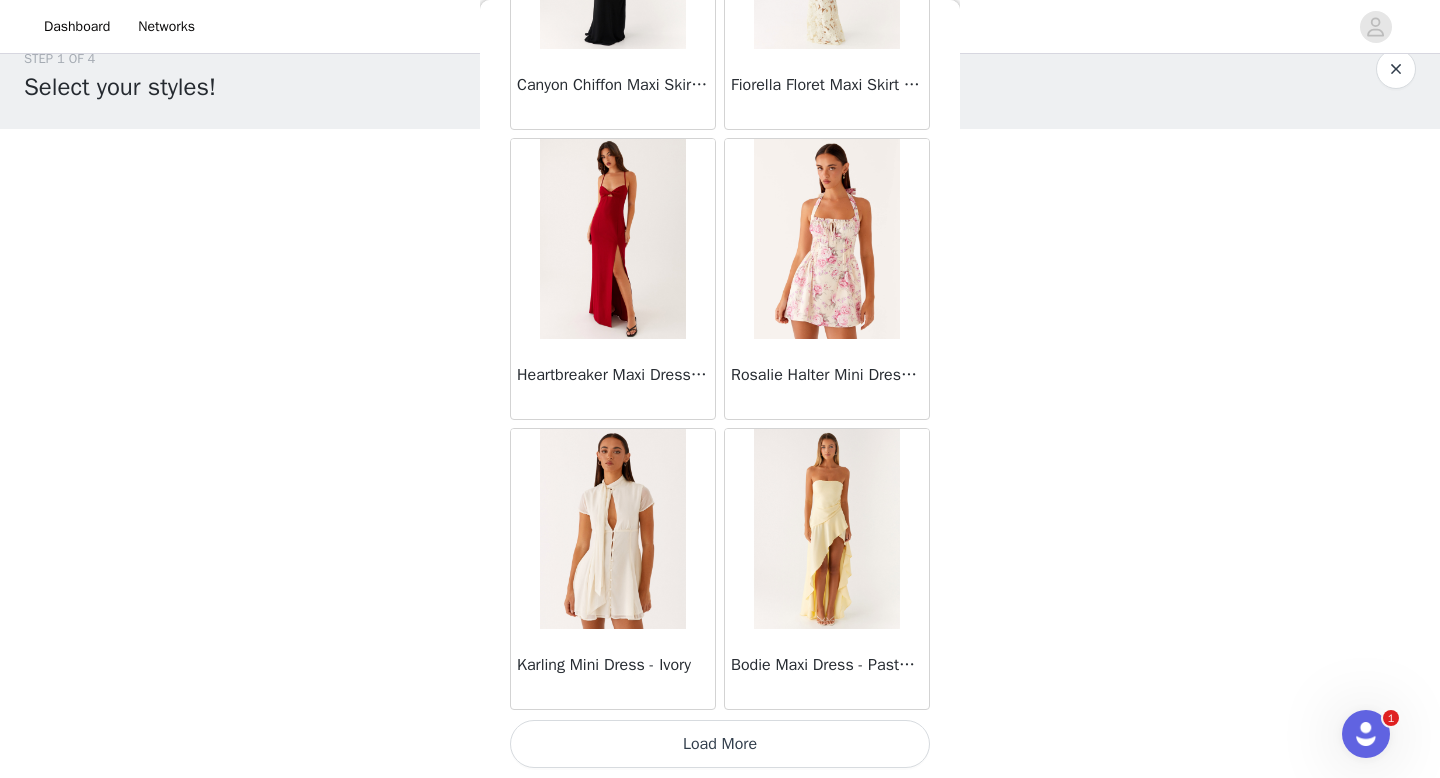 click on "Load More" at bounding box center [720, 744] 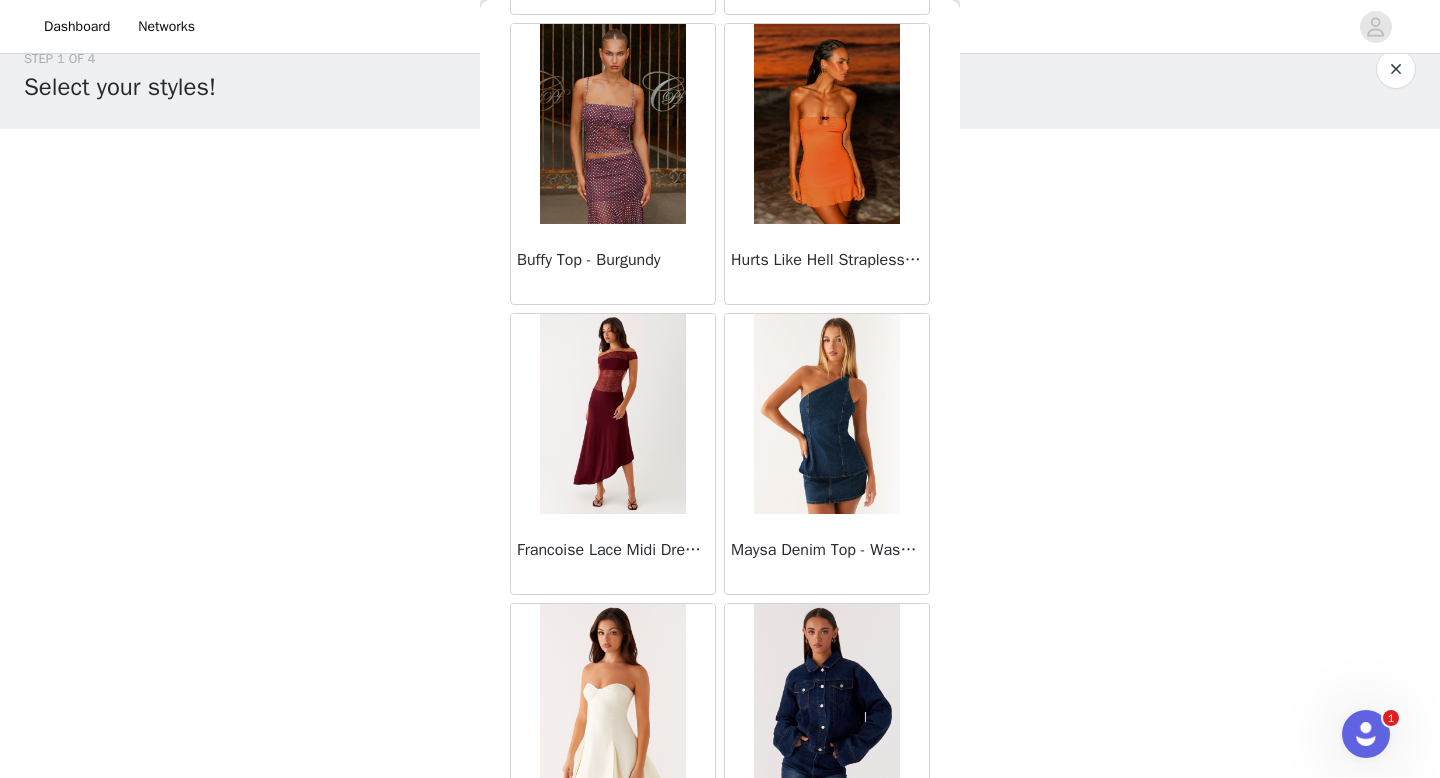 scroll, scrollTop: 41367, scrollLeft: 0, axis: vertical 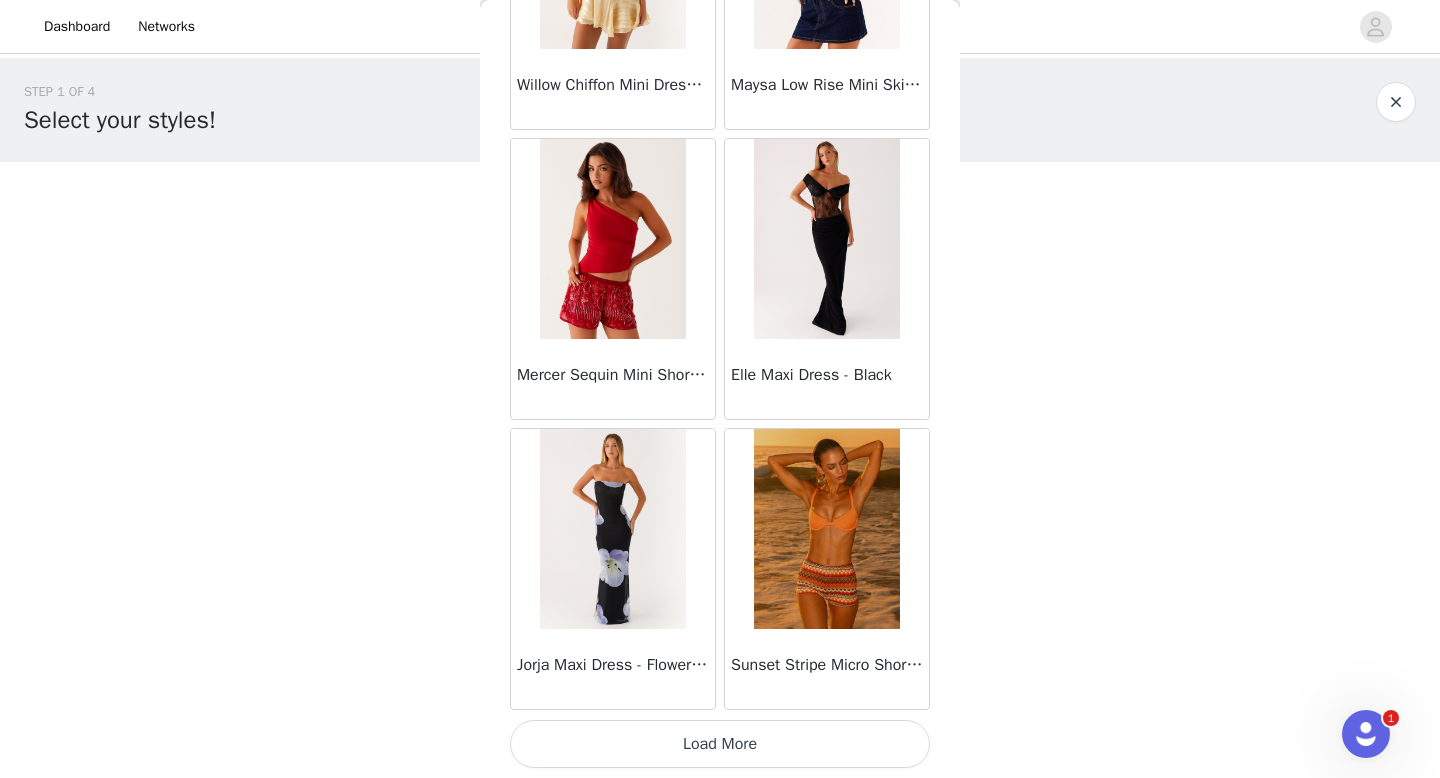 click on "Load More" at bounding box center [720, 744] 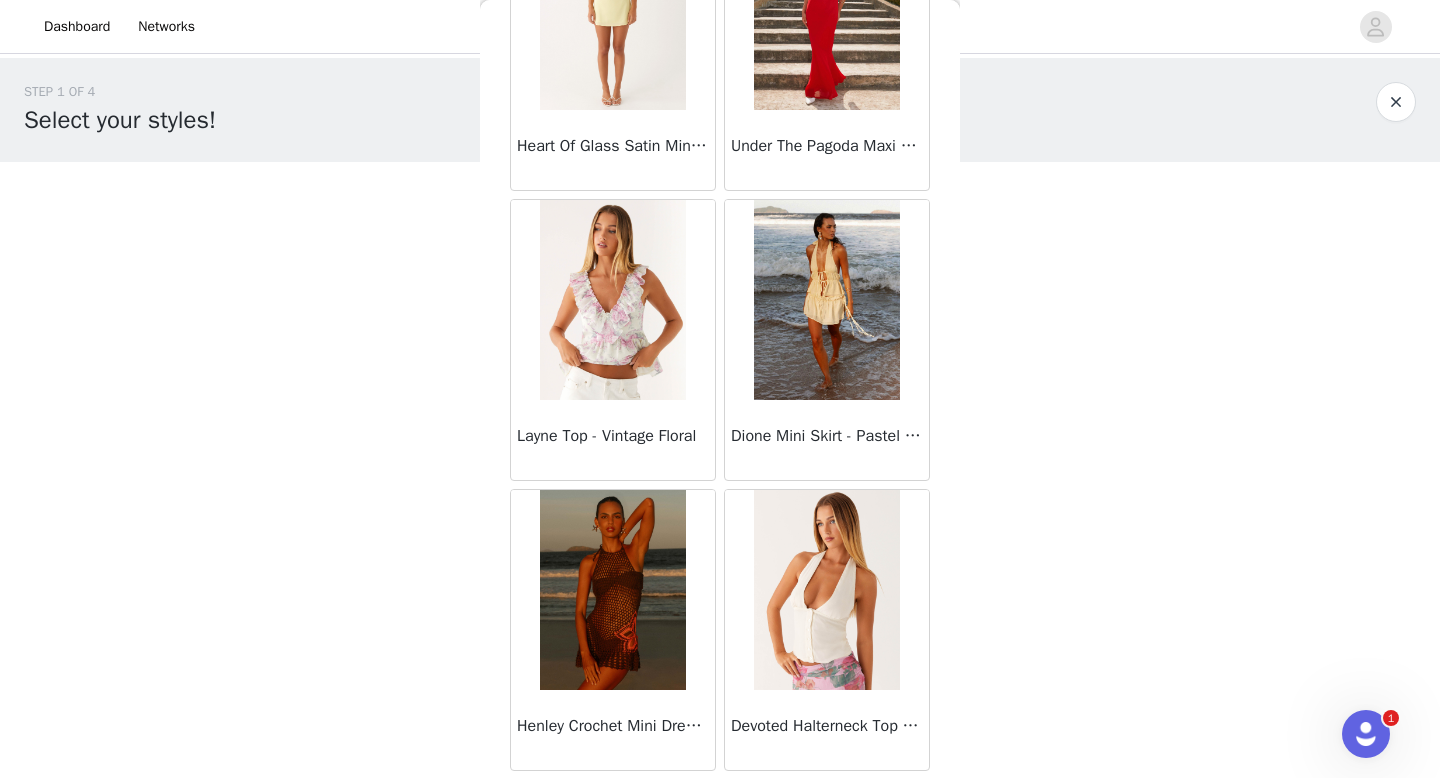 scroll, scrollTop: 45440, scrollLeft: 0, axis: vertical 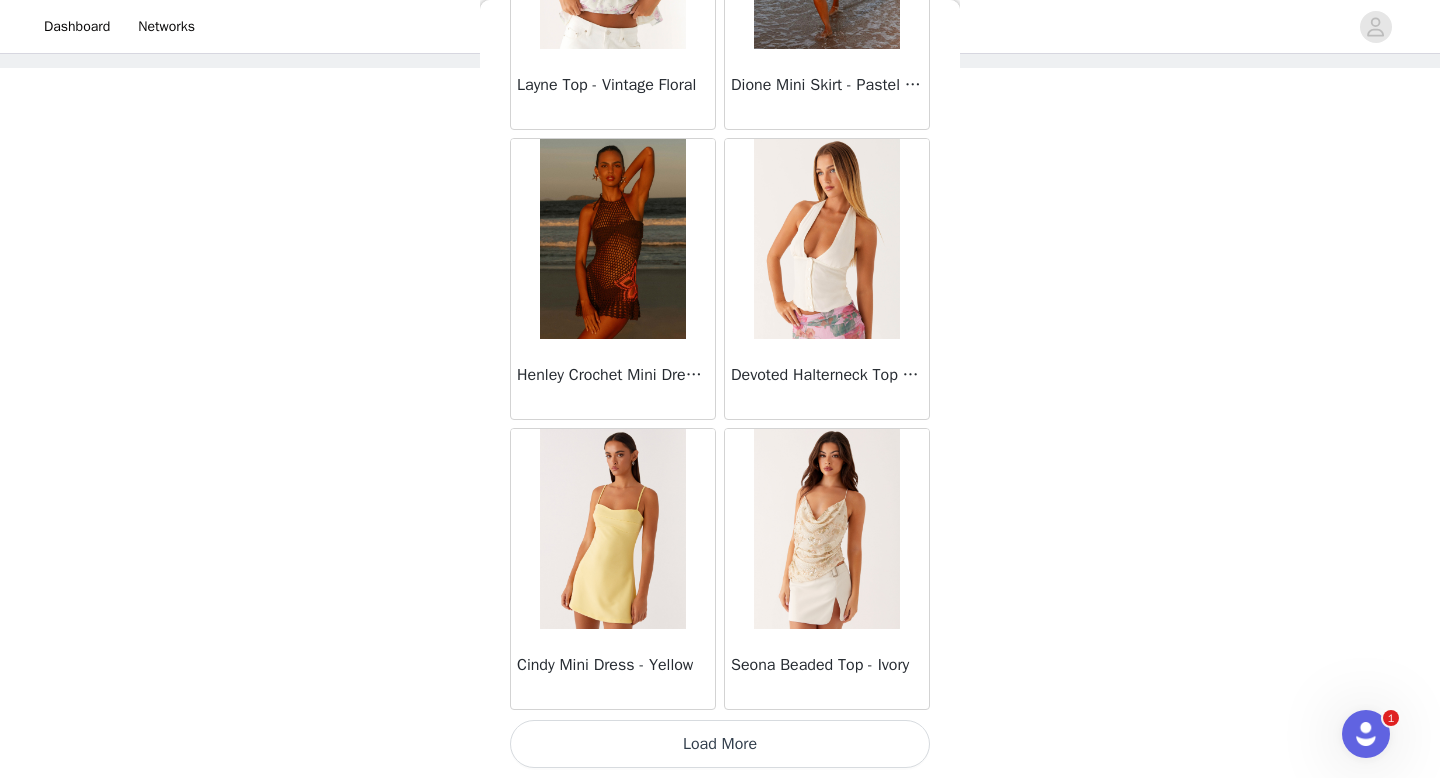 click on "Load More" at bounding box center (720, 744) 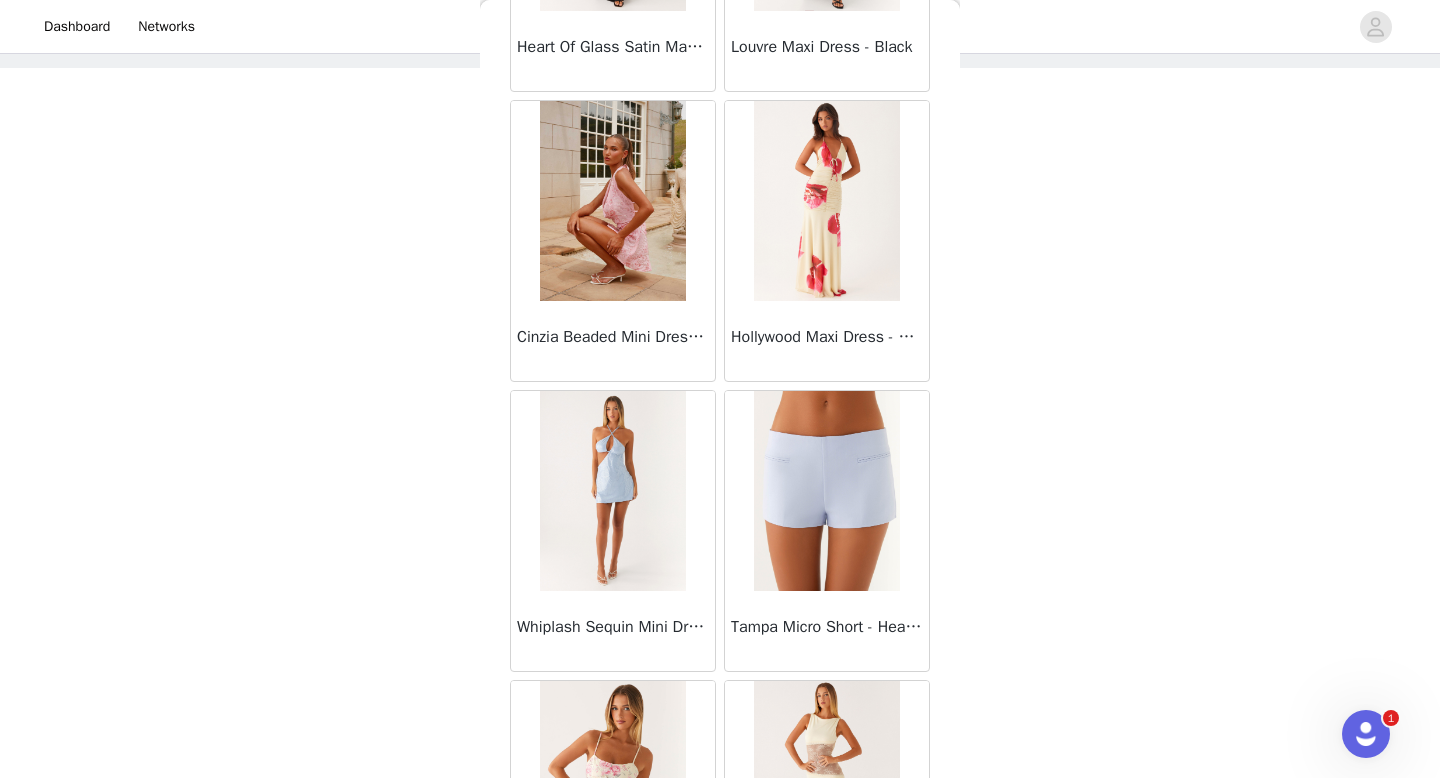 scroll, scrollTop: 47132, scrollLeft: 0, axis: vertical 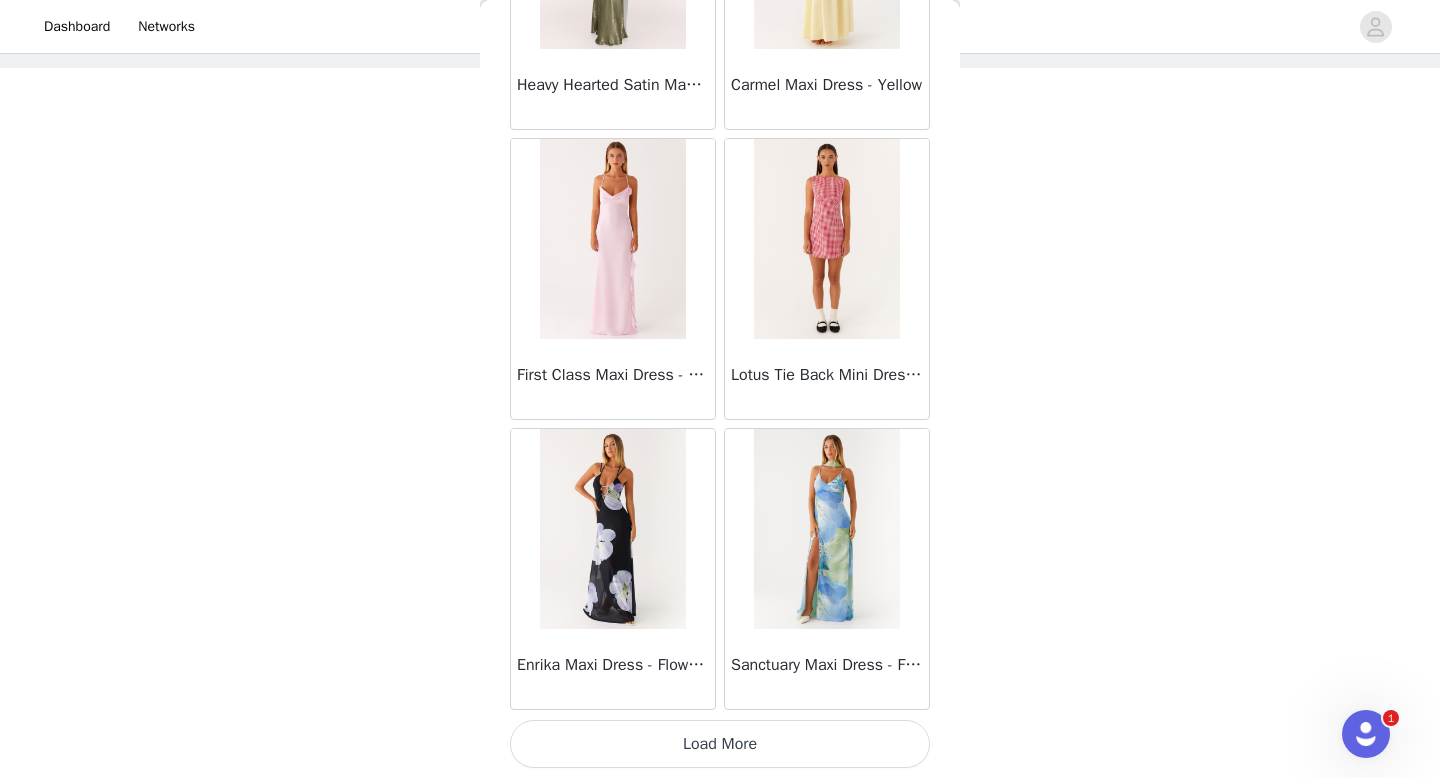 click on "Load More" at bounding box center (720, 744) 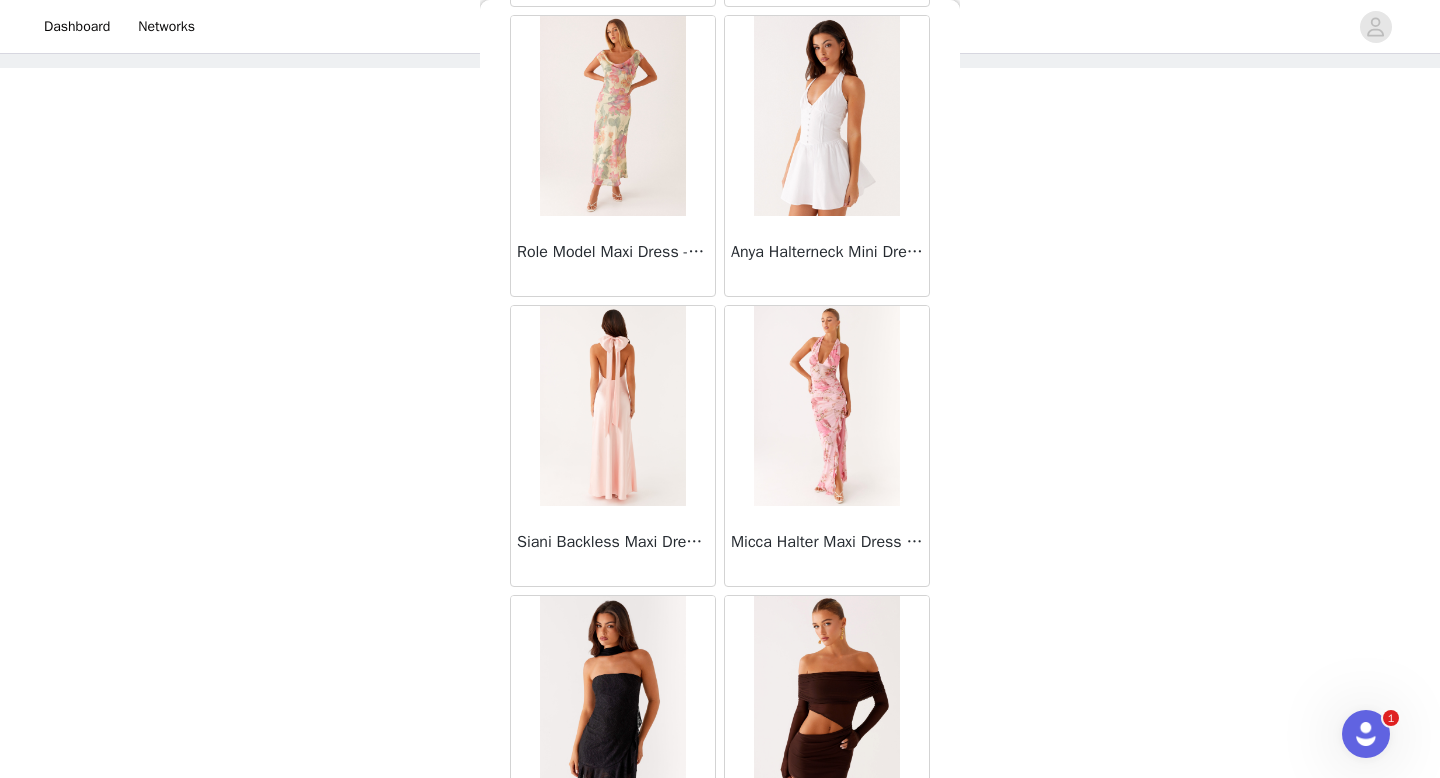 scroll, scrollTop: 51436, scrollLeft: 0, axis: vertical 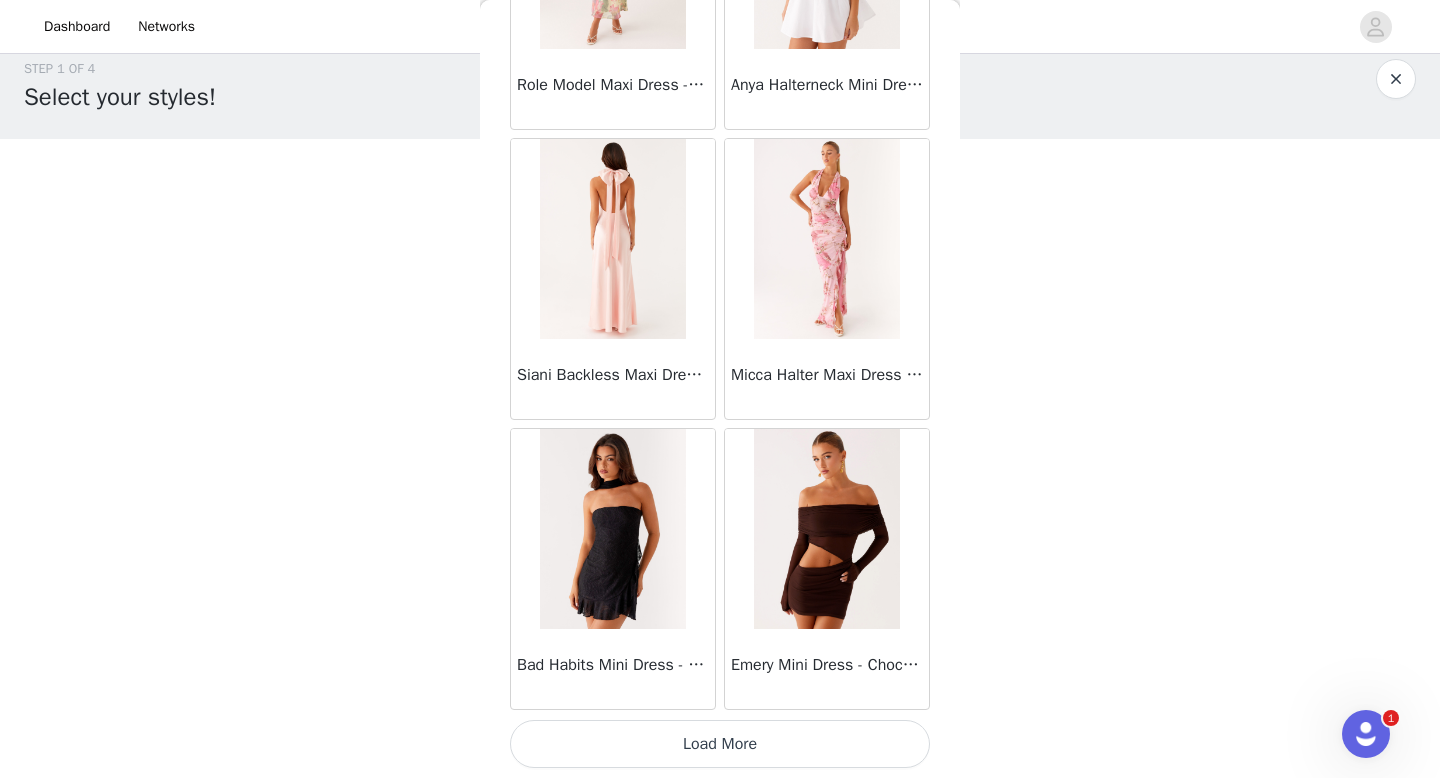 click on "Load More" at bounding box center [720, 744] 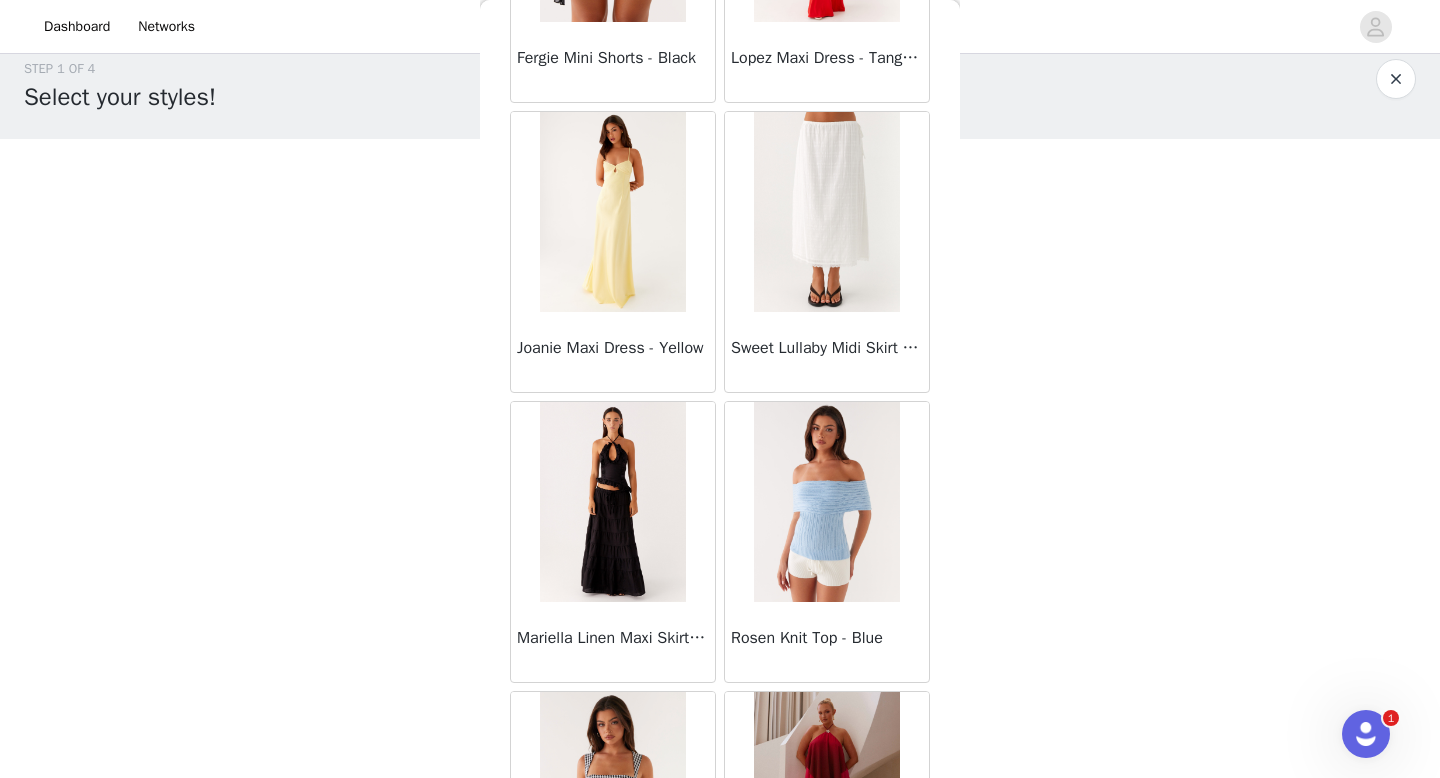scroll, scrollTop: 52844, scrollLeft: 0, axis: vertical 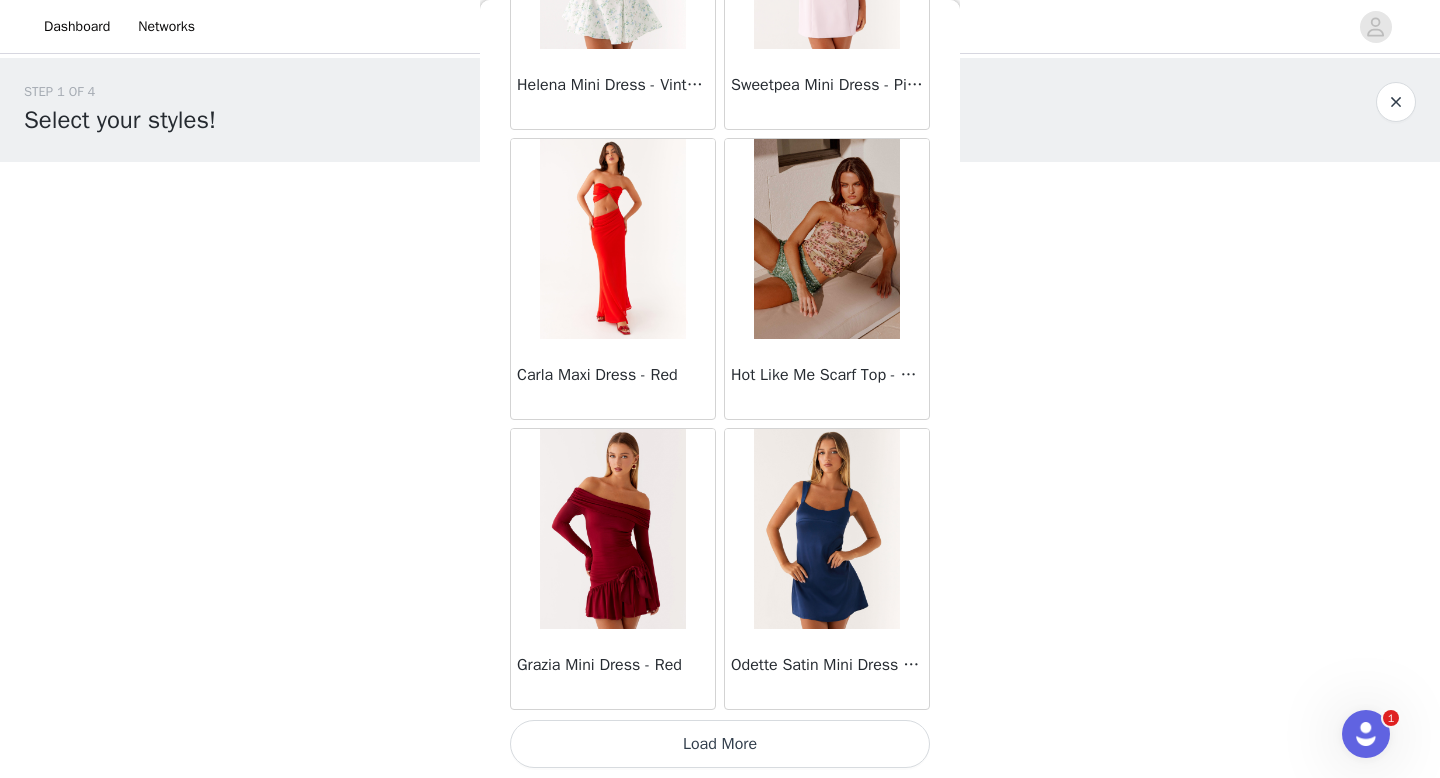 click on "Load More" at bounding box center [720, 744] 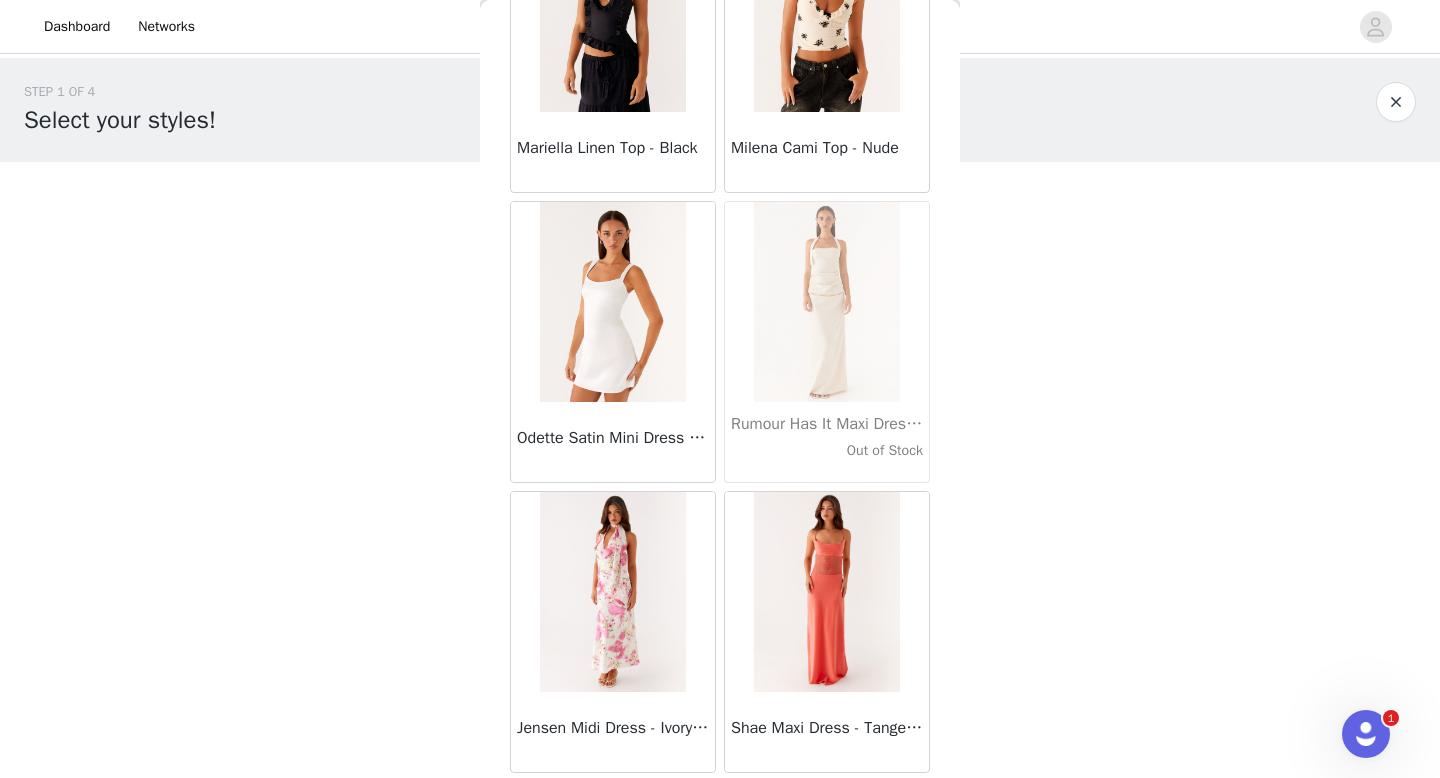 scroll, scrollTop: 57382, scrollLeft: 0, axis: vertical 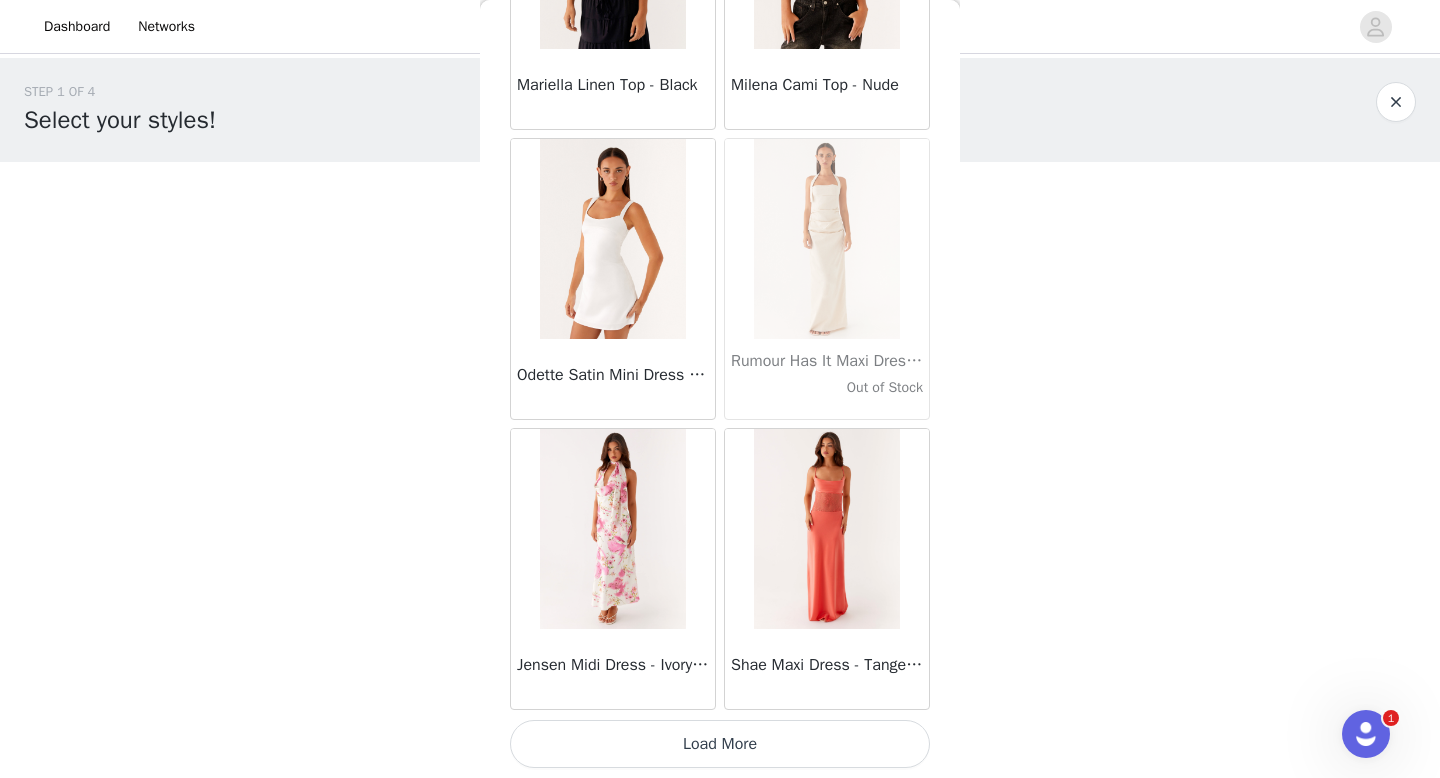 click on "Load More" at bounding box center (720, 744) 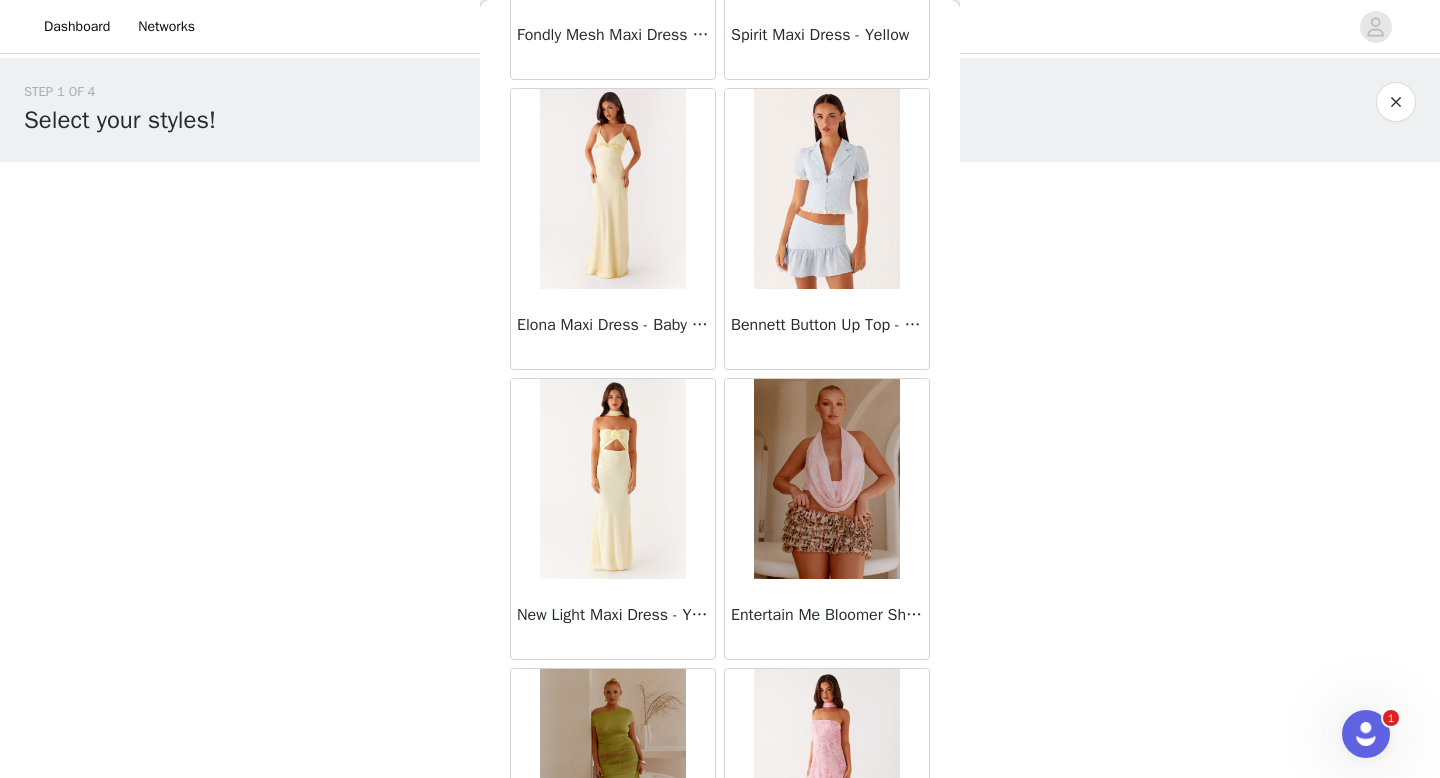scroll, scrollTop: 59753, scrollLeft: 0, axis: vertical 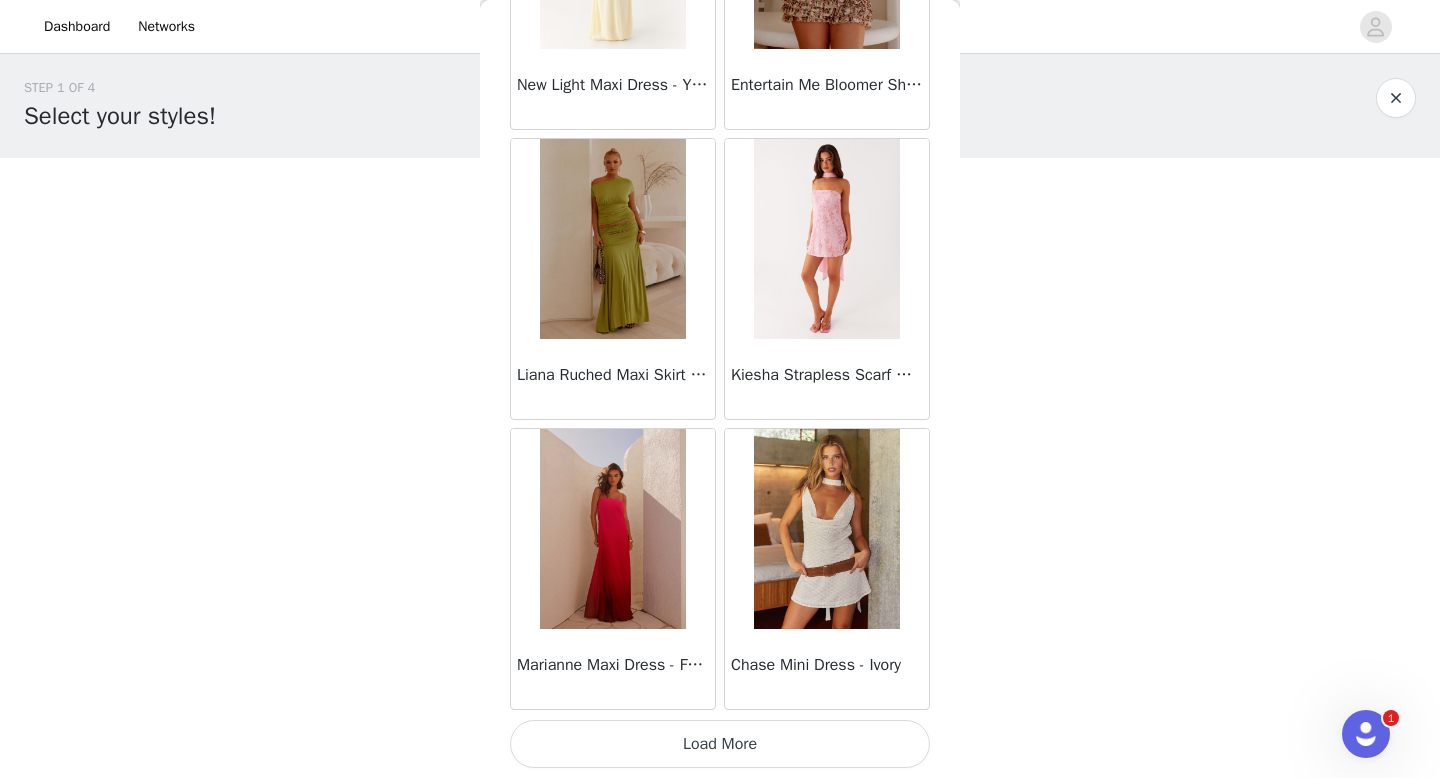 click on "Load More" at bounding box center [720, 744] 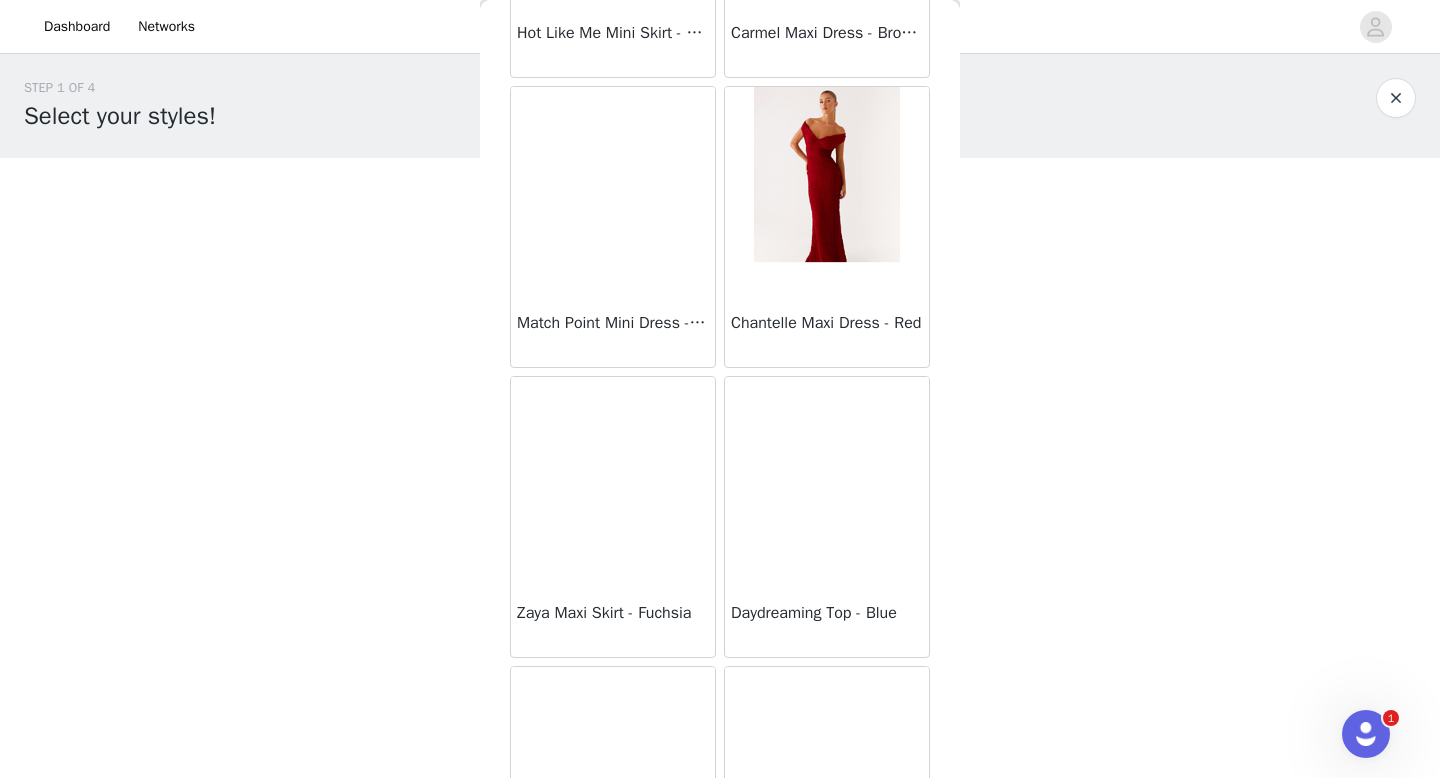 scroll, scrollTop: 63182, scrollLeft: 0, axis: vertical 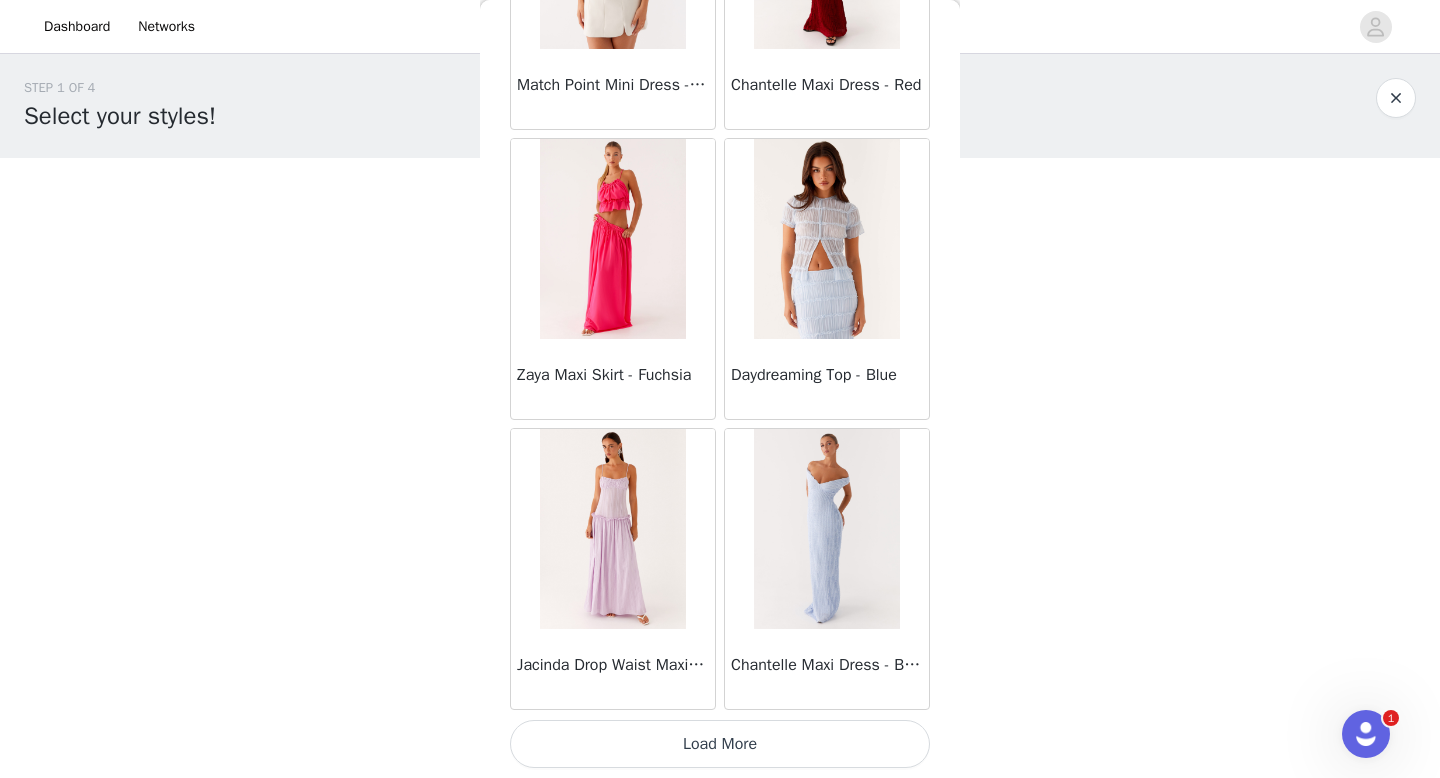 click on "Load More" at bounding box center [720, 744] 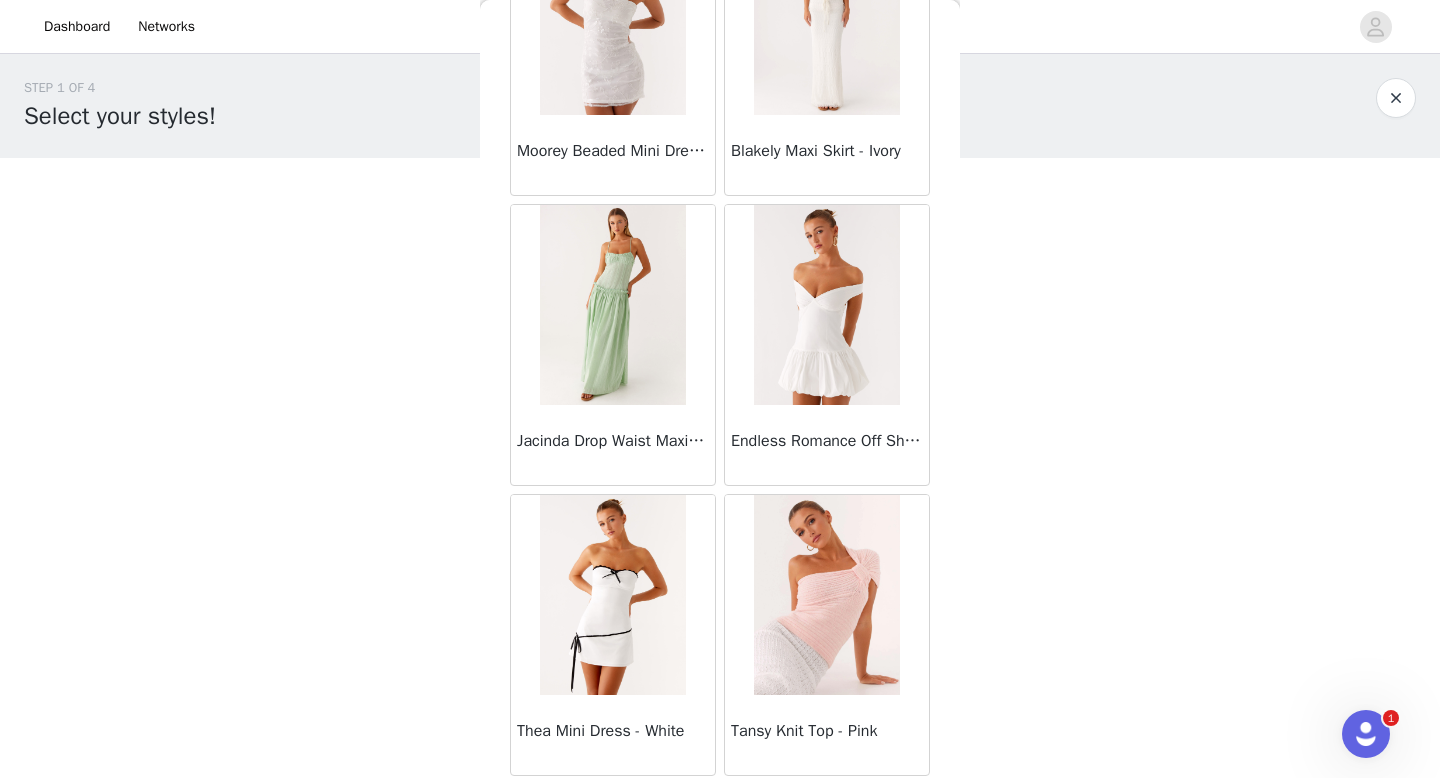 scroll, scrollTop: 65691, scrollLeft: 0, axis: vertical 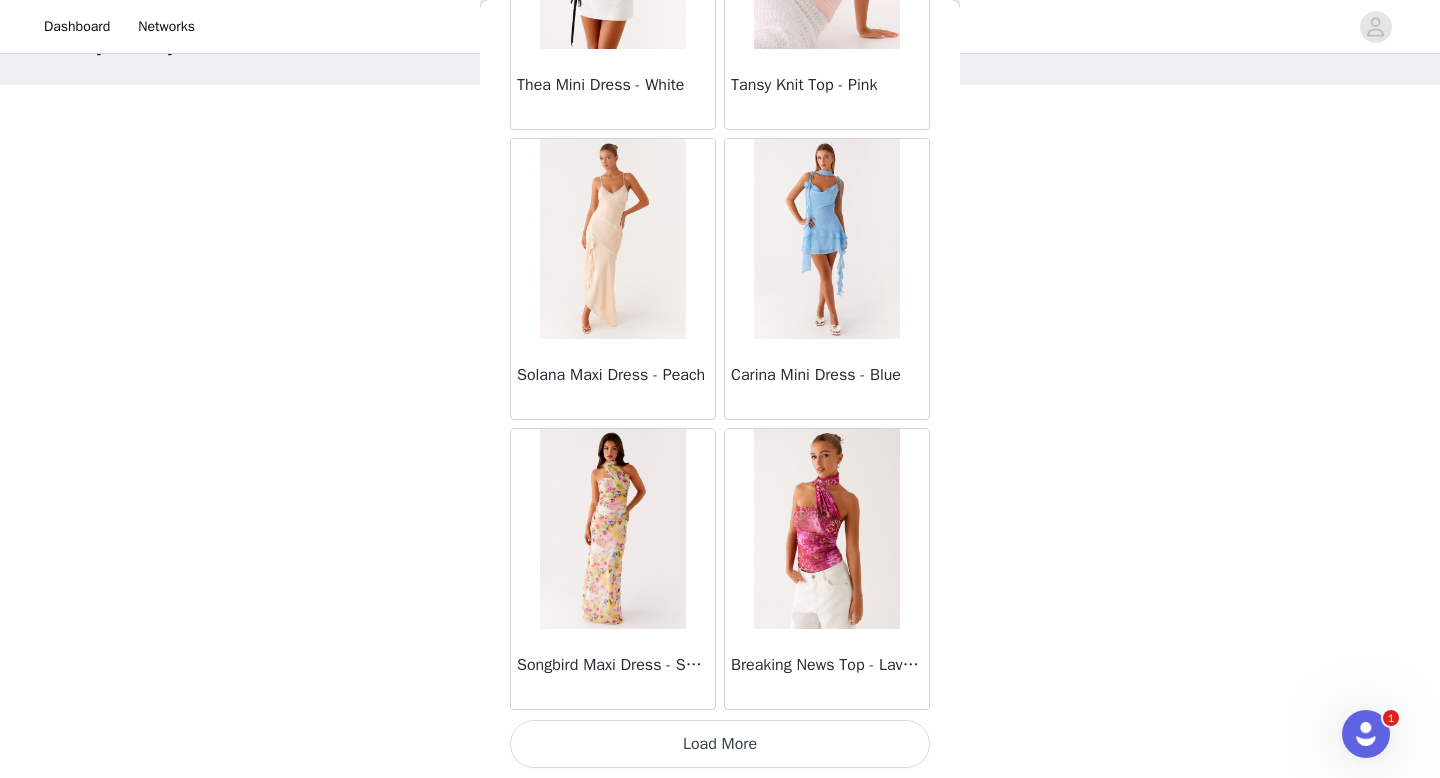 click on "Load More" at bounding box center [720, 744] 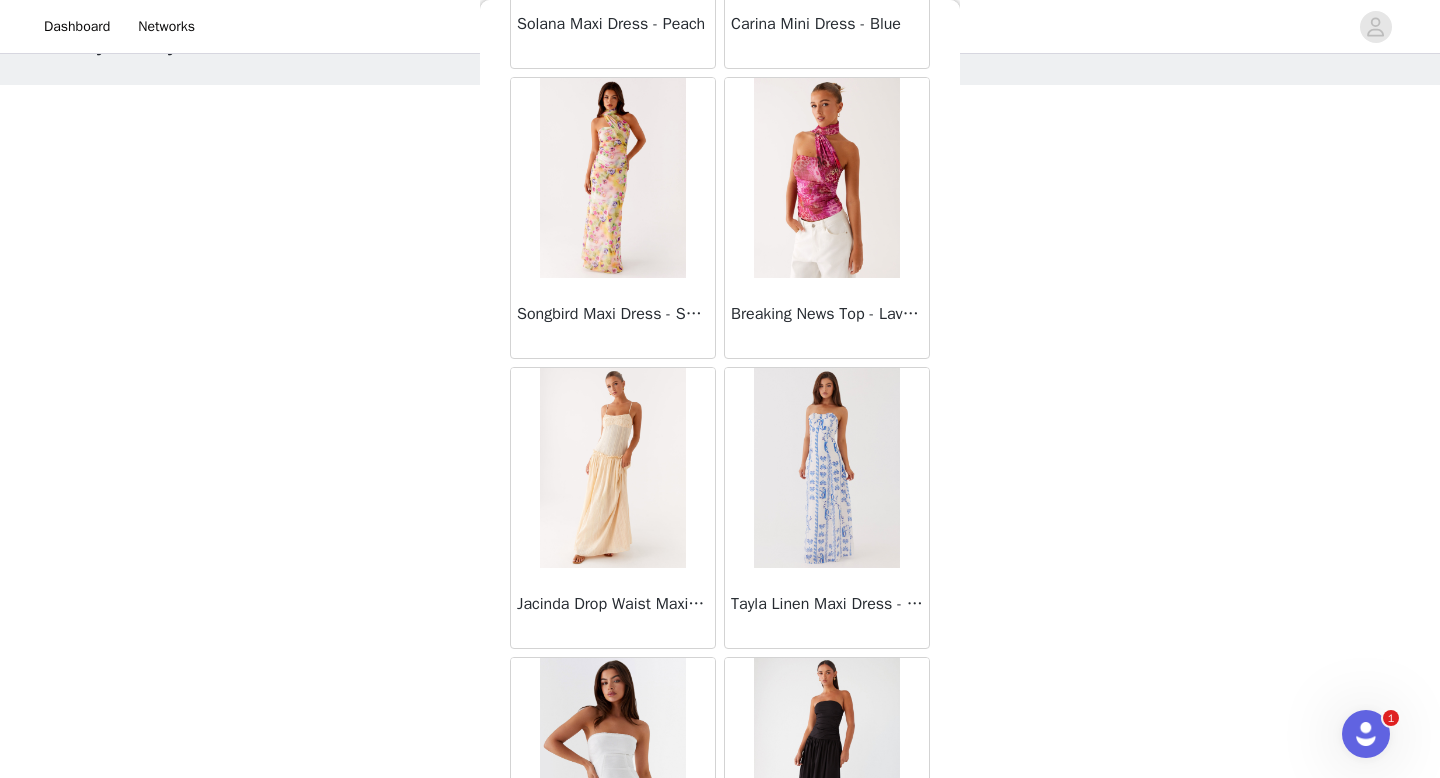 scroll, scrollTop: 66344, scrollLeft: 0, axis: vertical 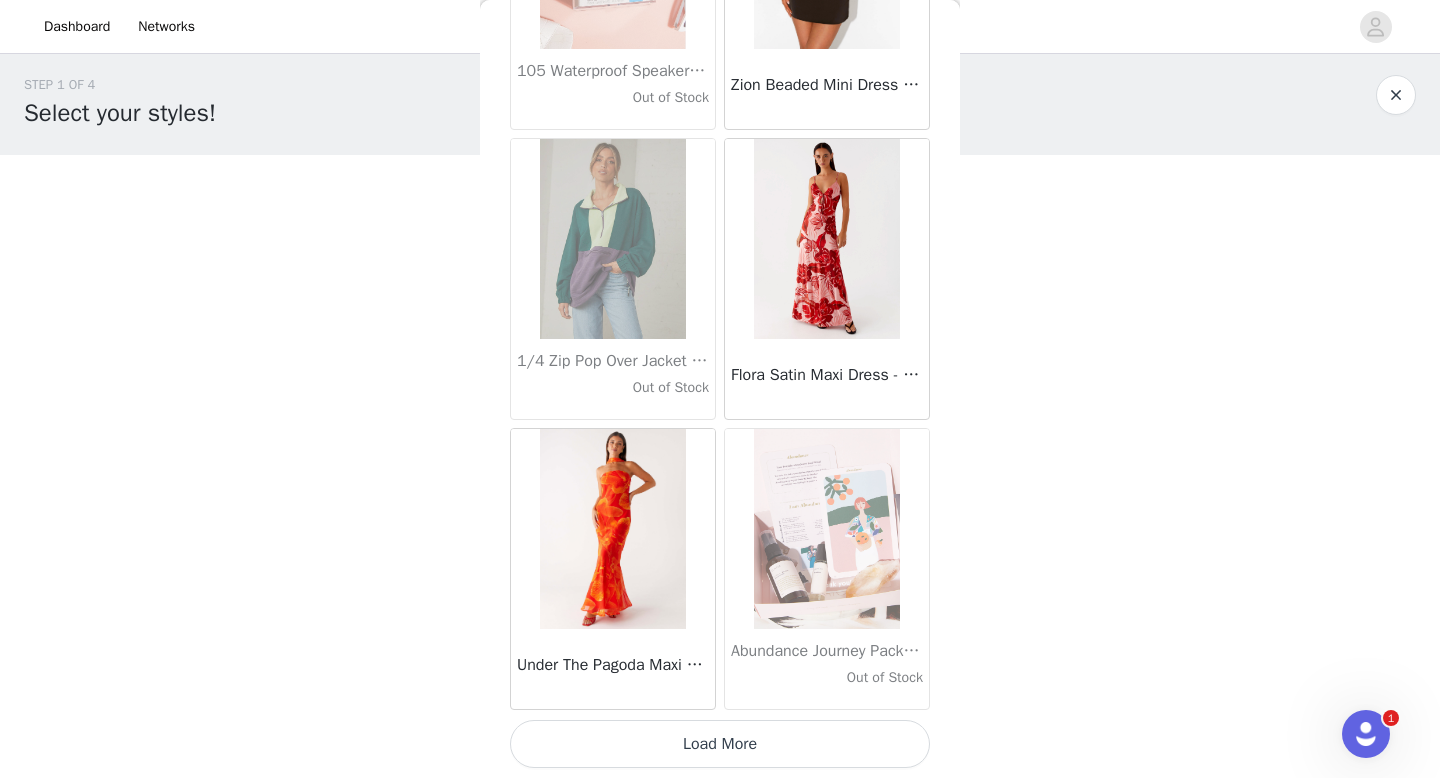 click on "Load More" at bounding box center (720, 744) 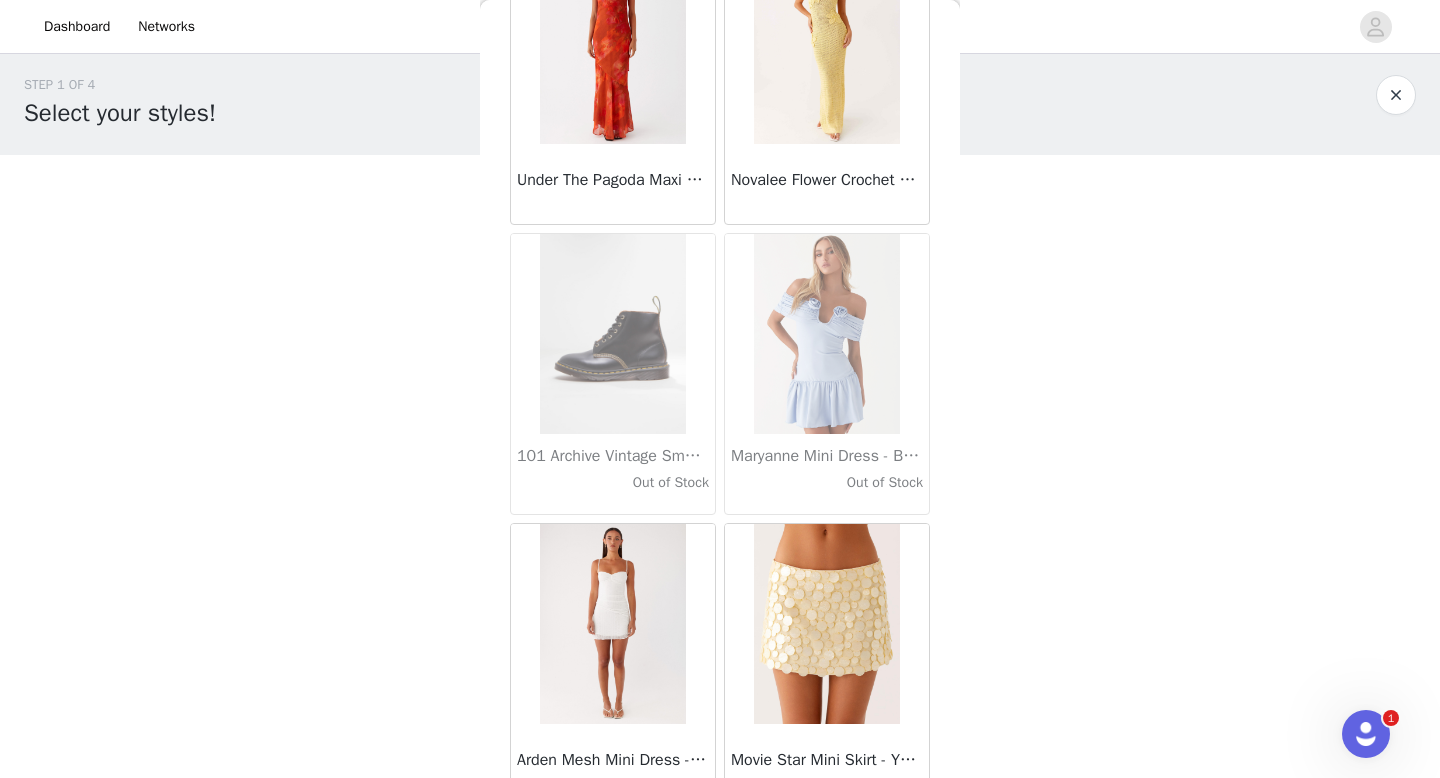 scroll, scrollTop: 71214, scrollLeft: 0, axis: vertical 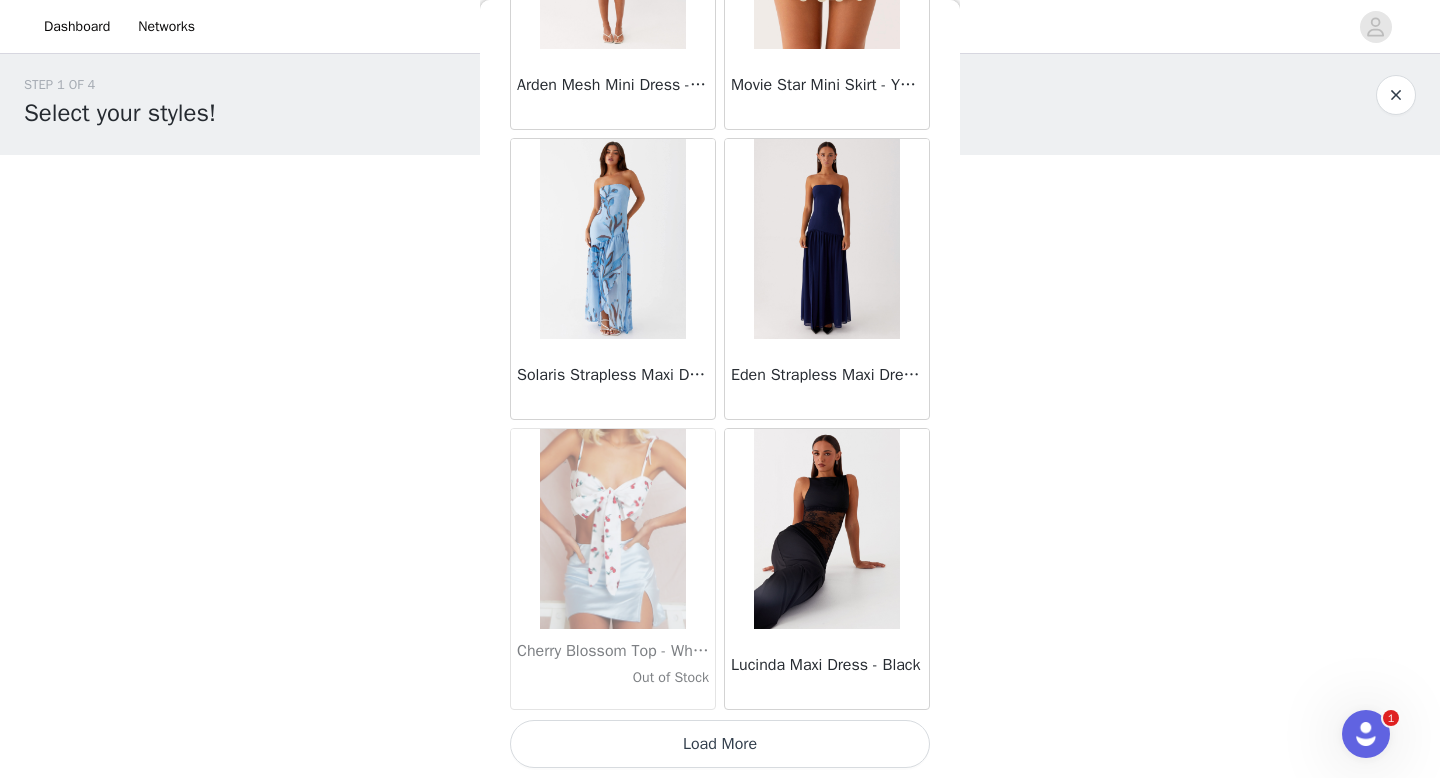 click on "Load More" at bounding box center (720, 744) 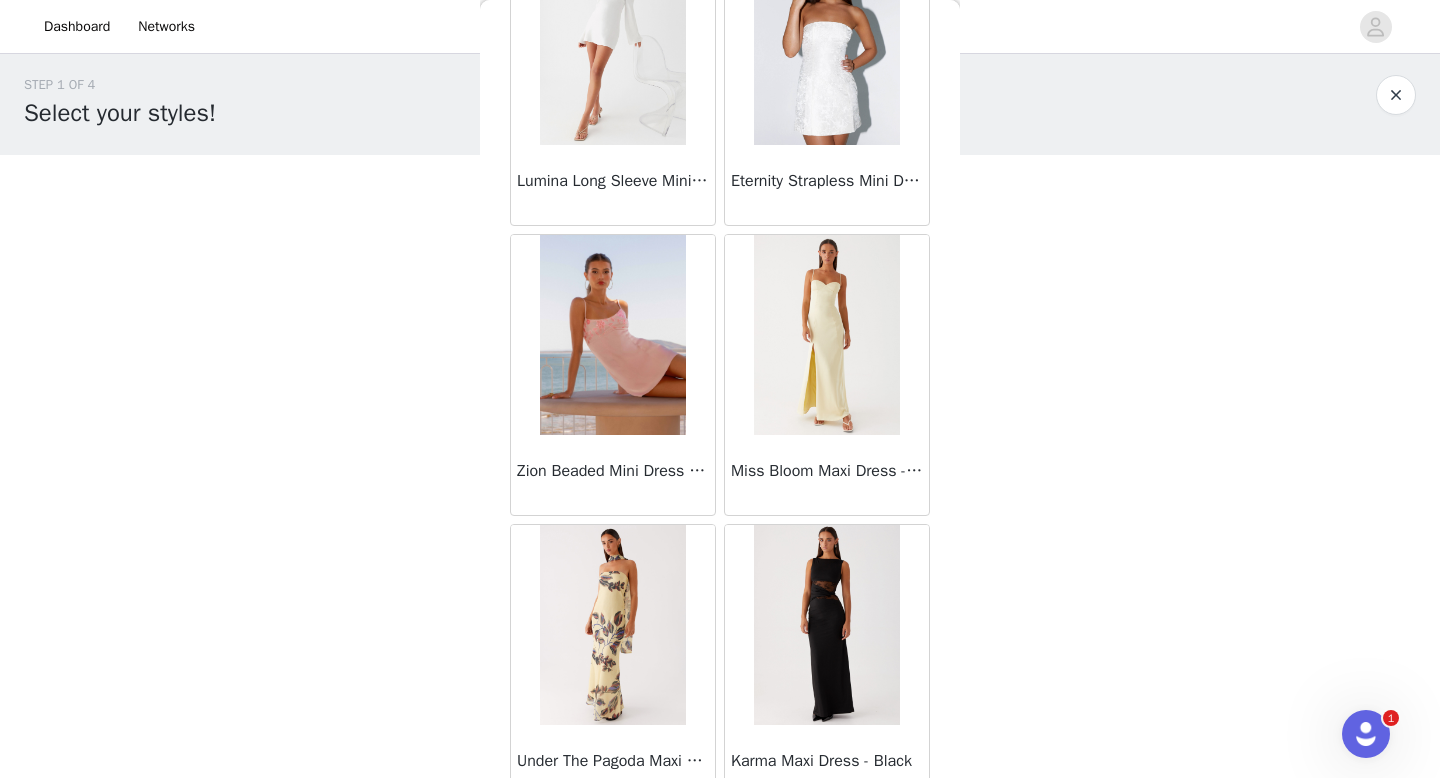 scroll, scrollTop: 73571, scrollLeft: 0, axis: vertical 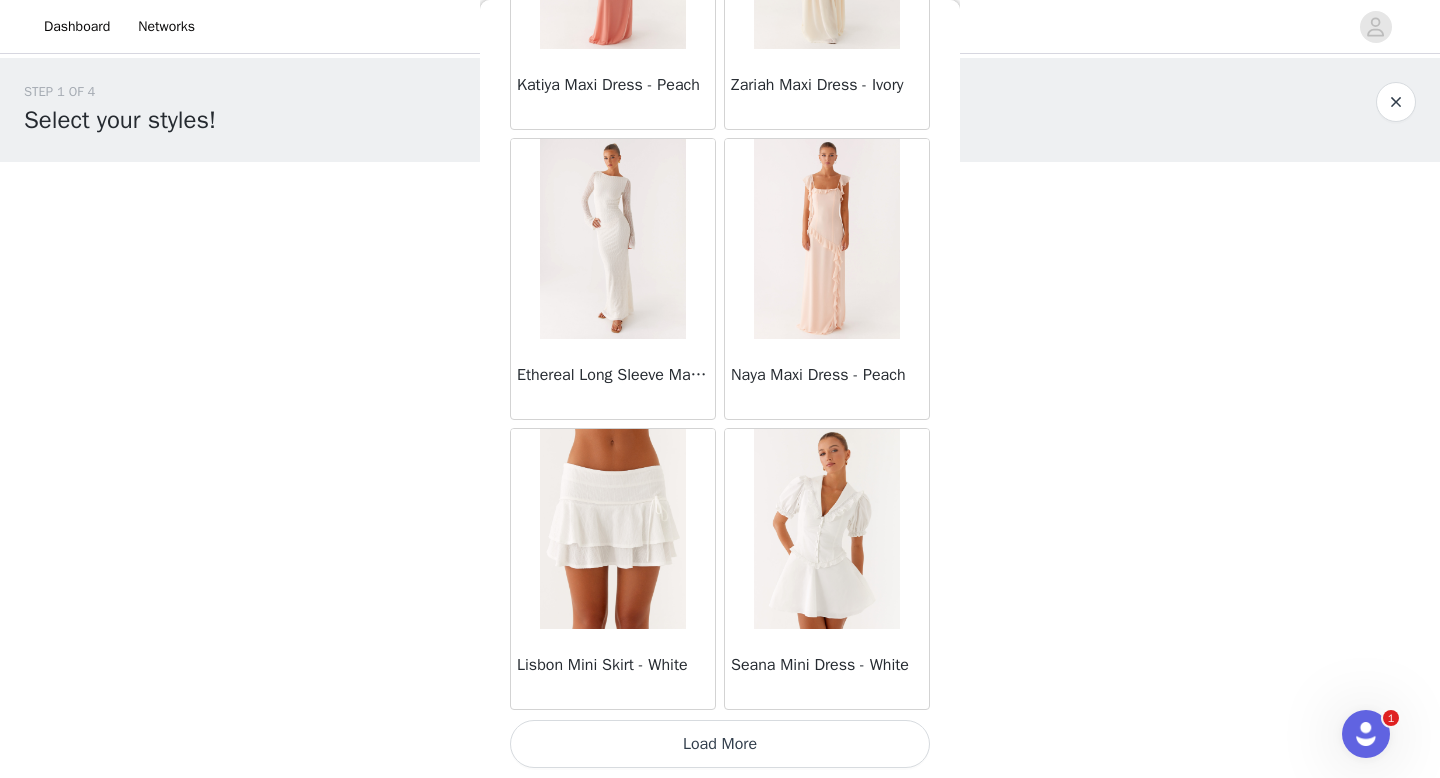 click on "Load More" at bounding box center [720, 744] 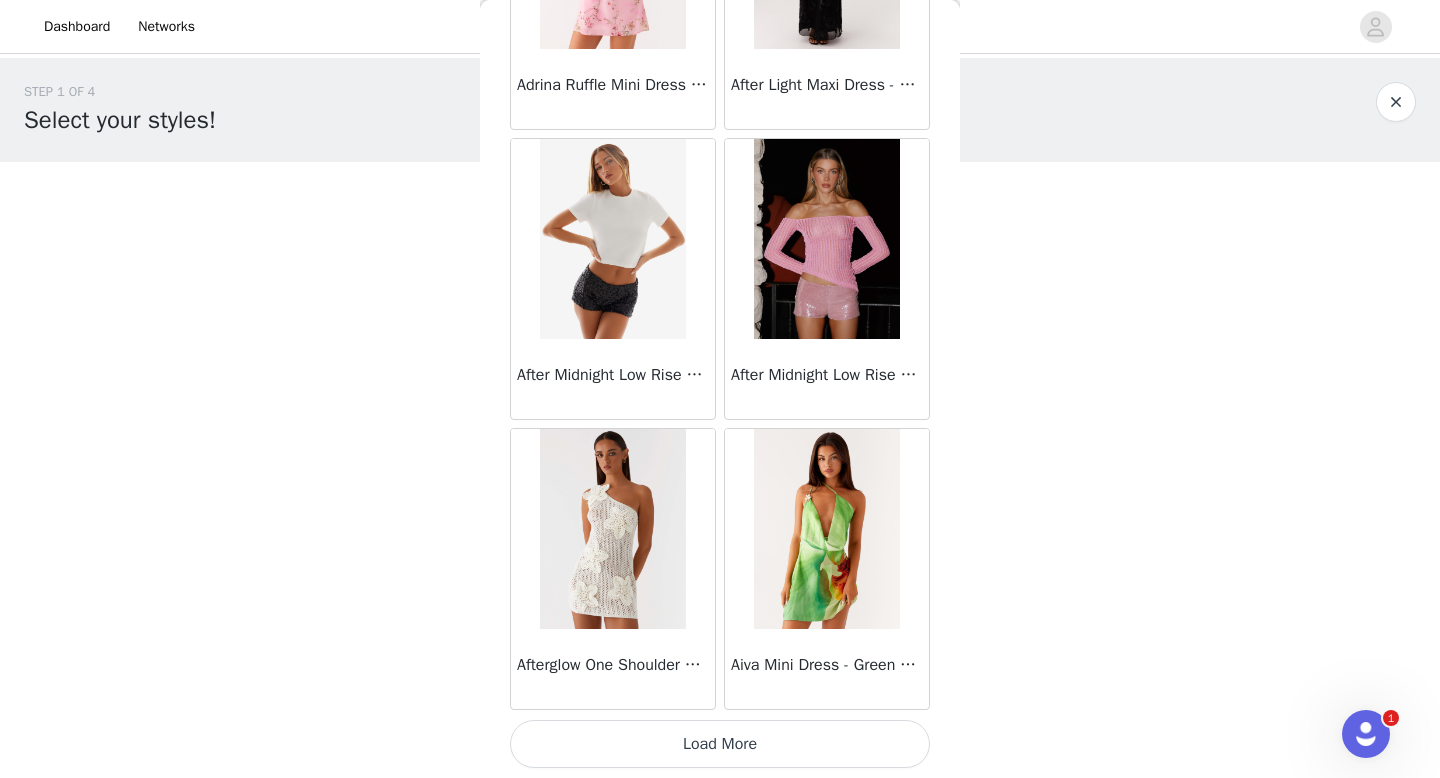 scroll, scrollTop: 77681, scrollLeft: 0, axis: vertical 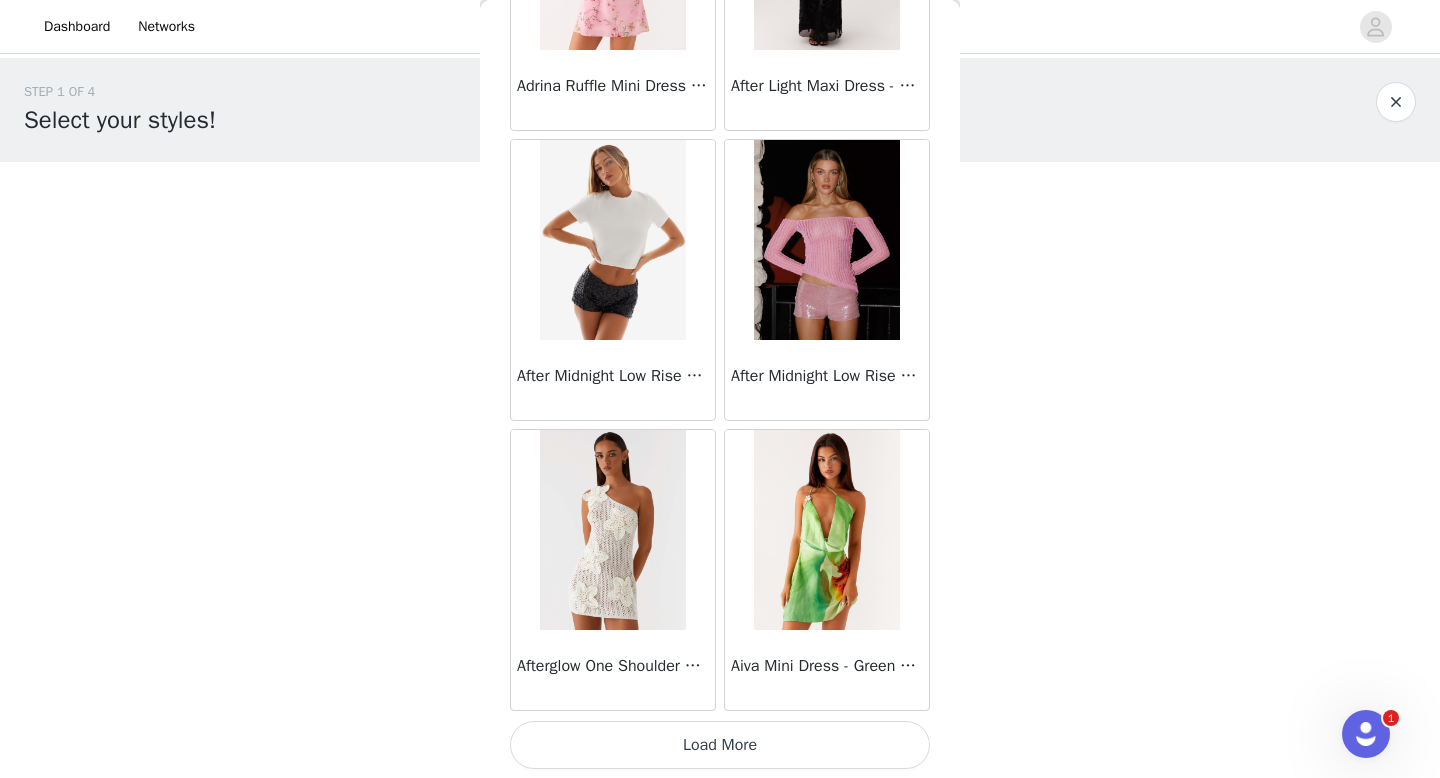 click on "Load More" at bounding box center (720, 745) 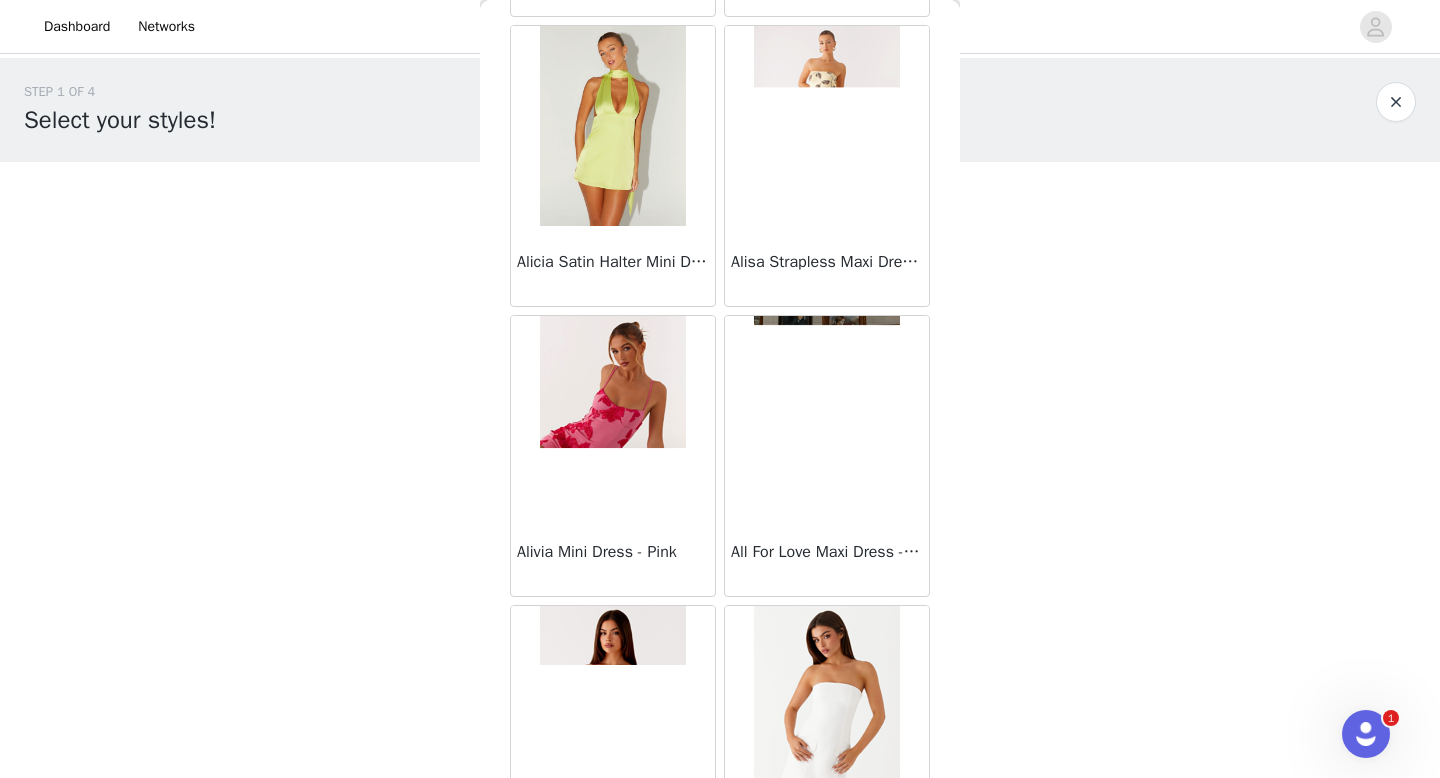scroll, scrollTop: 80582, scrollLeft: 0, axis: vertical 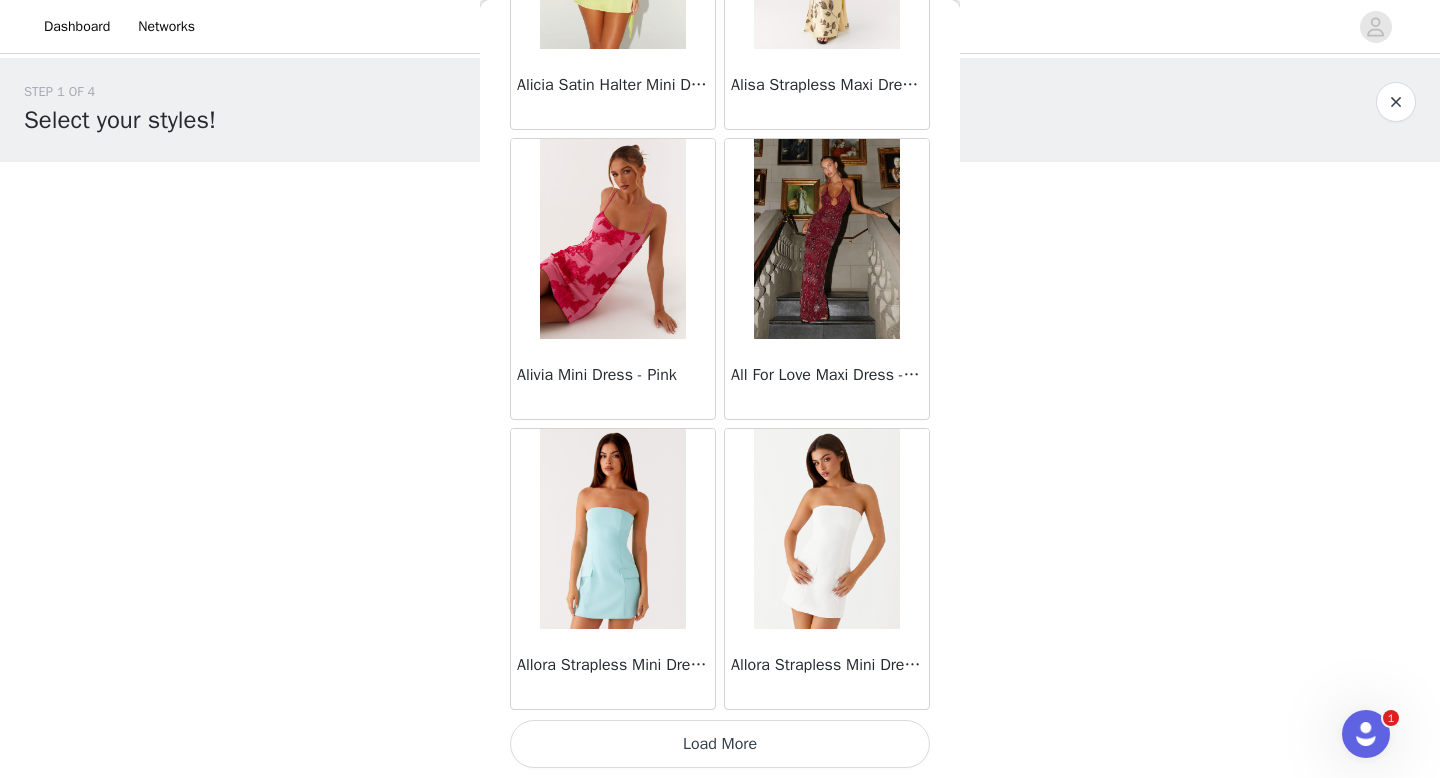 click on "Load More" at bounding box center (720, 744) 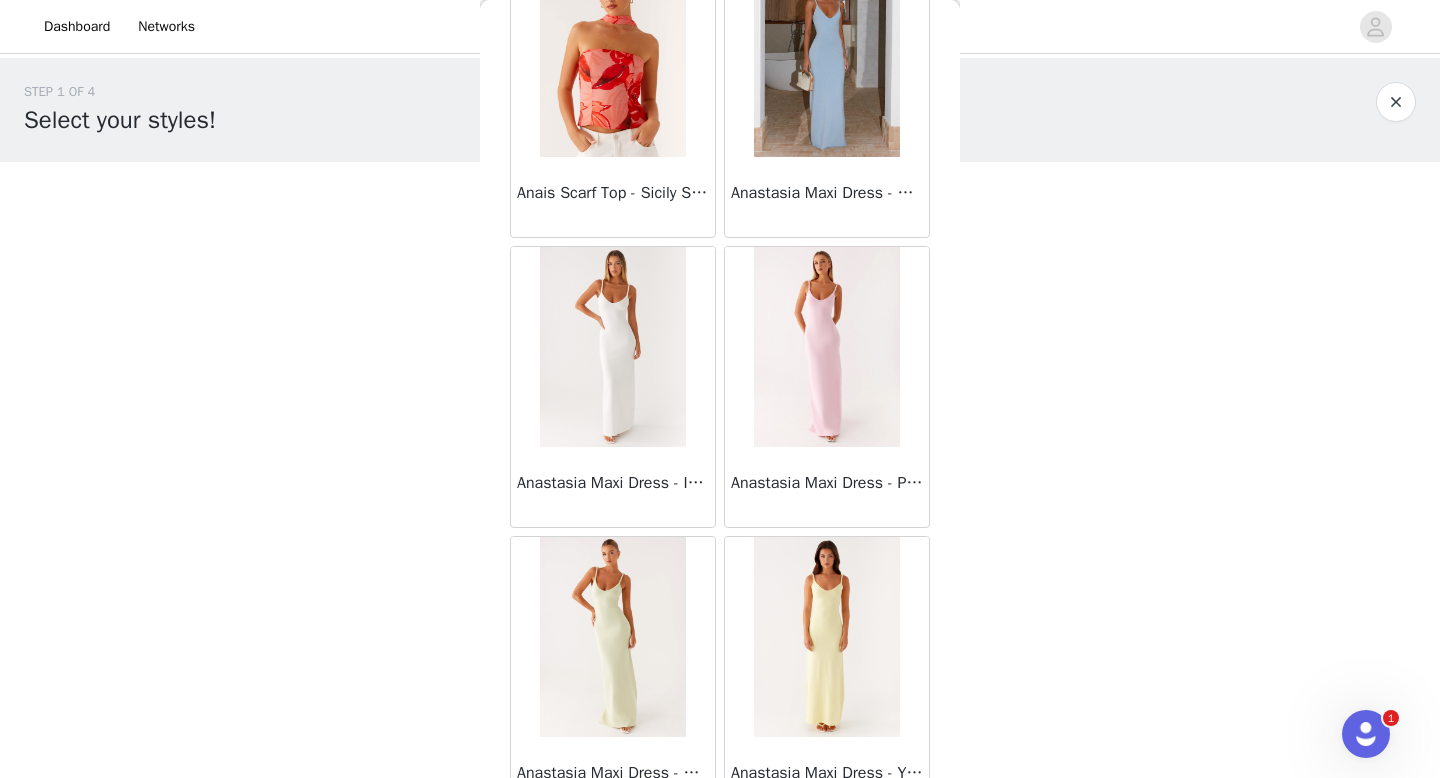 scroll, scrollTop: 83418, scrollLeft: 0, axis: vertical 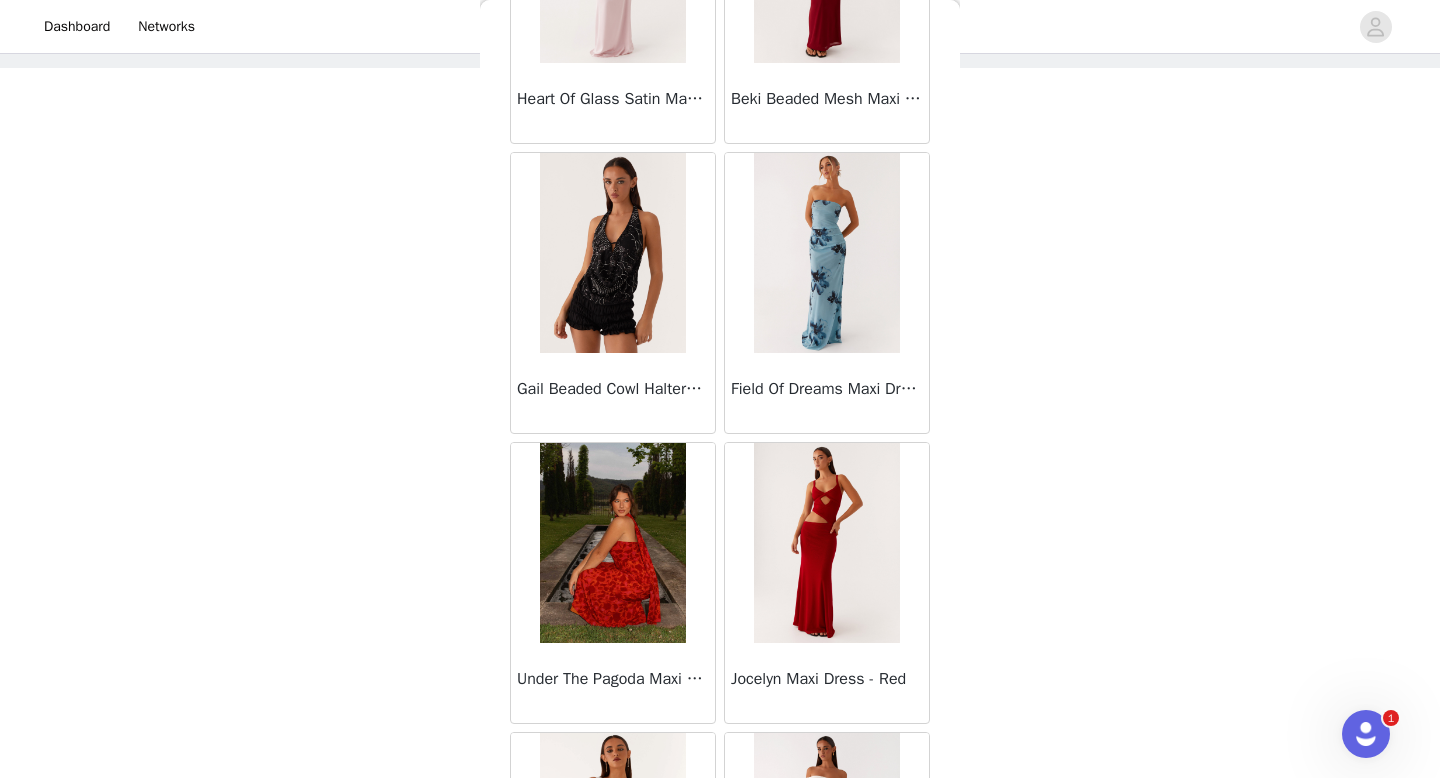 click on "Gail Beaded Cowl Halterneck Top - Black" at bounding box center (613, 393) 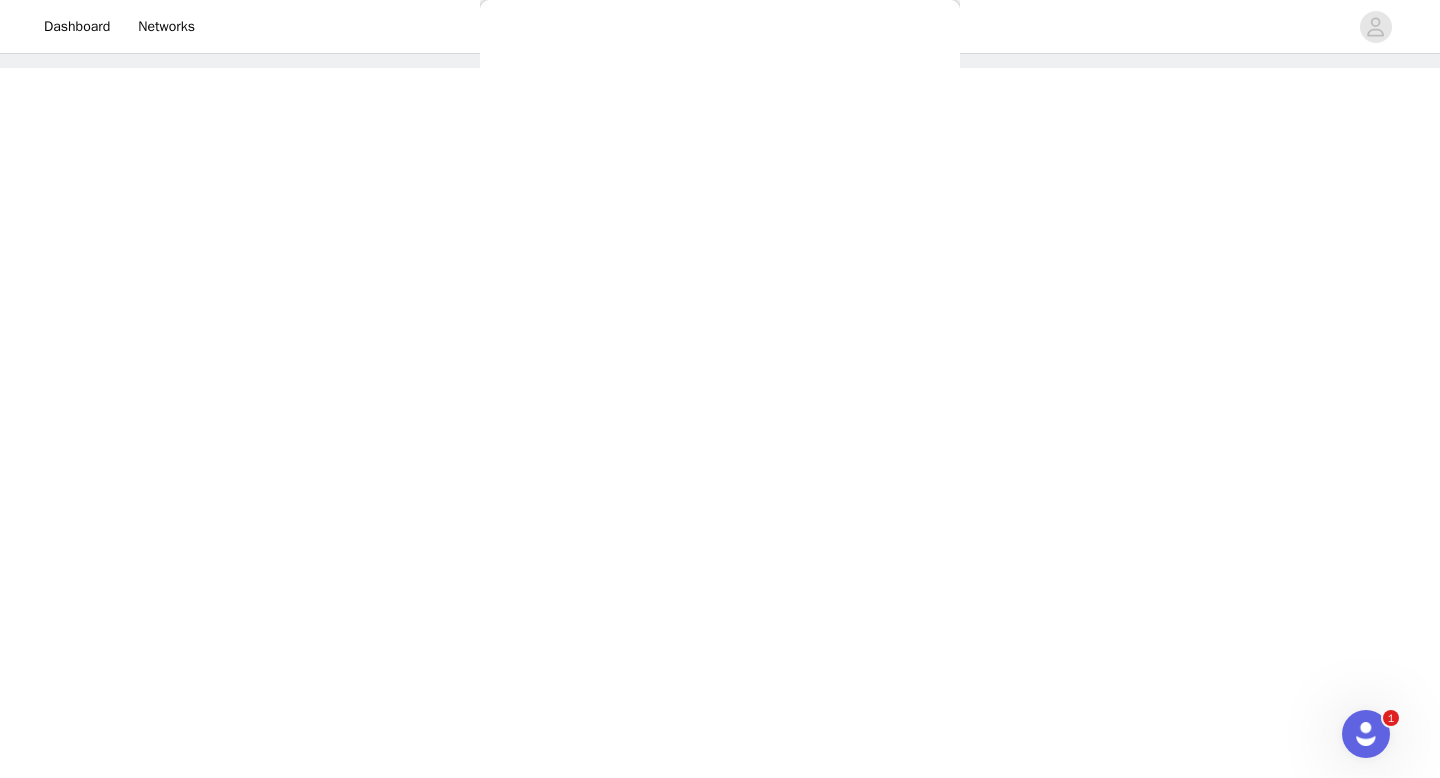 scroll, scrollTop: 0, scrollLeft: 0, axis: both 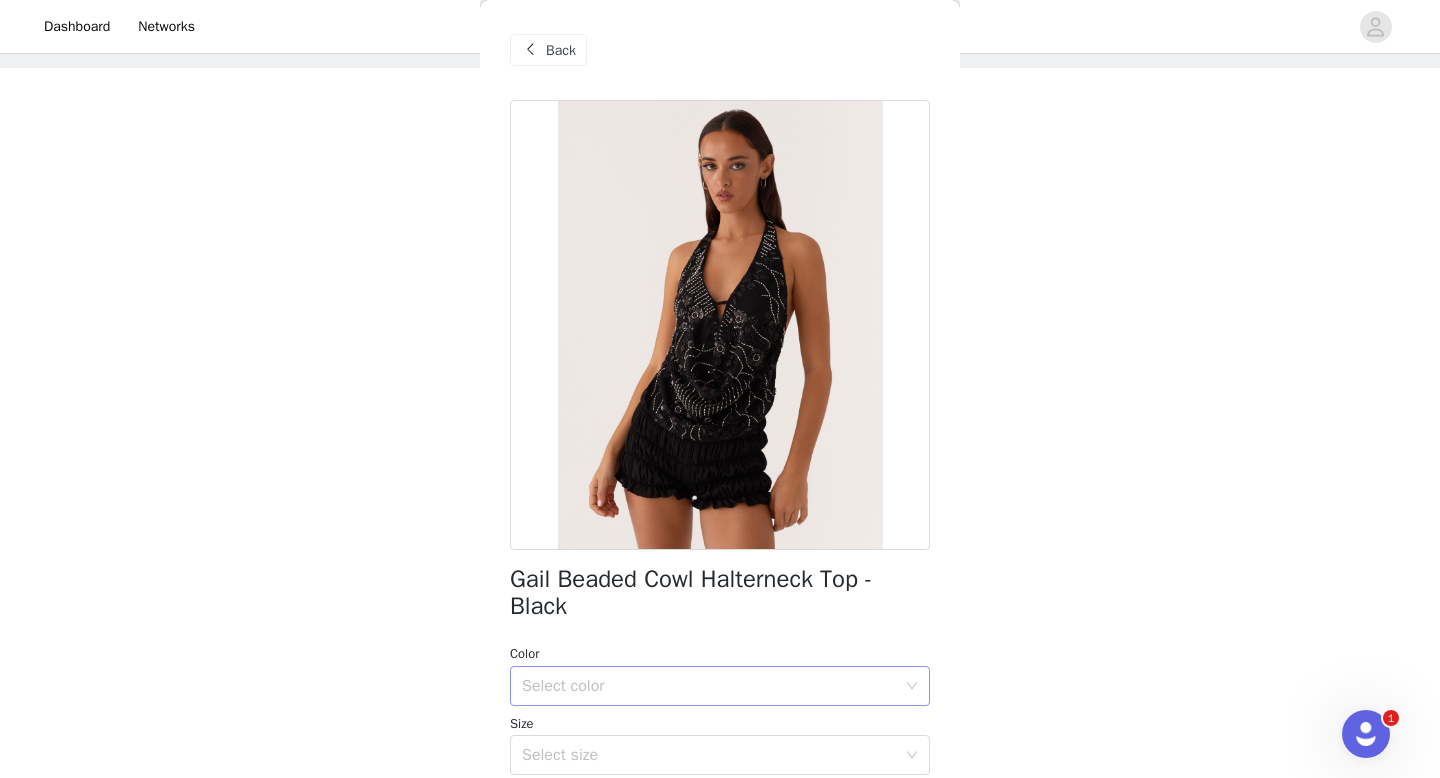 click on "Select color" at bounding box center (709, 686) 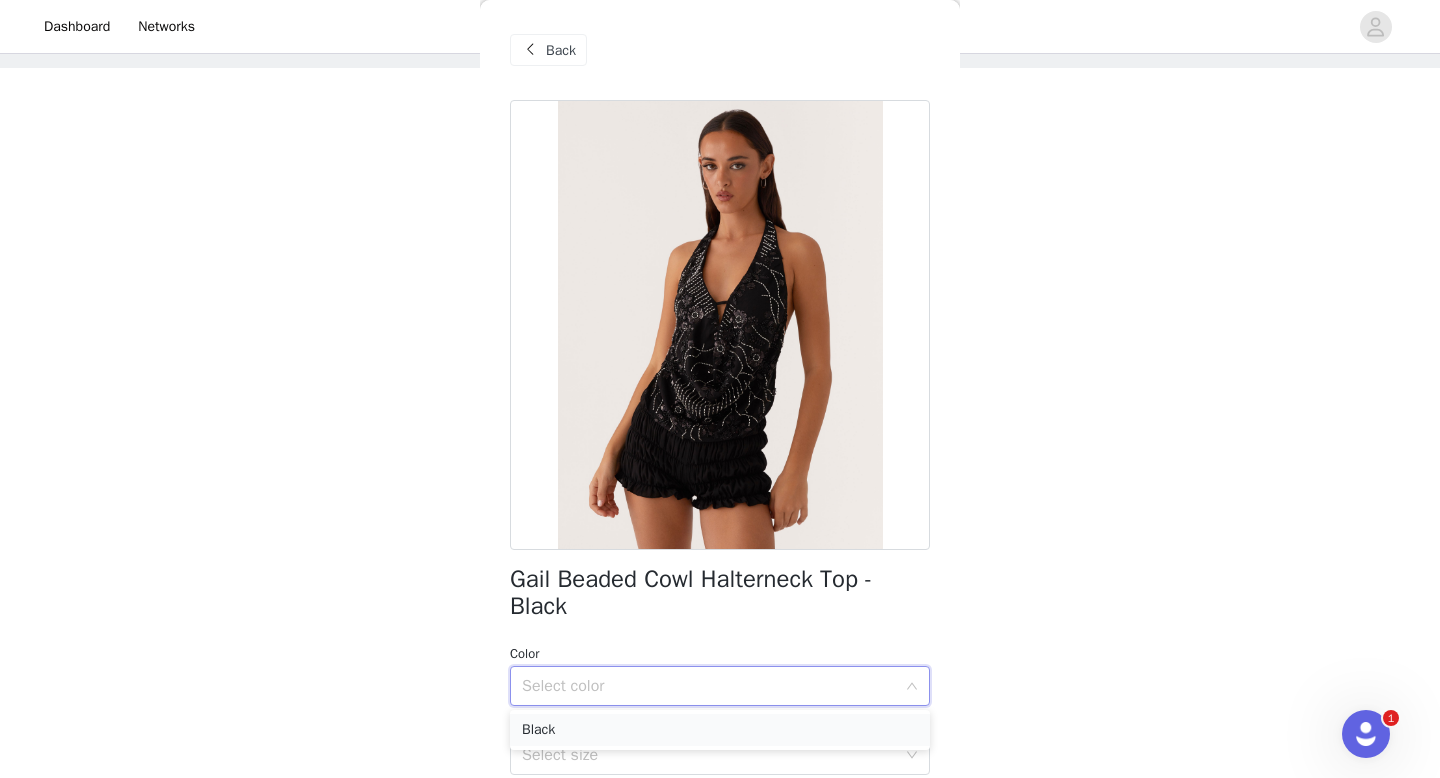 click on "Black" at bounding box center [720, 730] 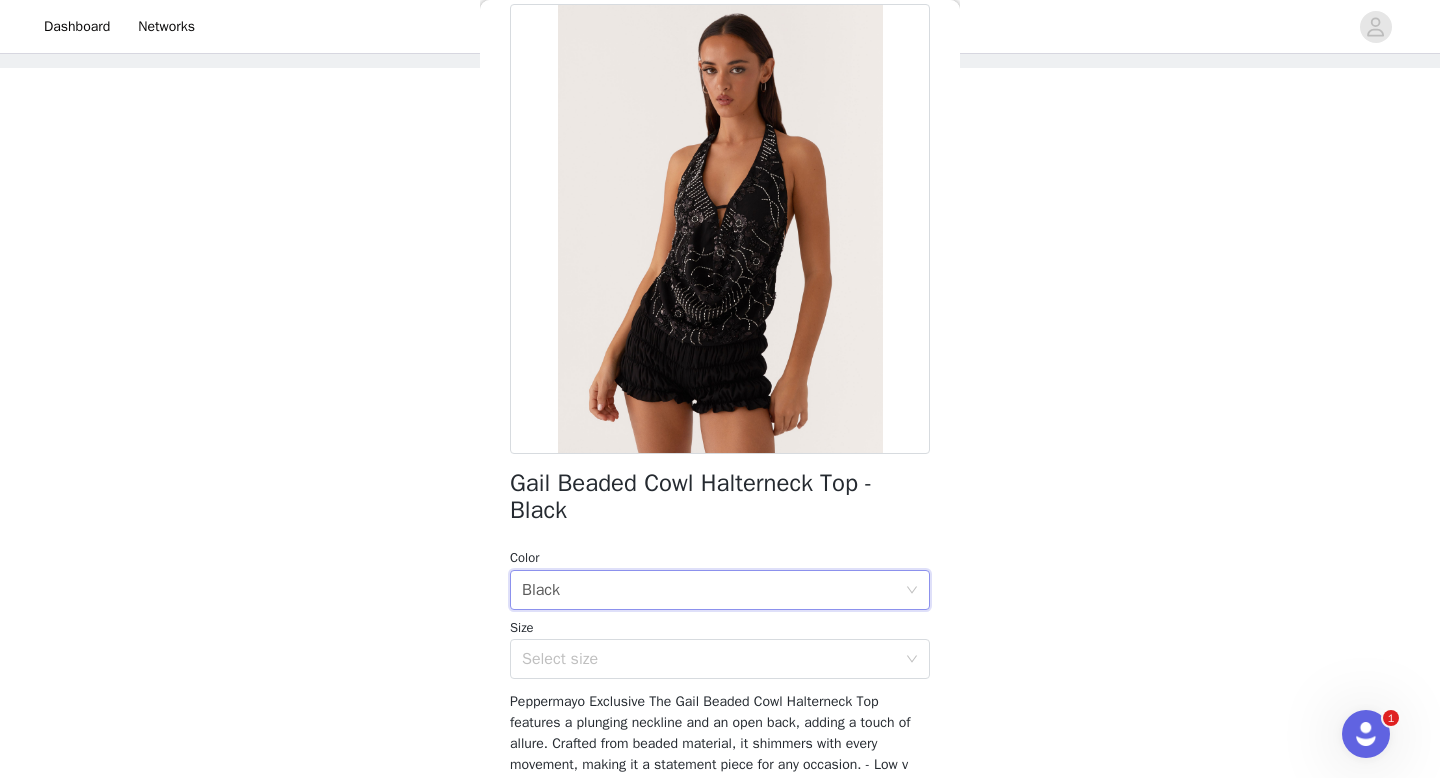 scroll, scrollTop: 110, scrollLeft: 0, axis: vertical 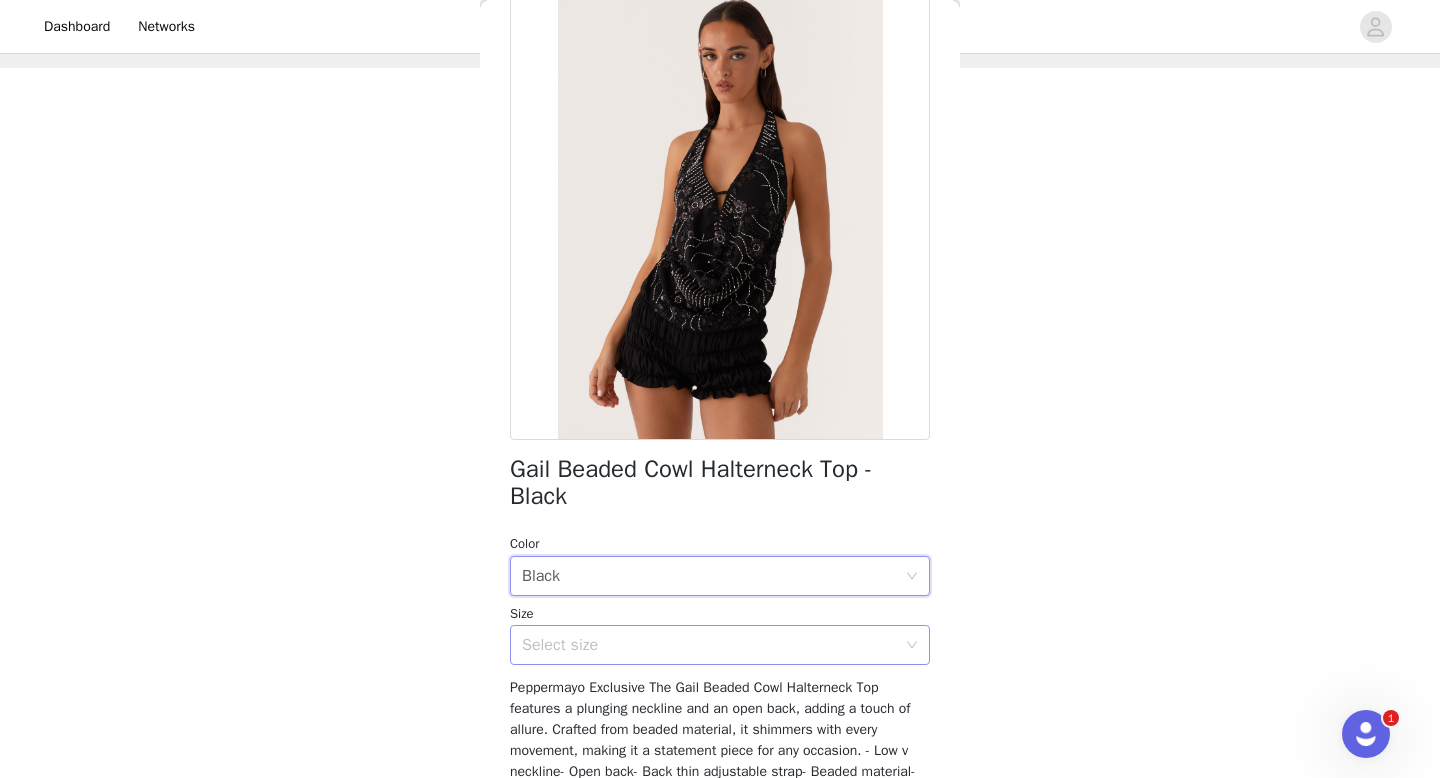 click on "Select size" at bounding box center (709, 645) 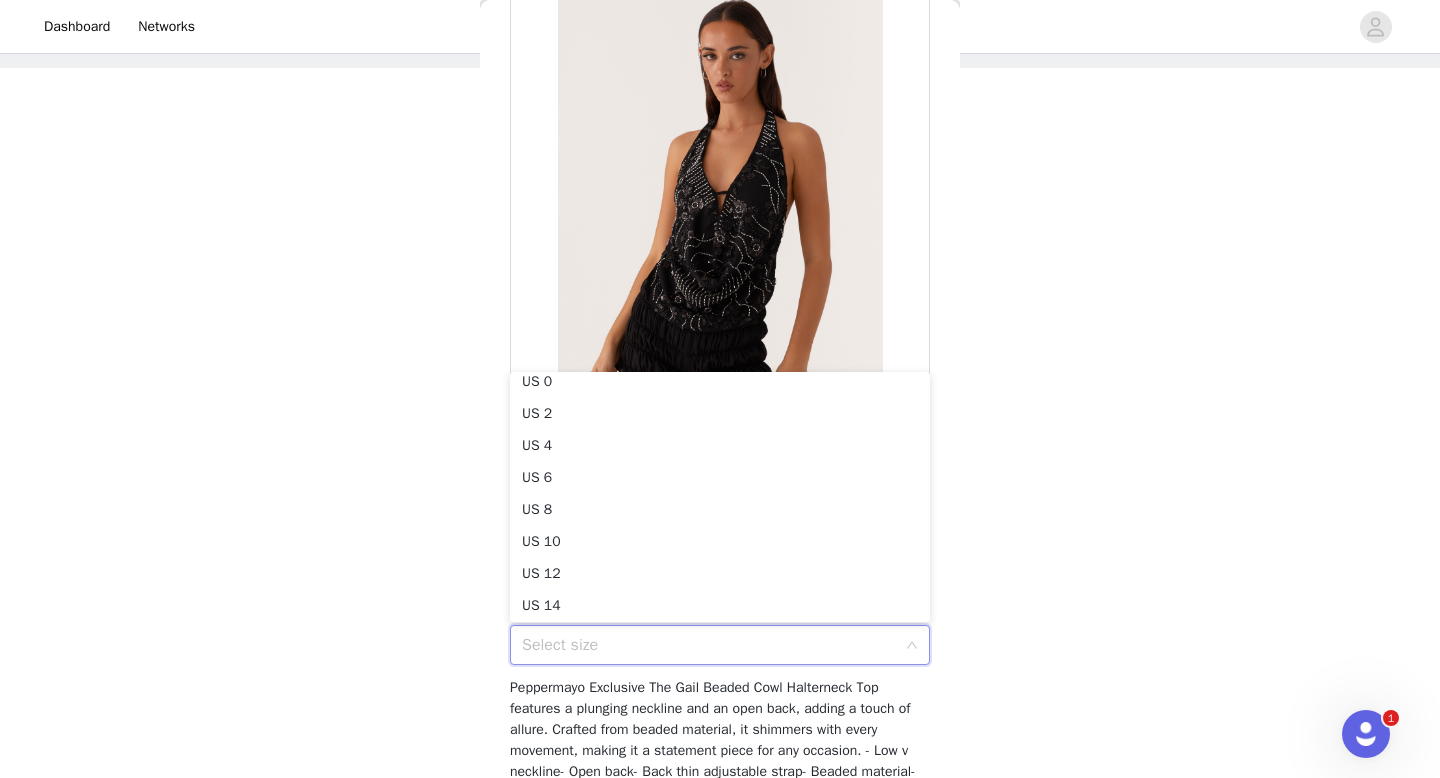 scroll, scrollTop: 4, scrollLeft: 0, axis: vertical 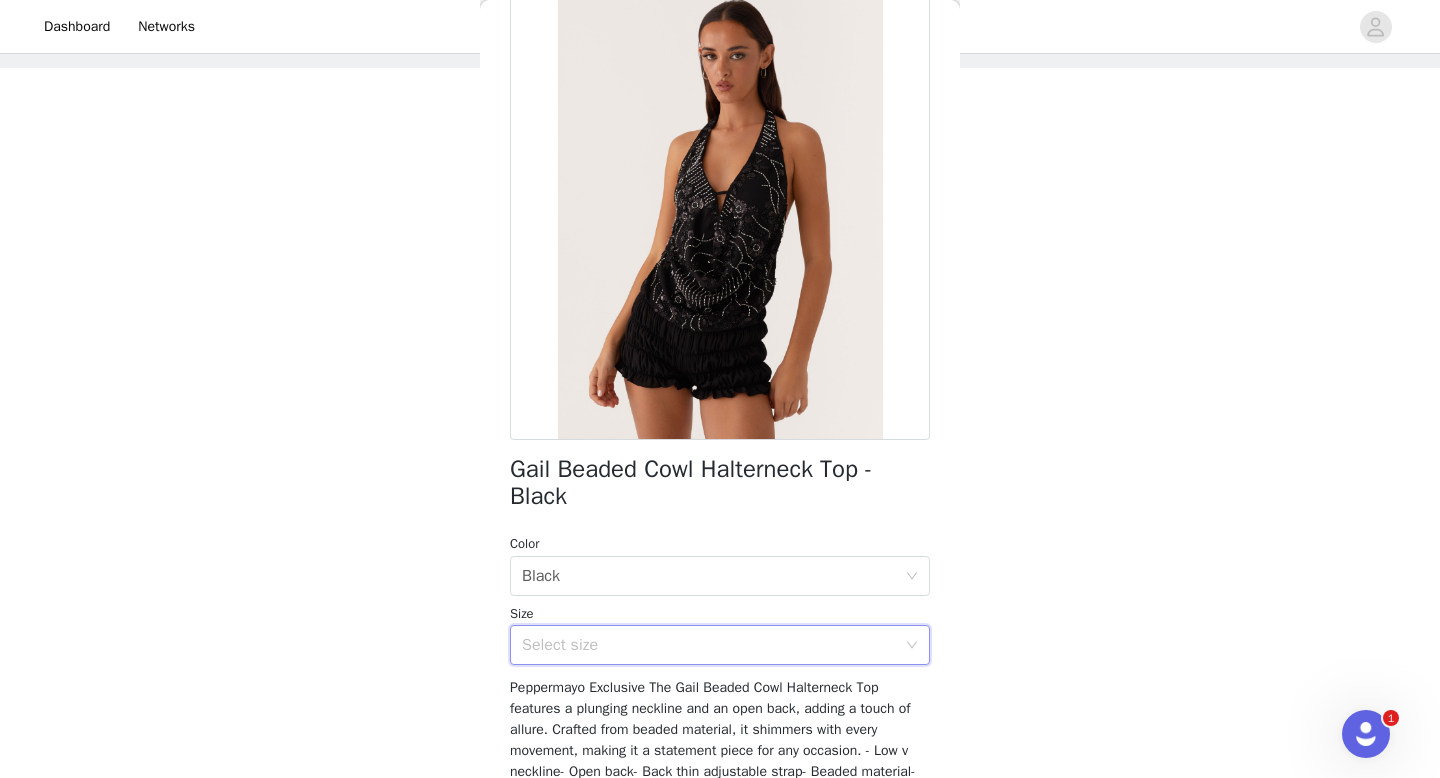 click on "Select size" at bounding box center [709, 645] 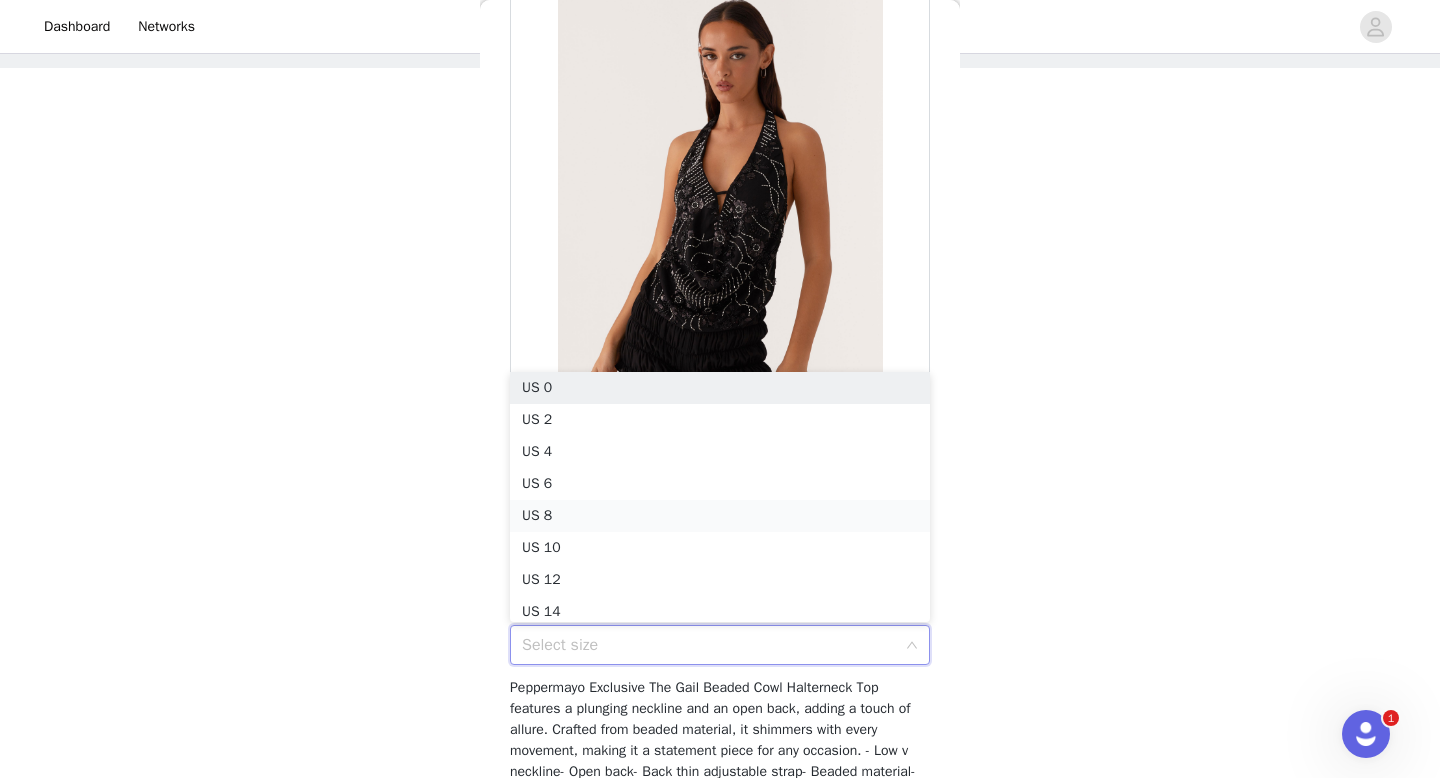 scroll, scrollTop: 10, scrollLeft: 0, axis: vertical 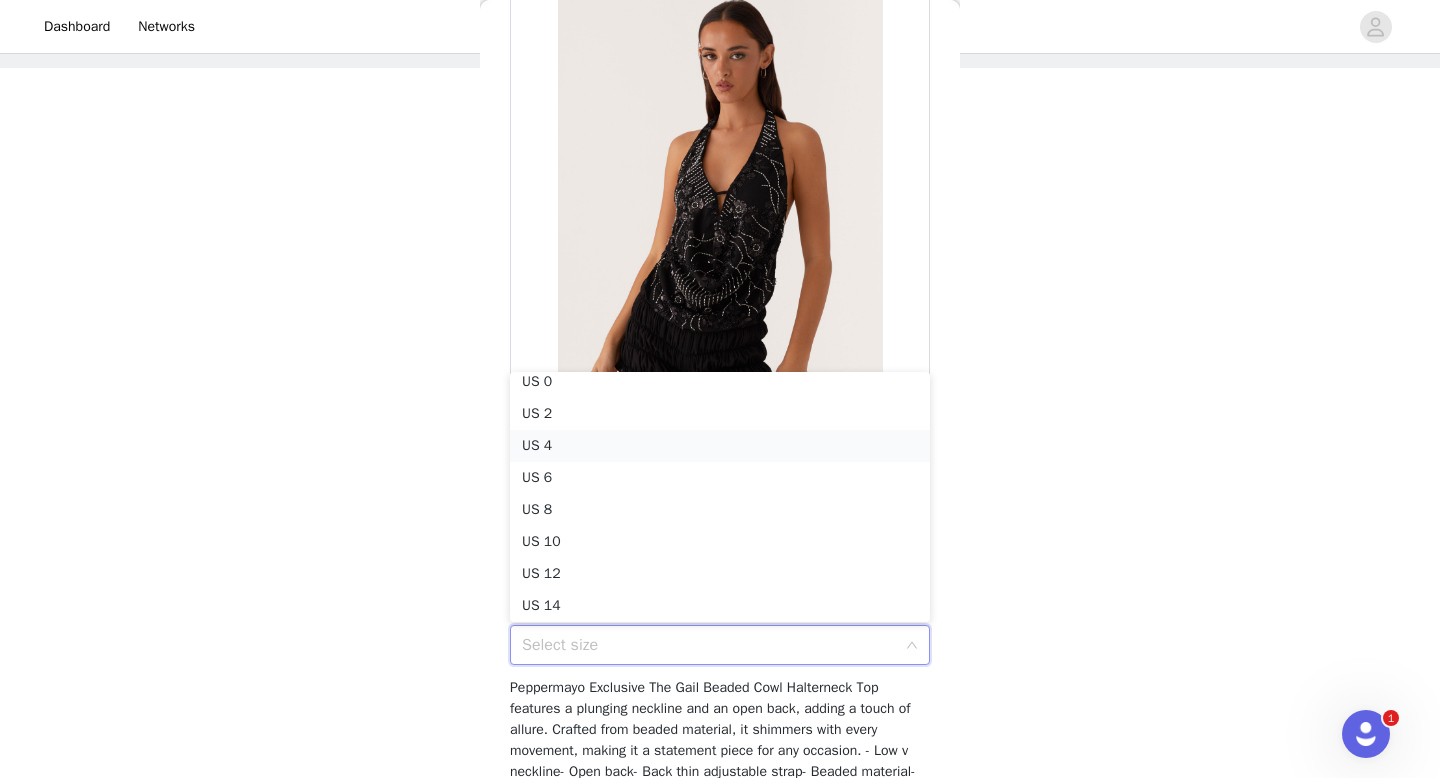 click on "US 4" at bounding box center [720, 446] 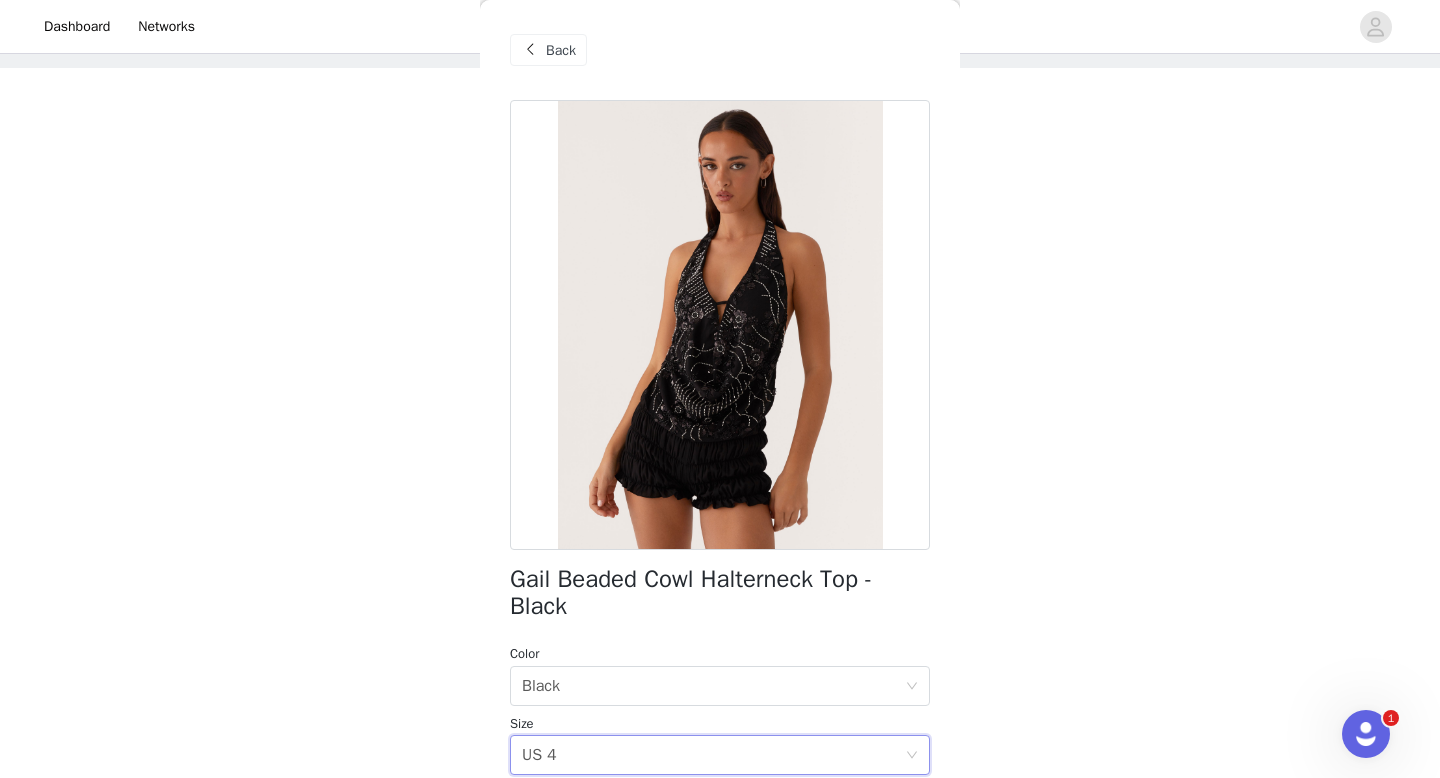 scroll, scrollTop: 282, scrollLeft: 0, axis: vertical 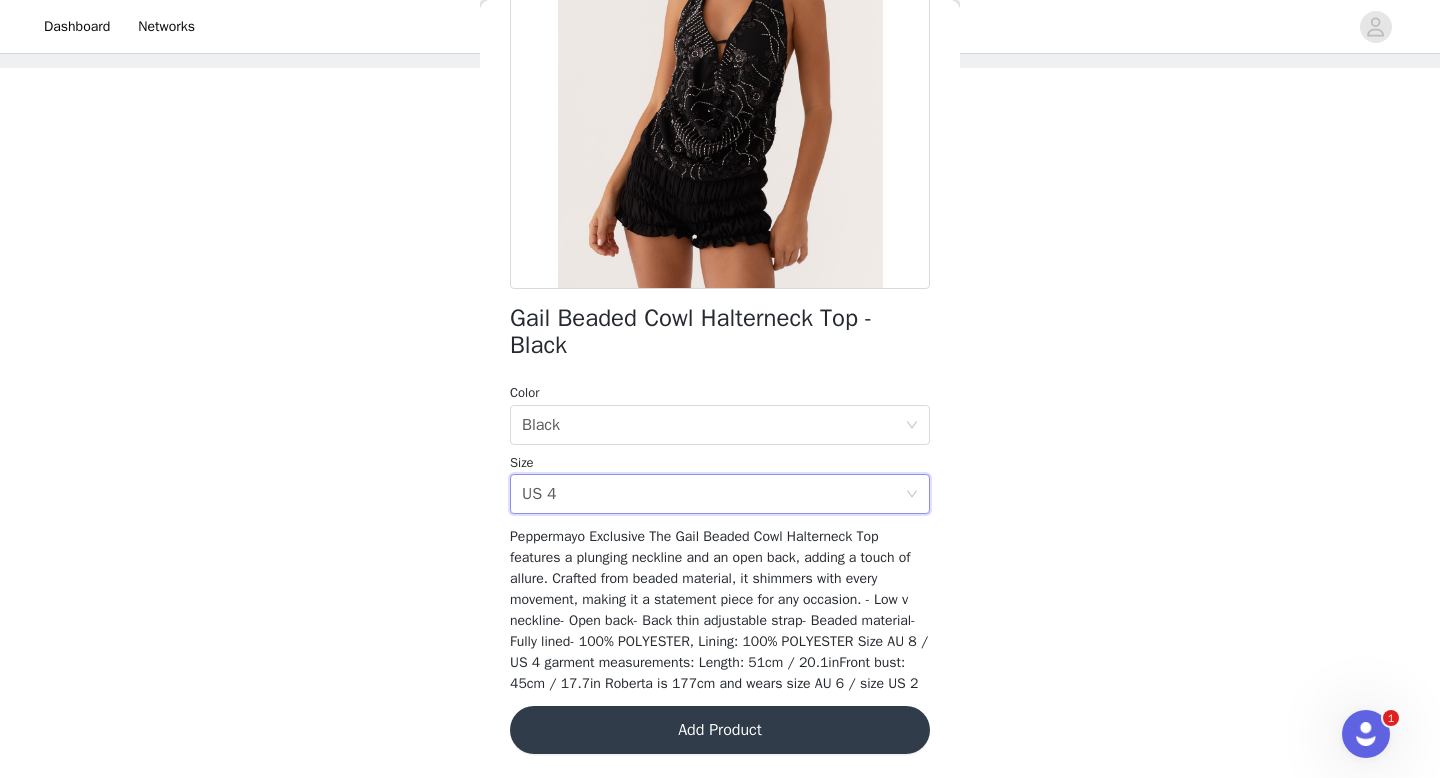 click on "Add Product" at bounding box center (720, 730) 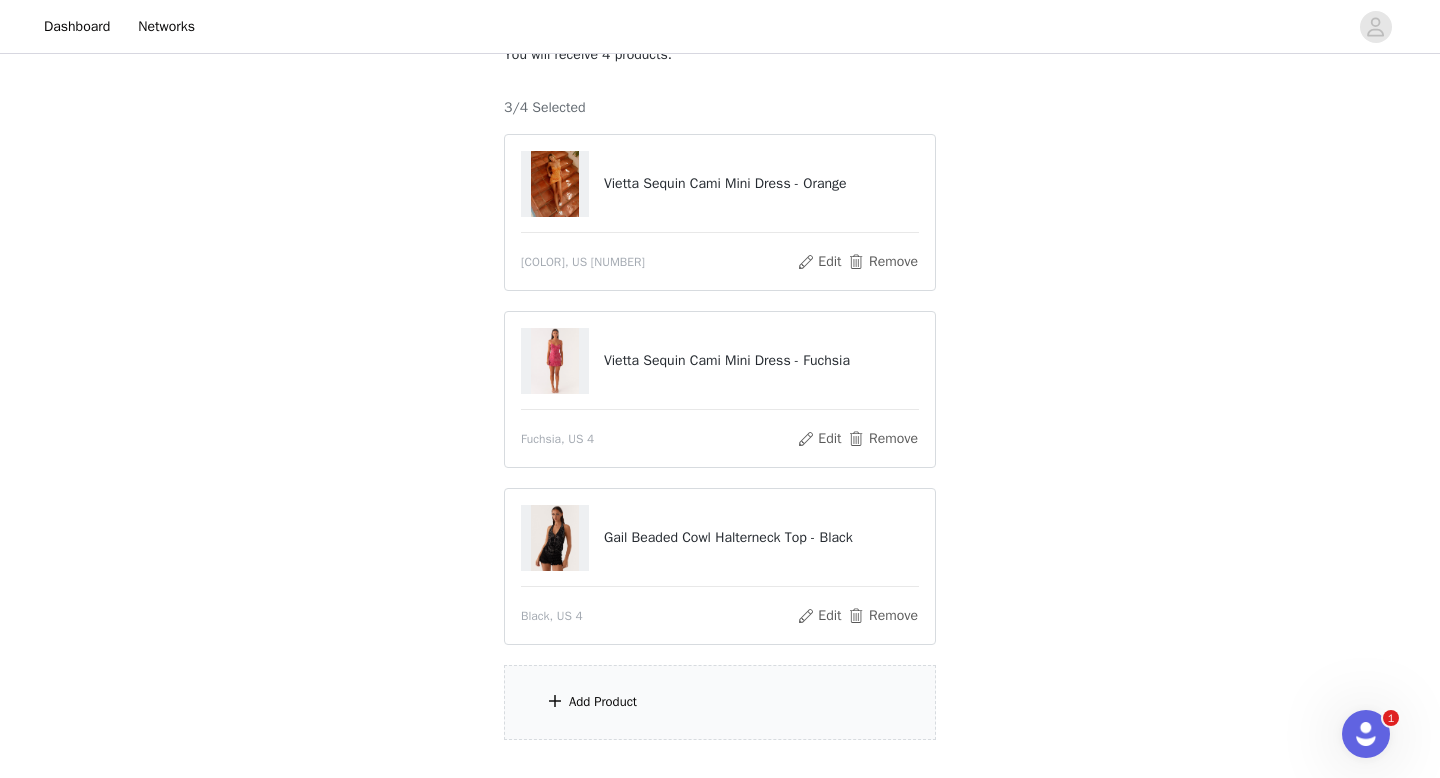 scroll, scrollTop: 147, scrollLeft: 0, axis: vertical 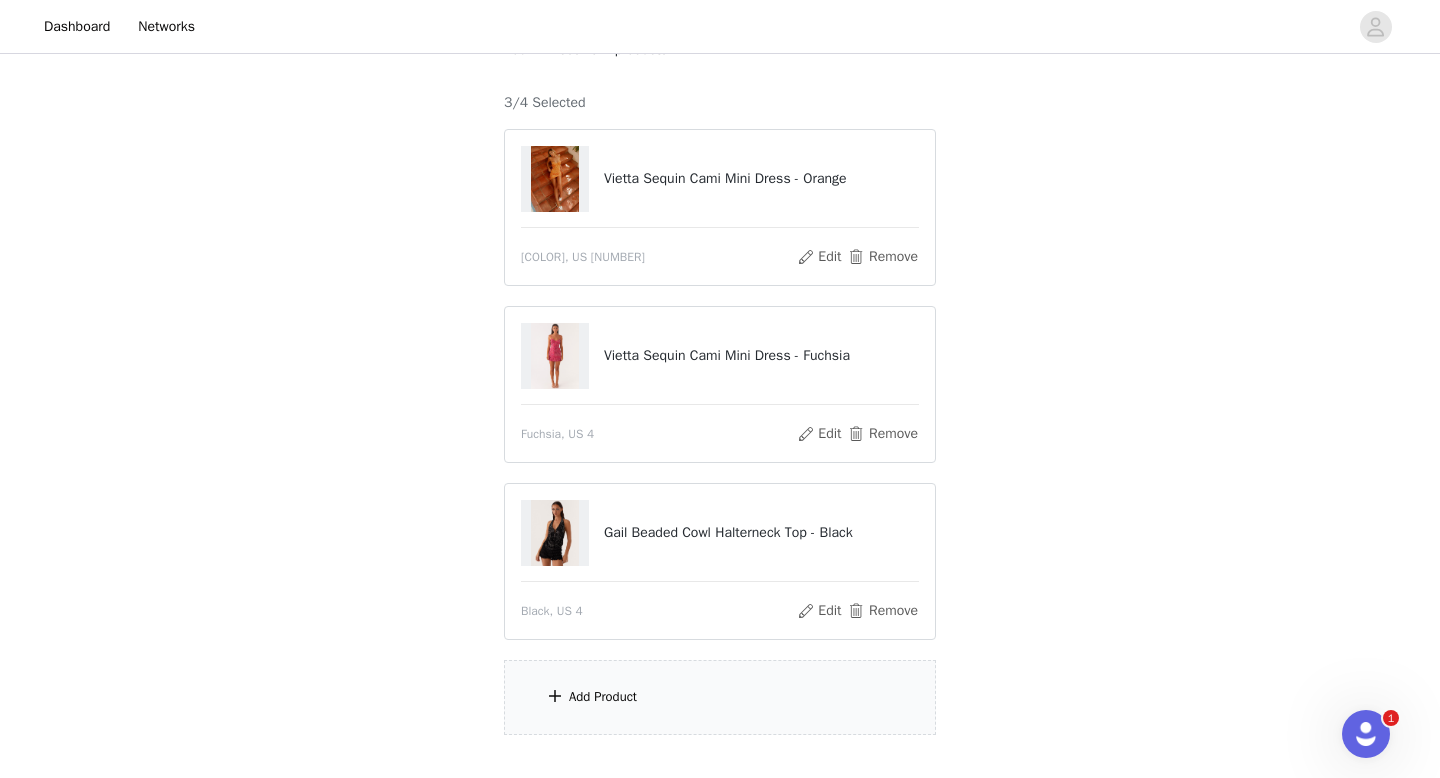 click on "Add Product" at bounding box center [720, 697] 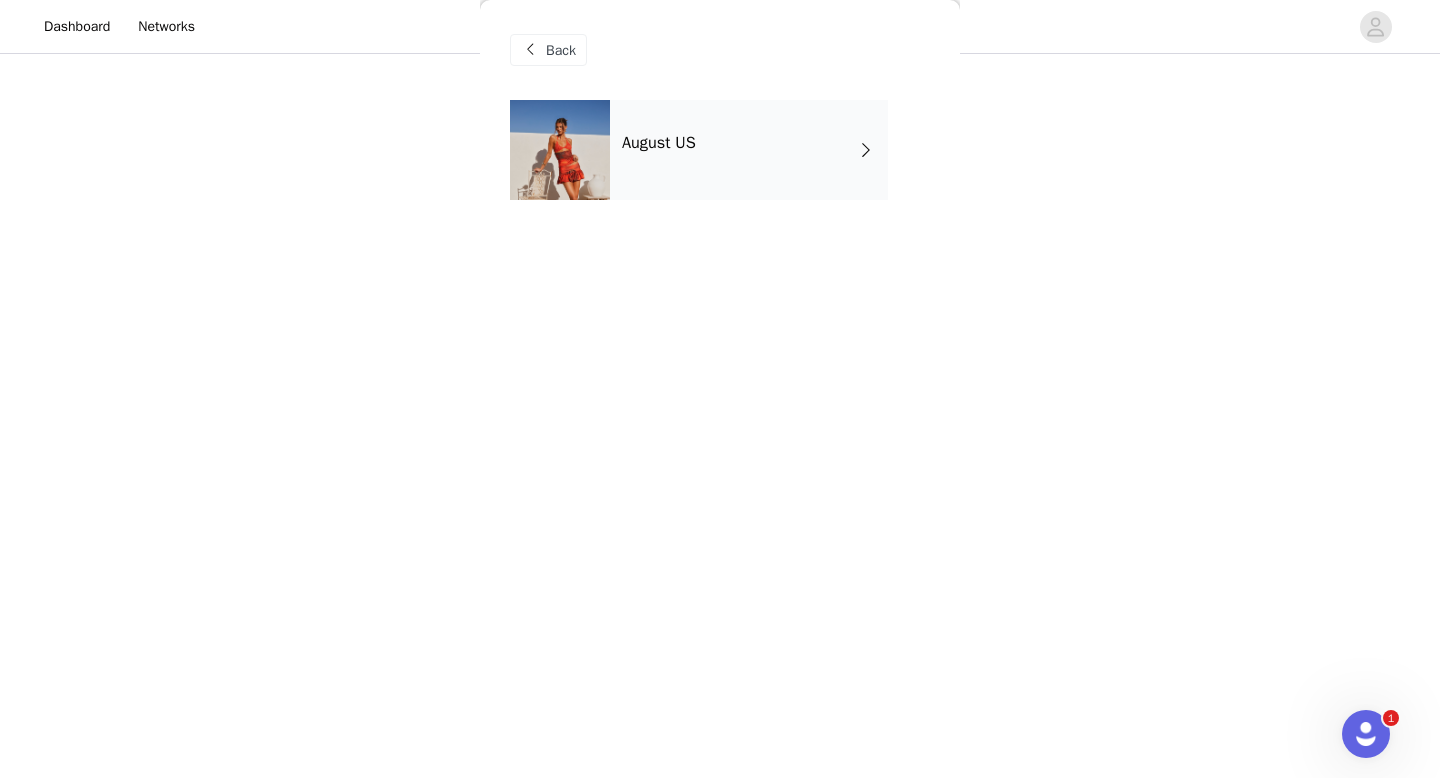 click on "August US" at bounding box center (659, 143) 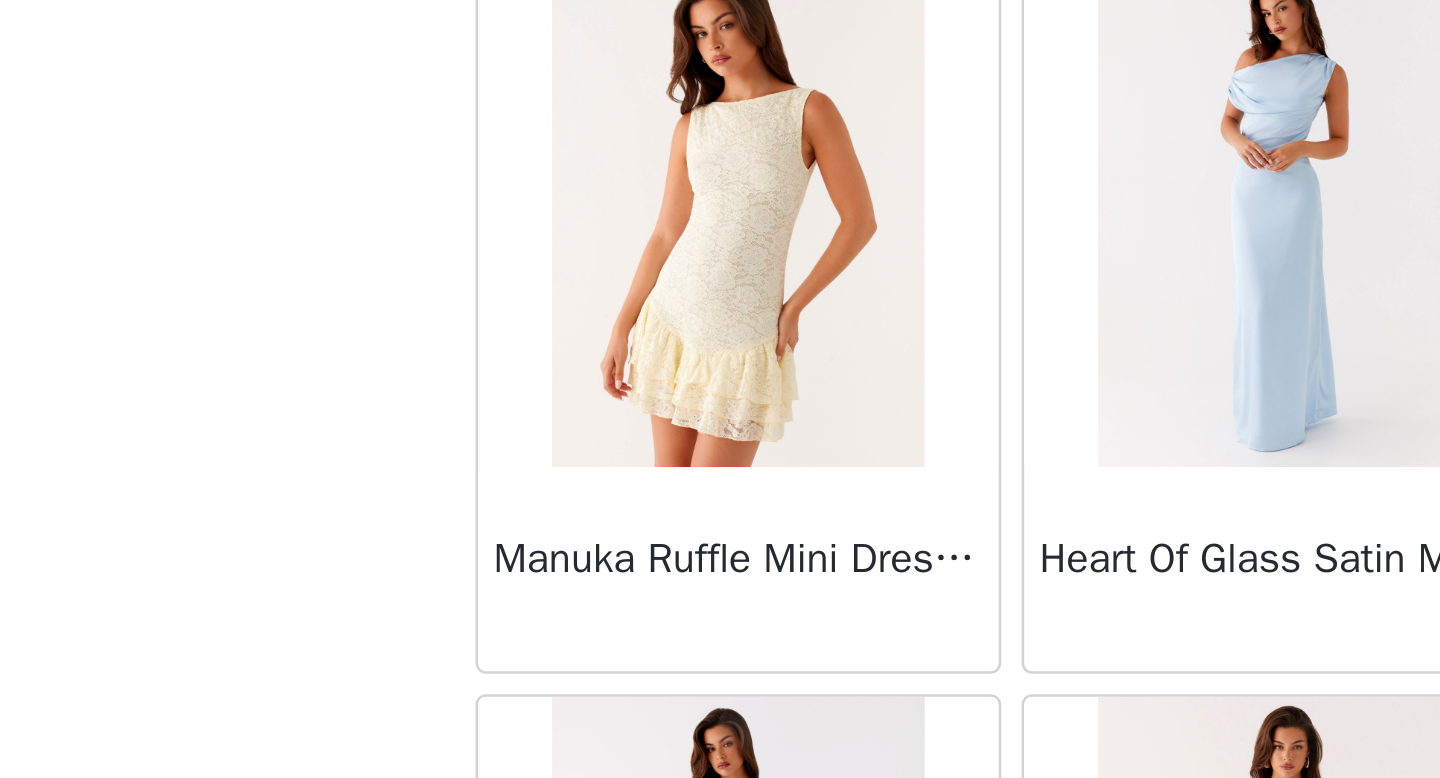 scroll, scrollTop: 31, scrollLeft: 0, axis: vertical 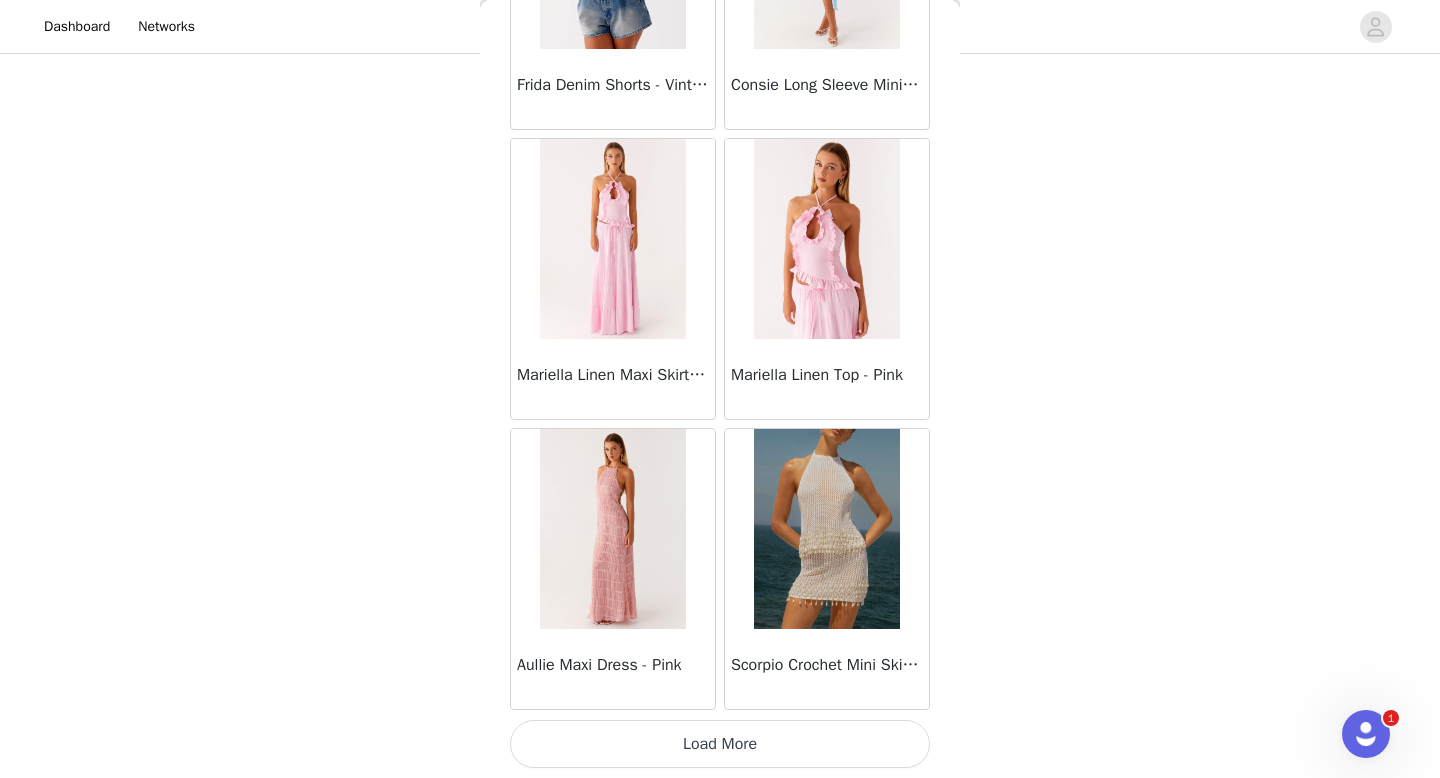 click on "Load More" at bounding box center (720, 744) 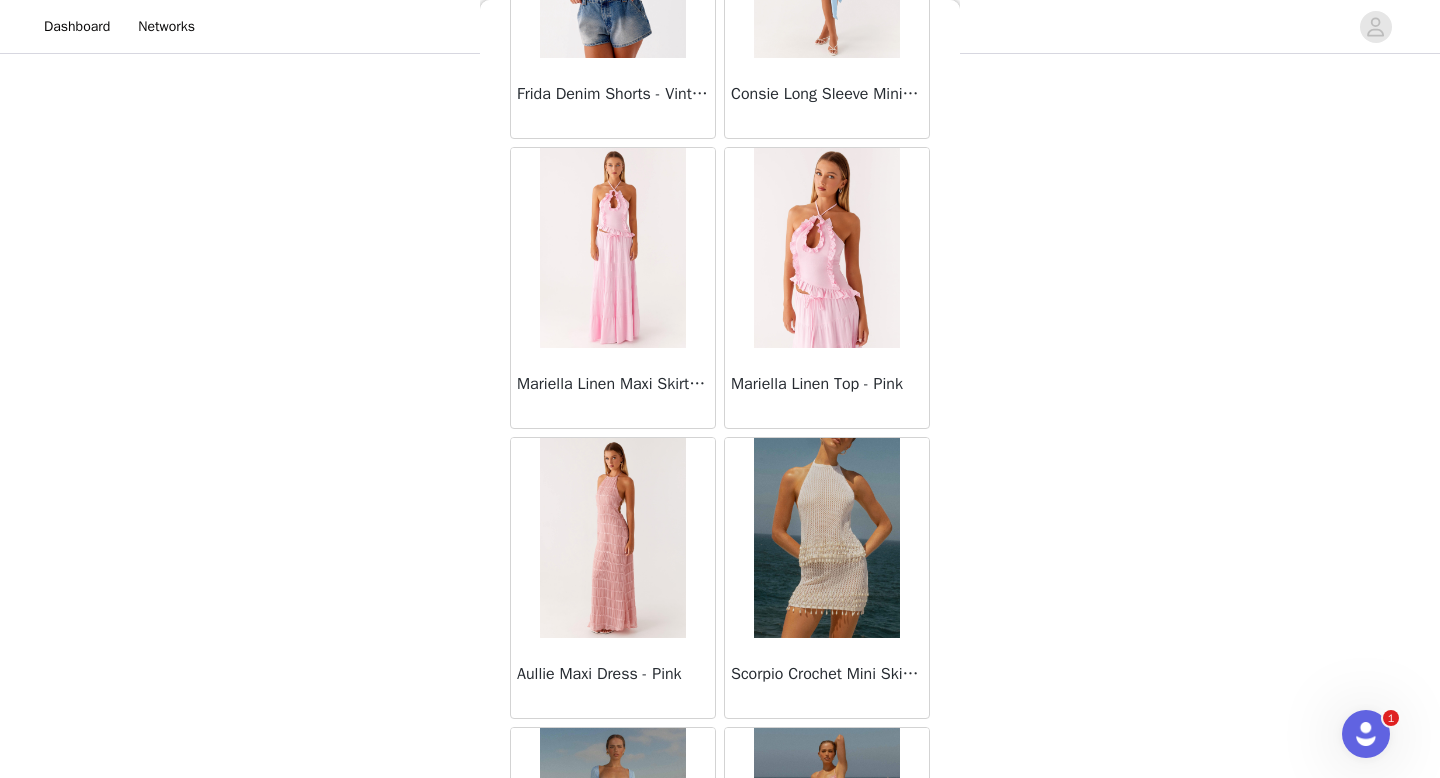 scroll, scrollTop: 2282, scrollLeft: 0, axis: vertical 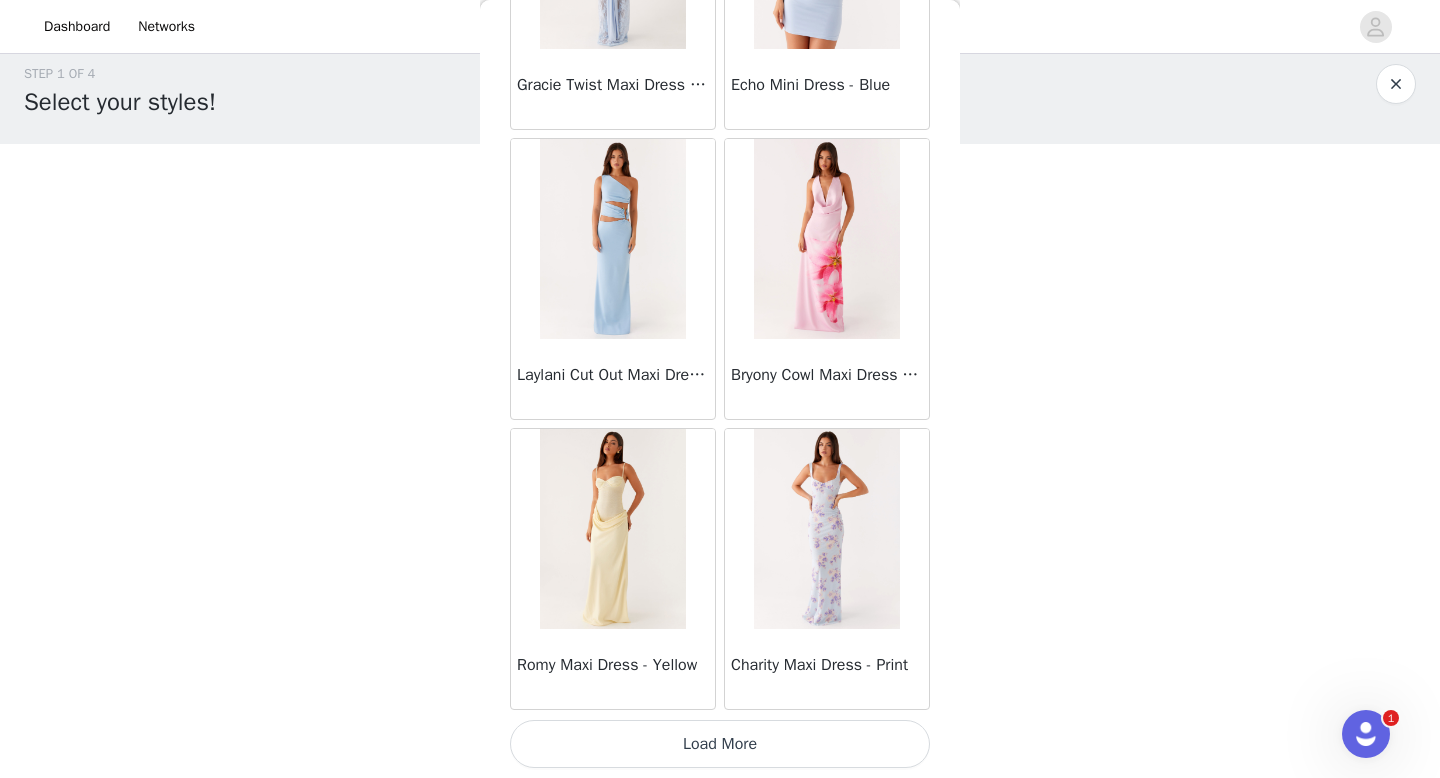 click on "Load More" at bounding box center (720, 744) 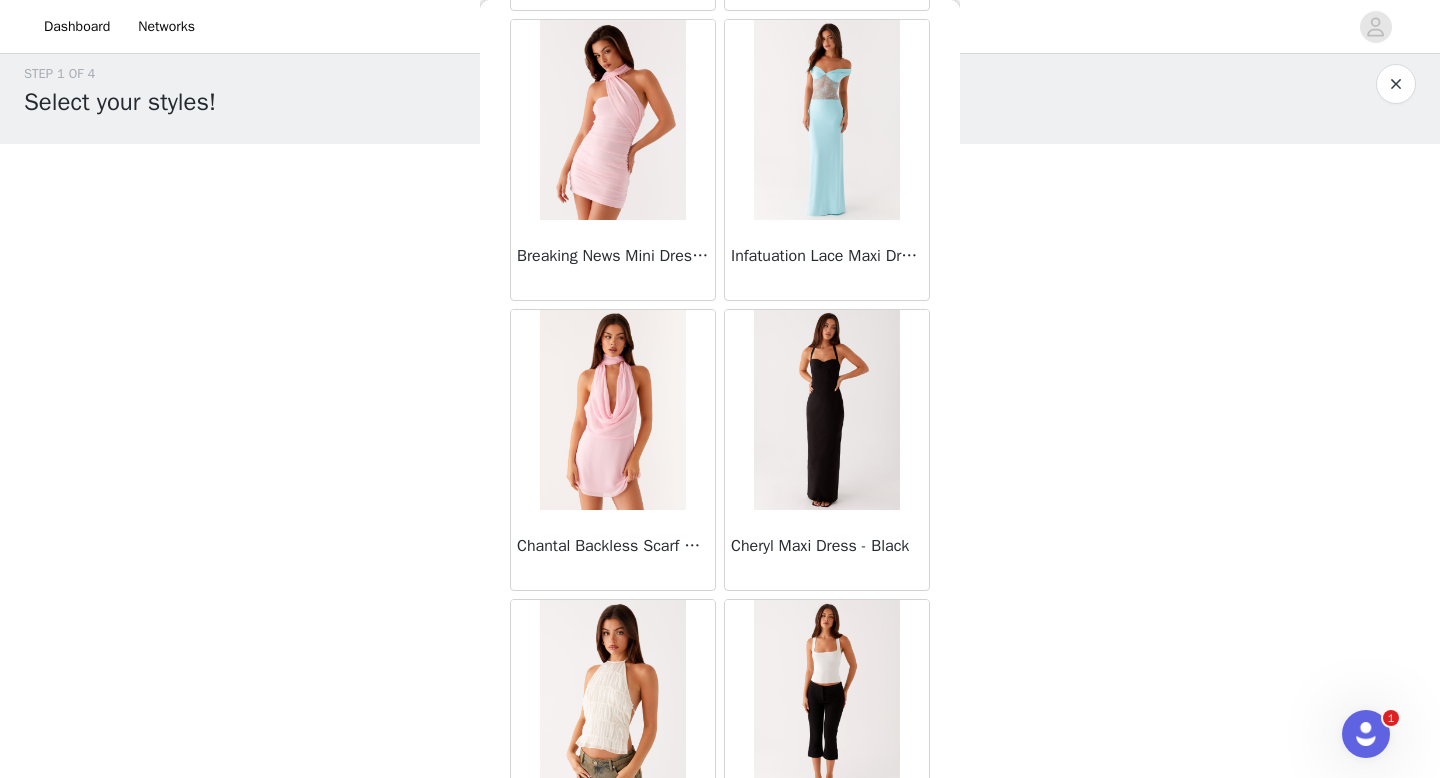 scroll, scrollTop: 7628, scrollLeft: 0, axis: vertical 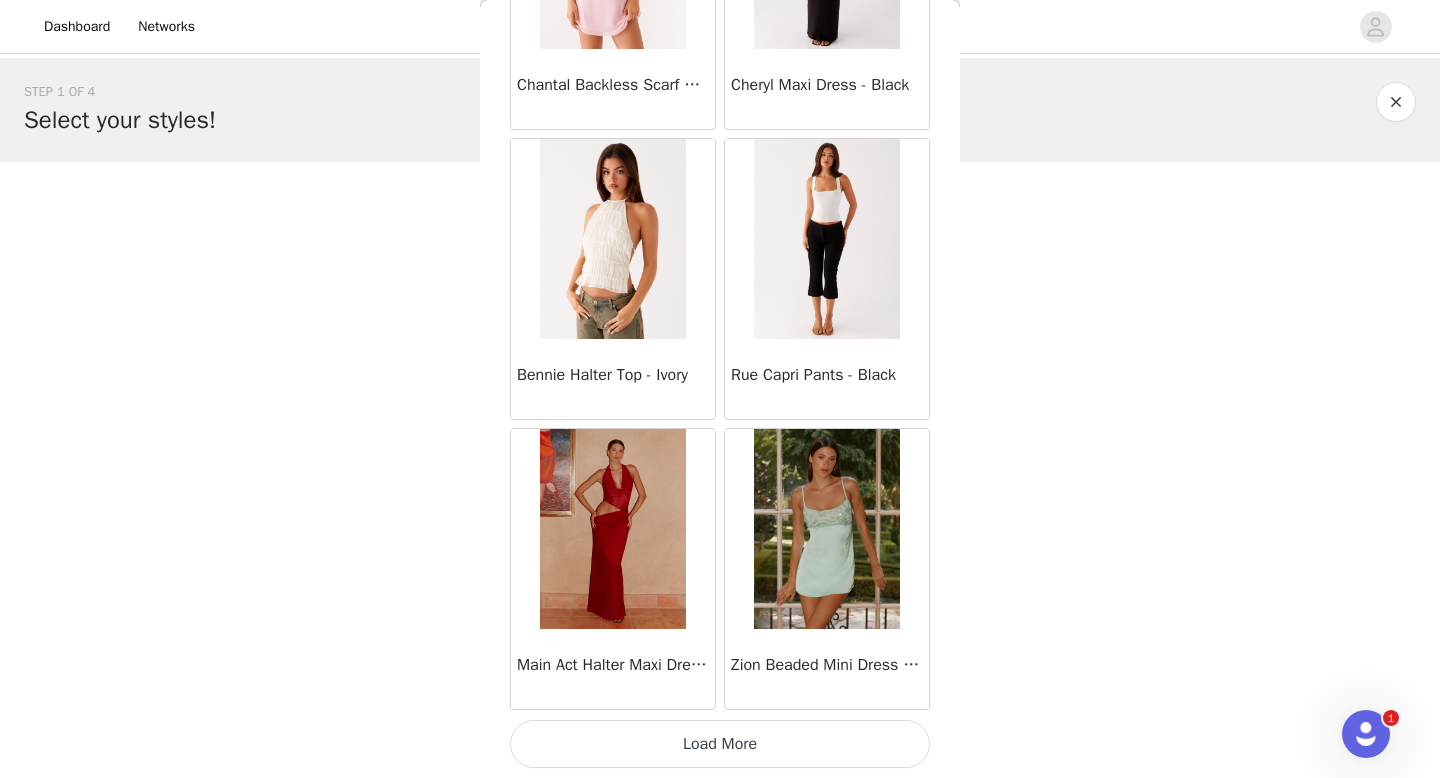 click on "Load More" at bounding box center [720, 744] 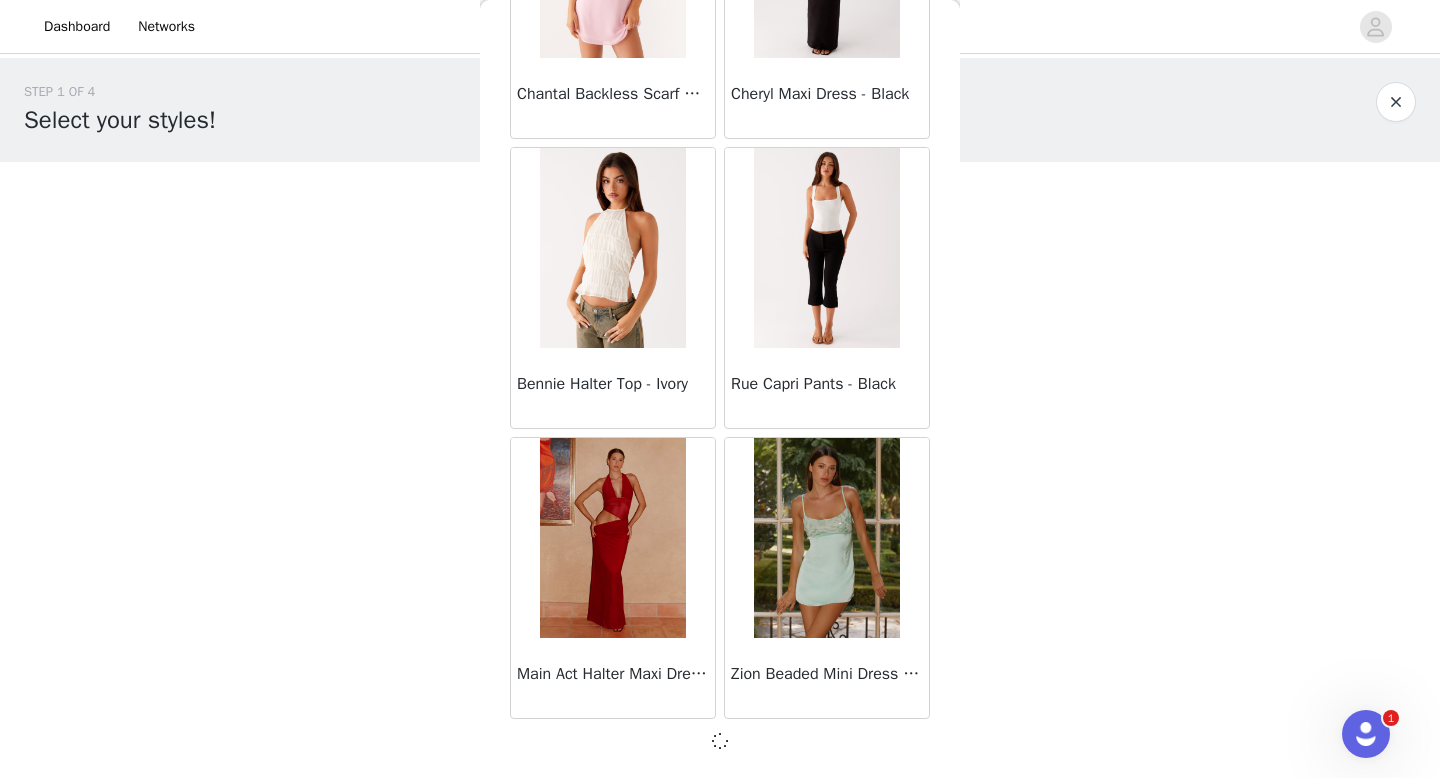 scroll, scrollTop: 0, scrollLeft: 0, axis: both 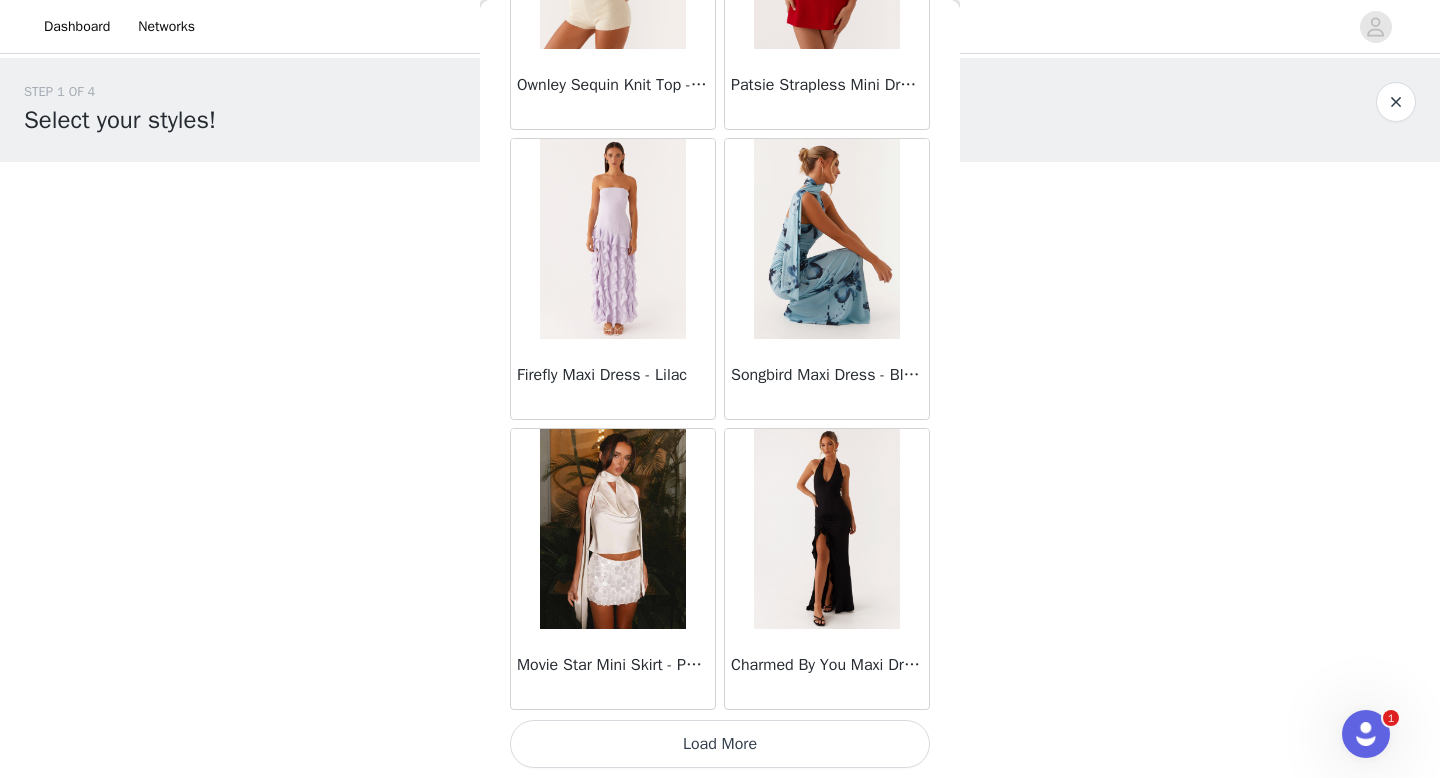 click on "Load More" at bounding box center [720, 744] 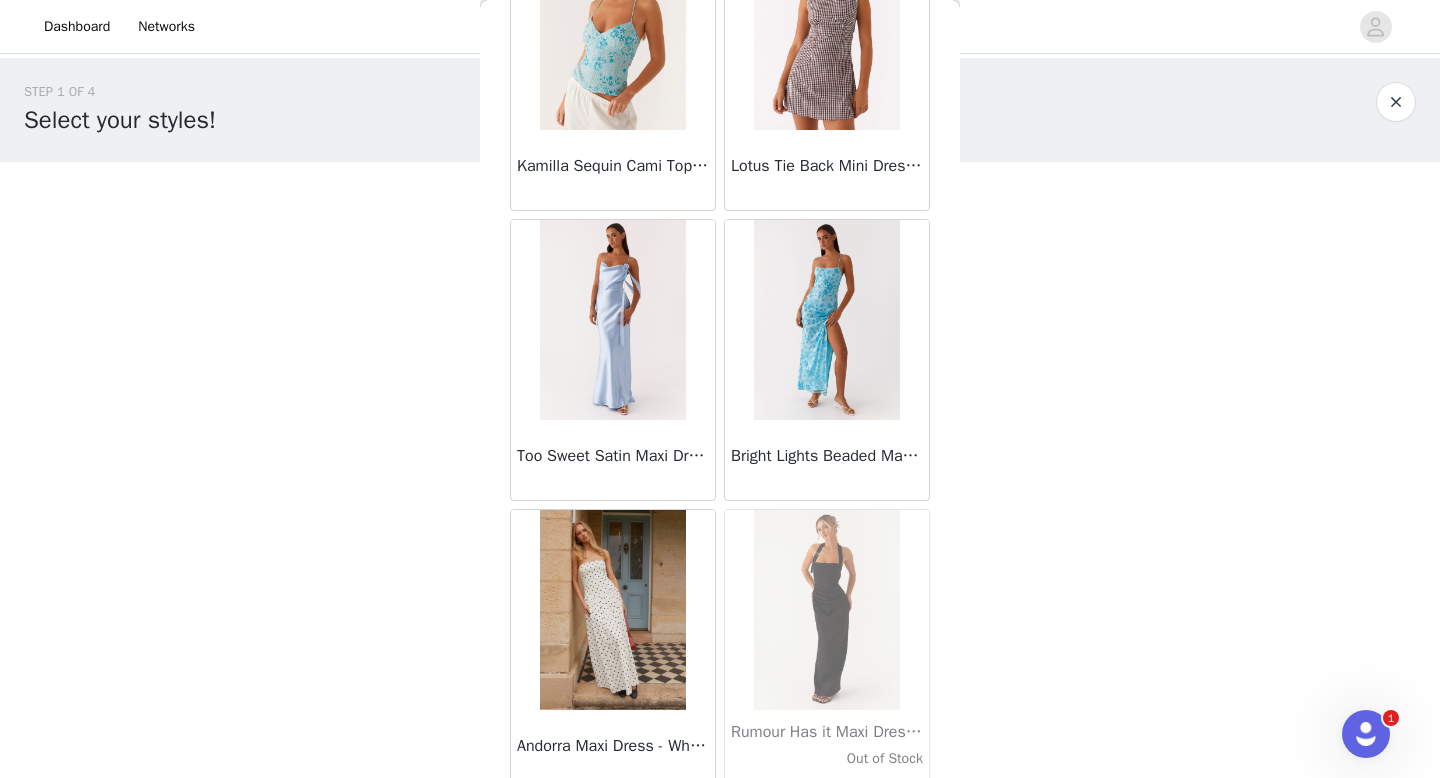 scroll, scrollTop: 13882, scrollLeft: 0, axis: vertical 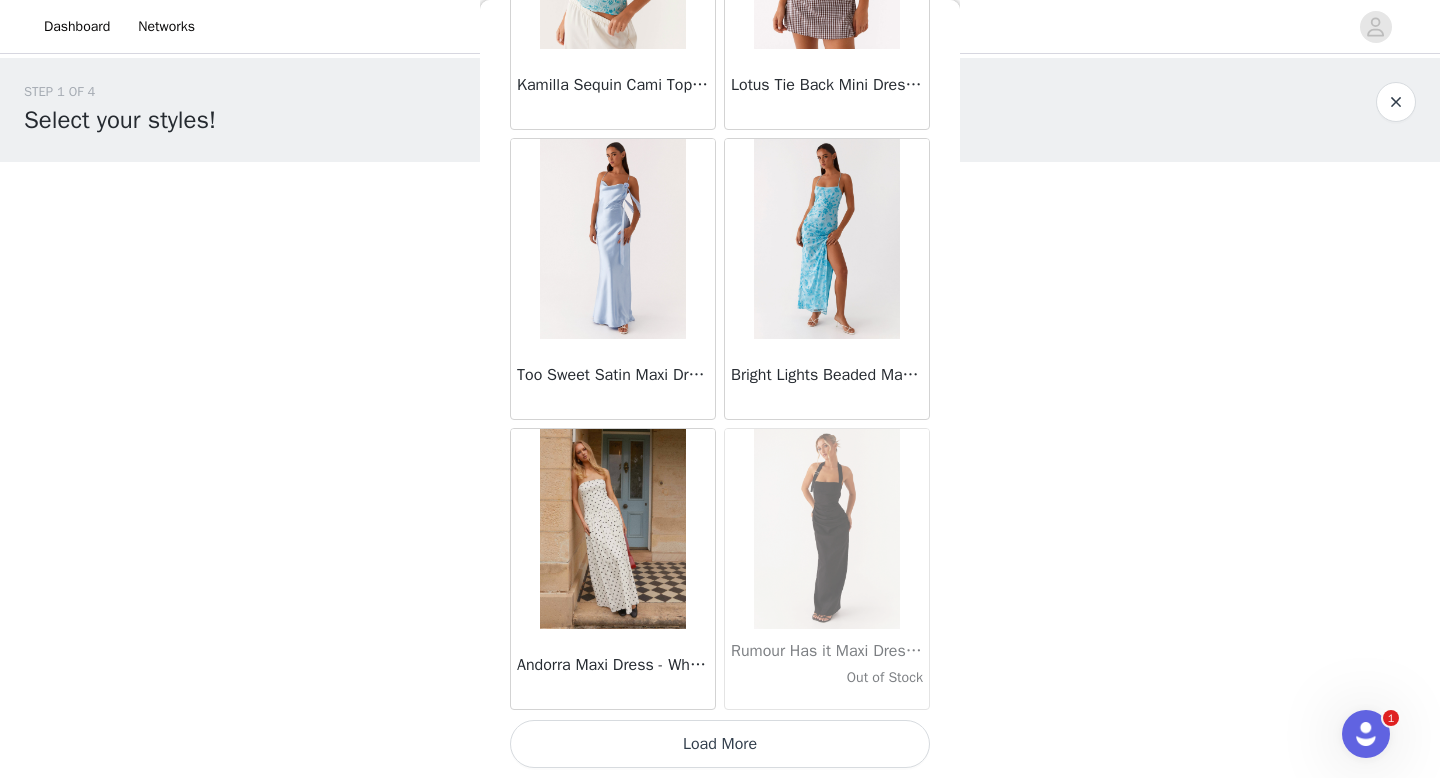 click on "Load More" at bounding box center [720, 744] 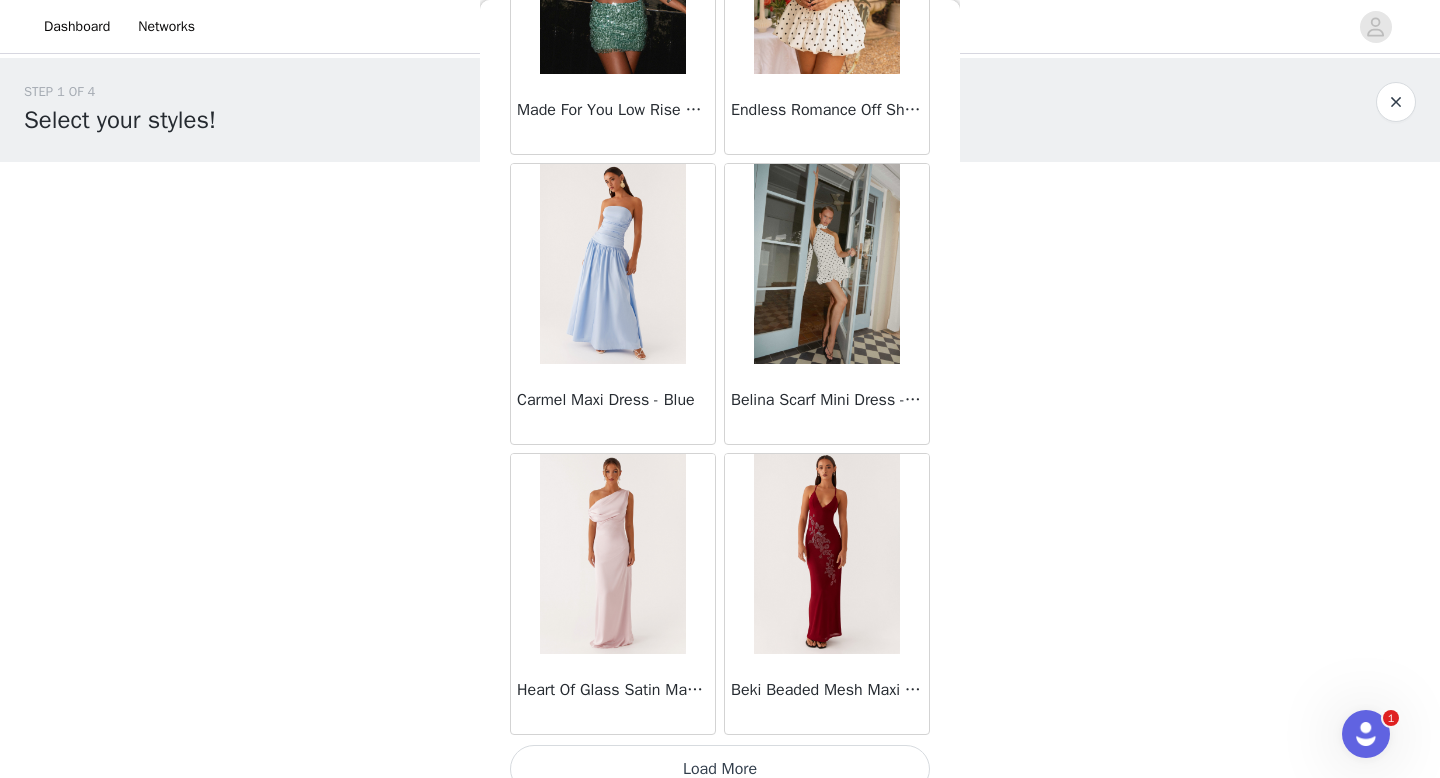 scroll, scrollTop: 16782, scrollLeft: 0, axis: vertical 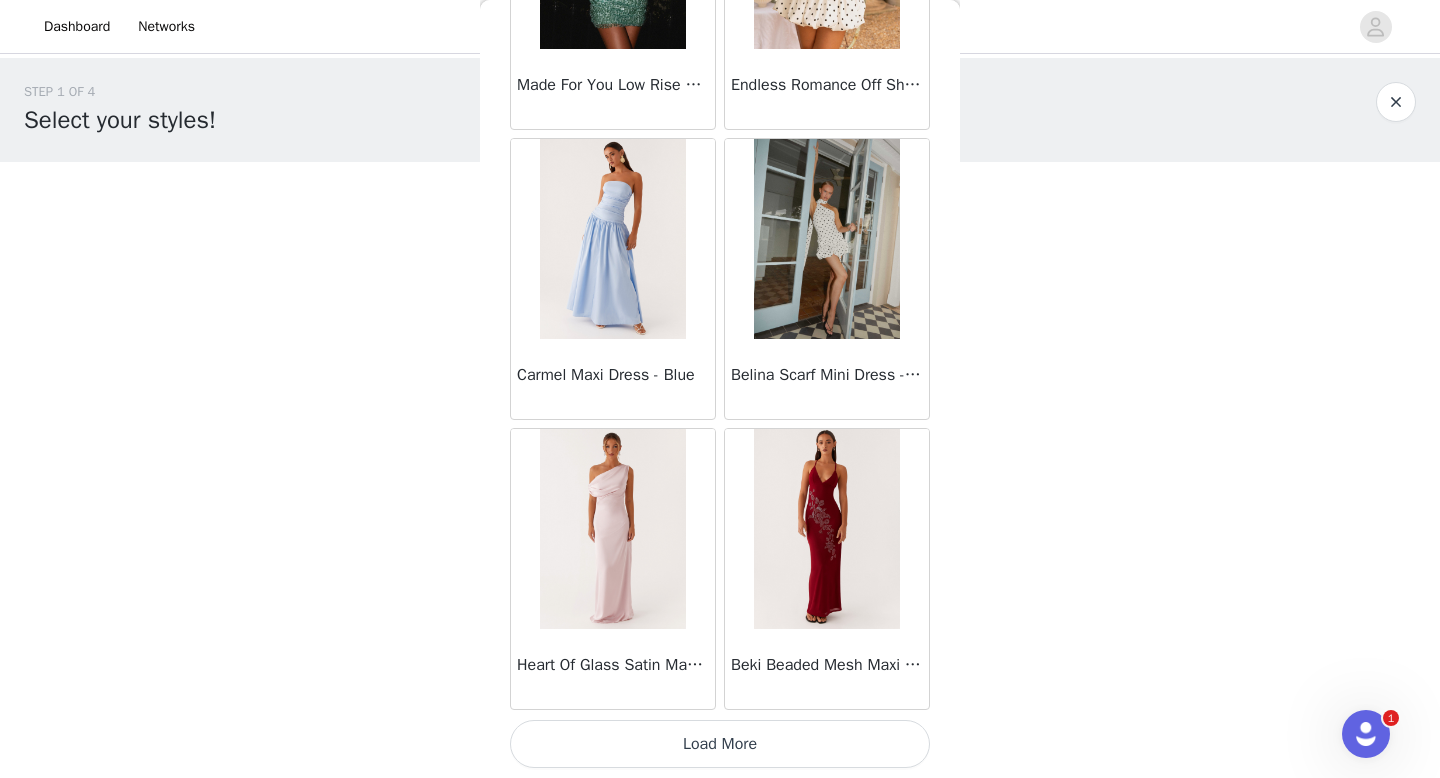 click on "Load More" at bounding box center (720, 744) 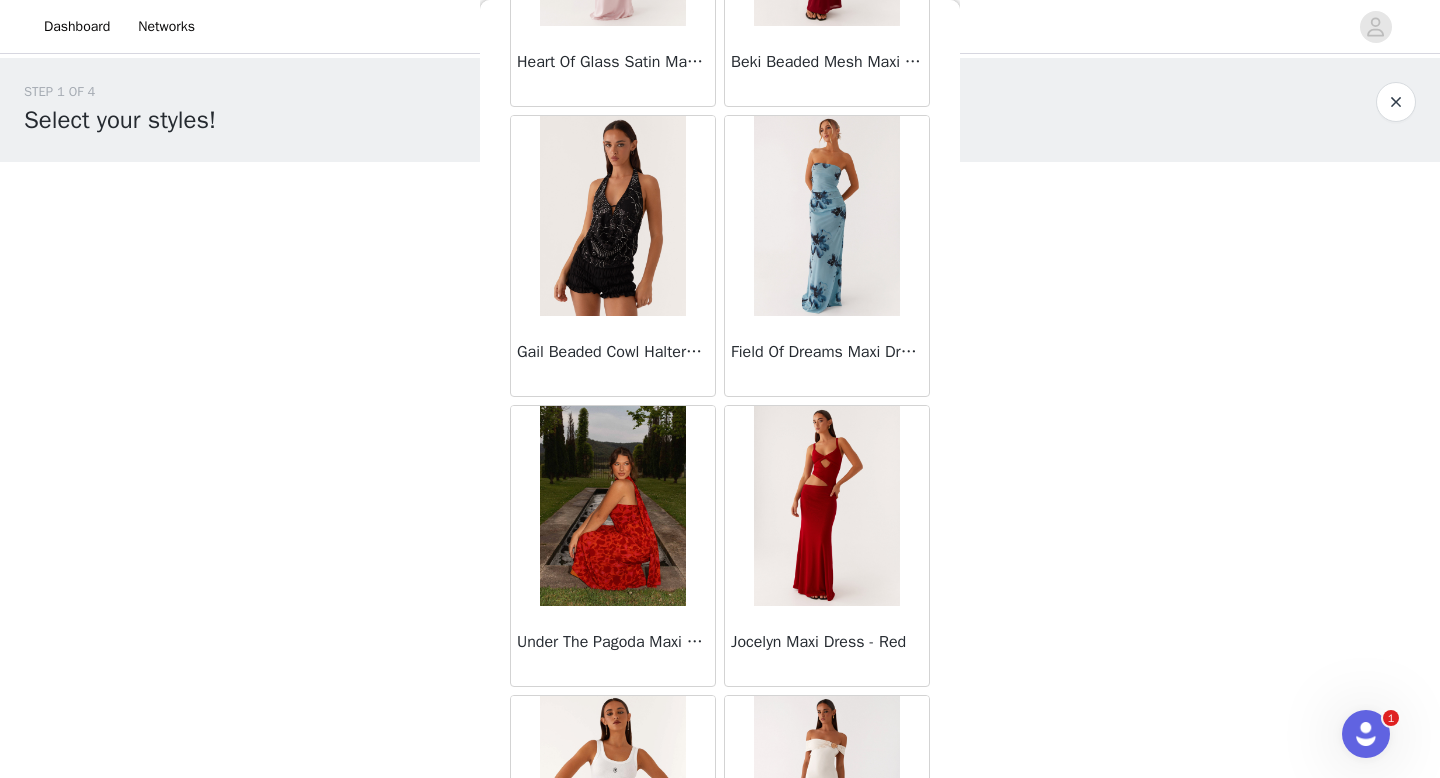 scroll, scrollTop: 17408, scrollLeft: 0, axis: vertical 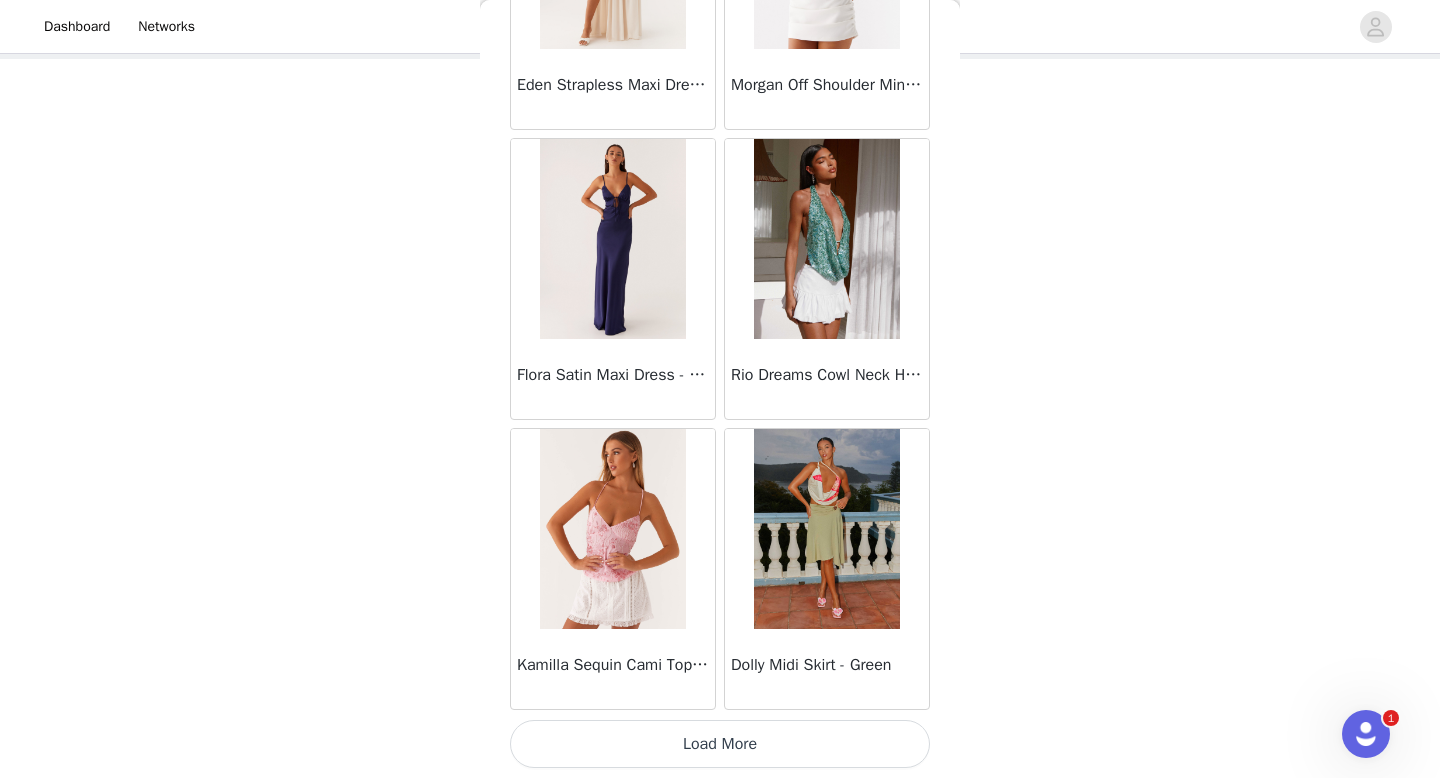 click on "Load More" at bounding box center (720, 744) 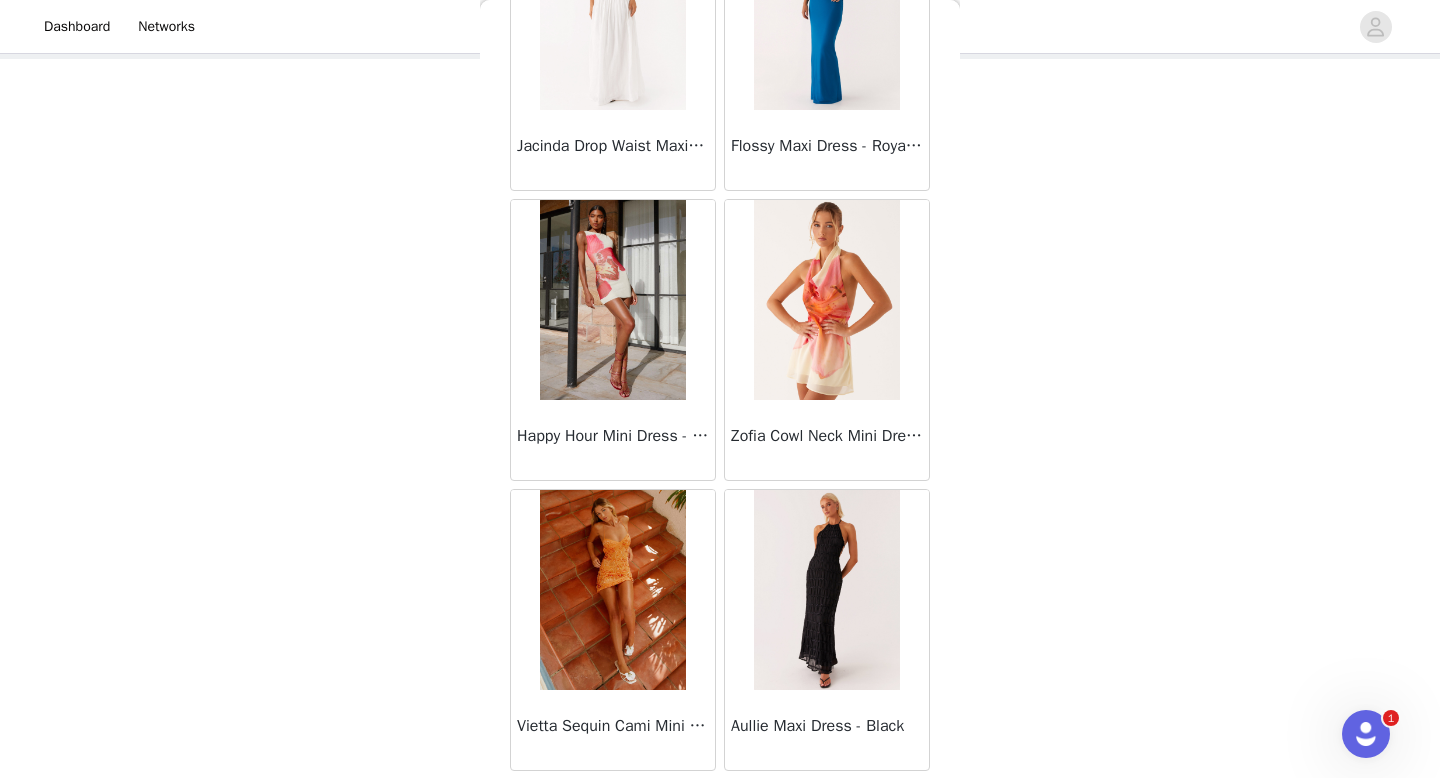 scroll, scrollTop: 22582, scrollLeft: 0, axis: vertical 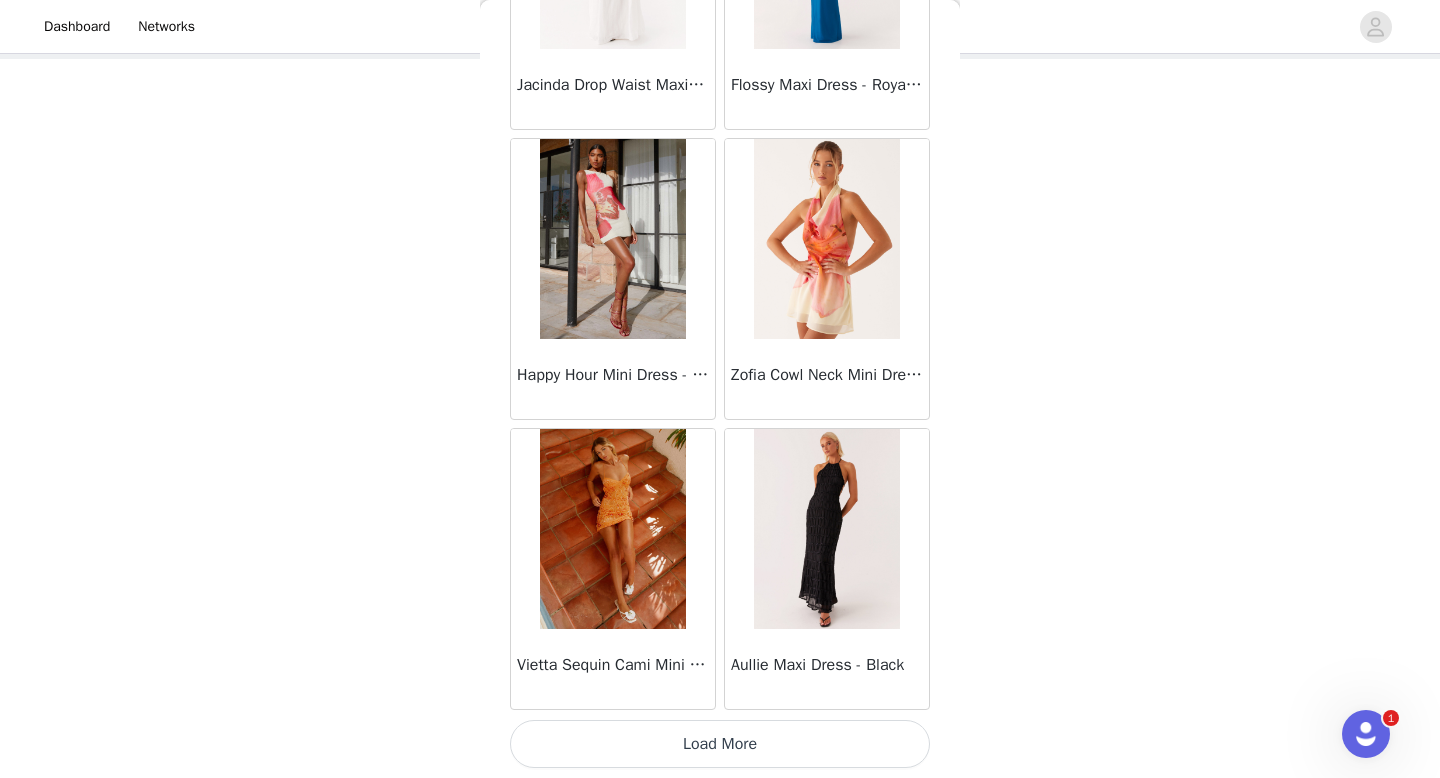 click on "Load More" at bounding box center [720, 744] 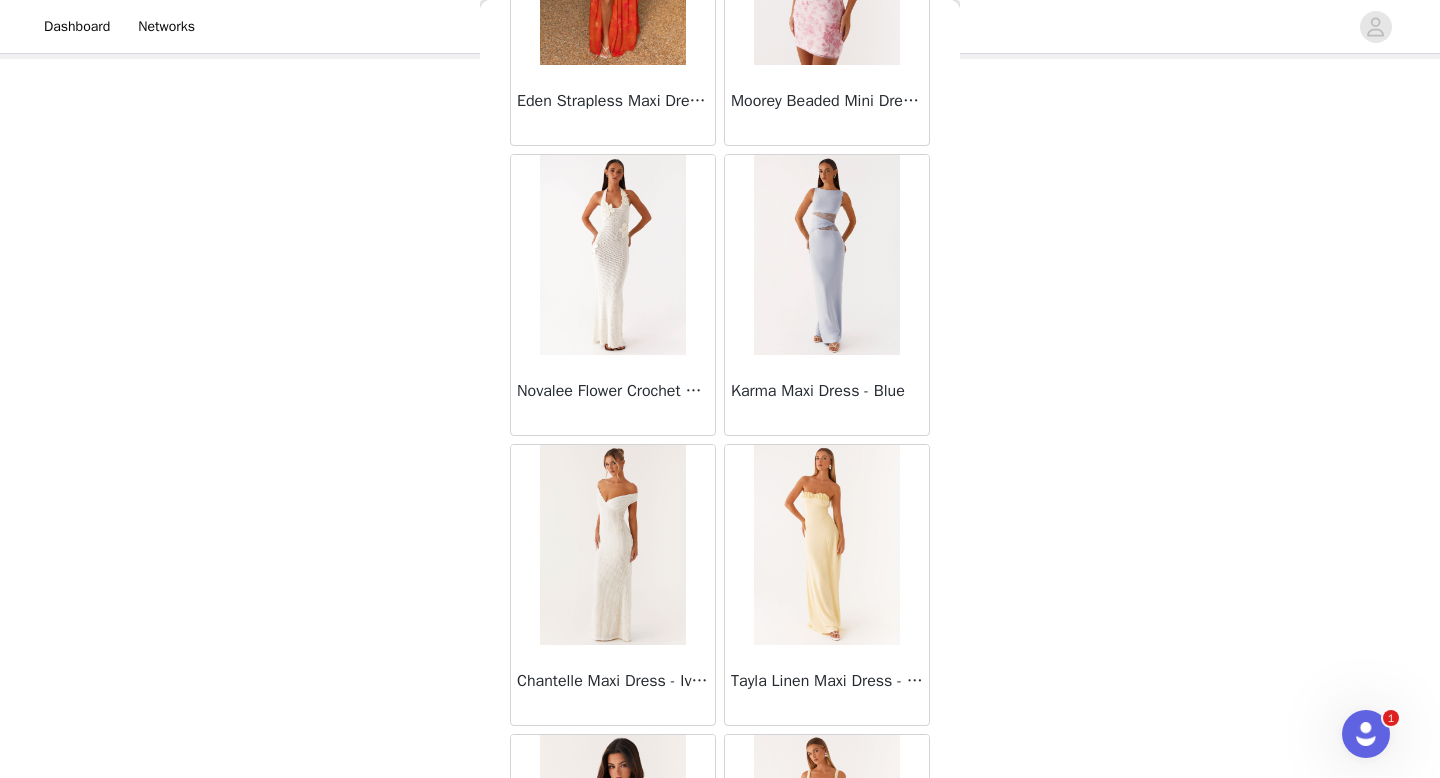 scroll, scrollTop: 23933, scrollLeft: 0, axis: vertical 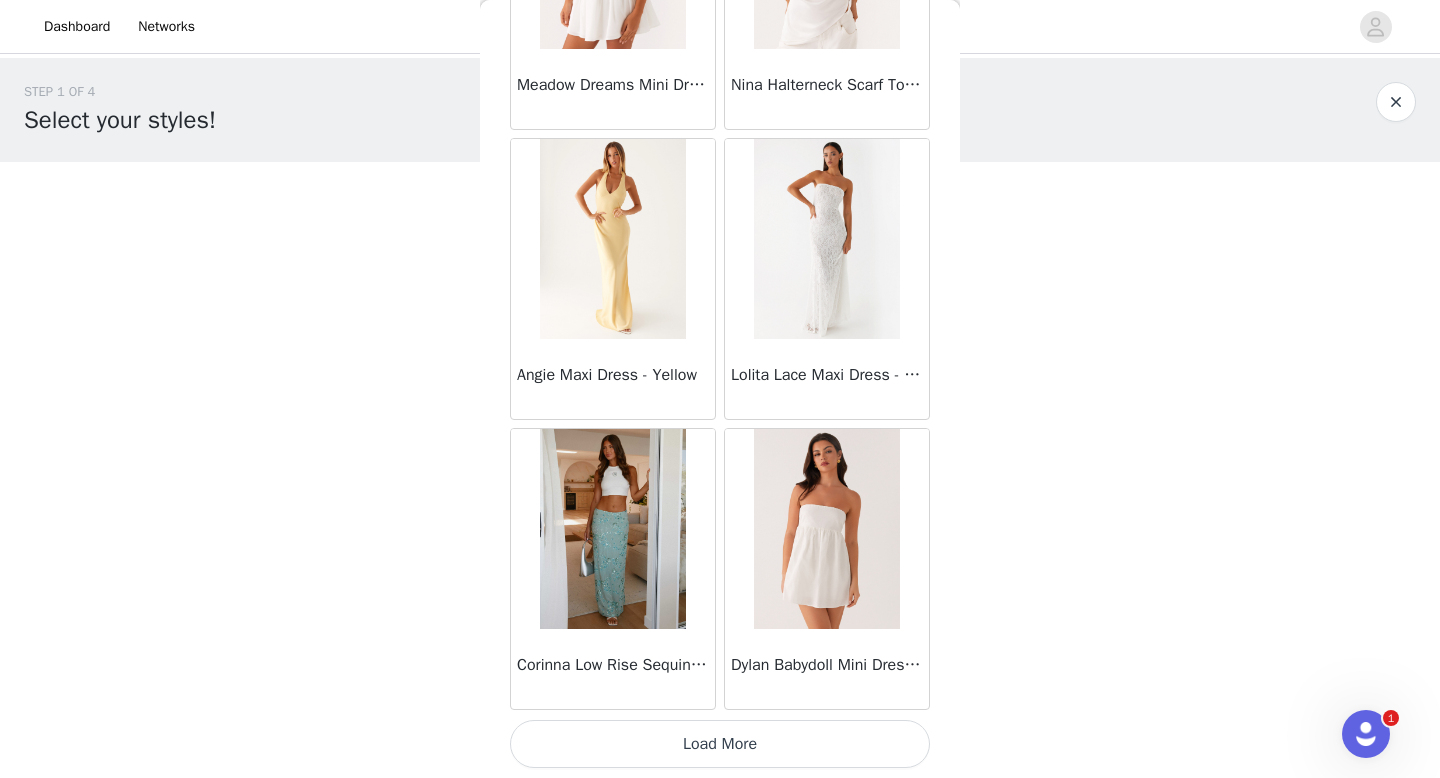 click on "Load More" at bounding box center (720, 744) 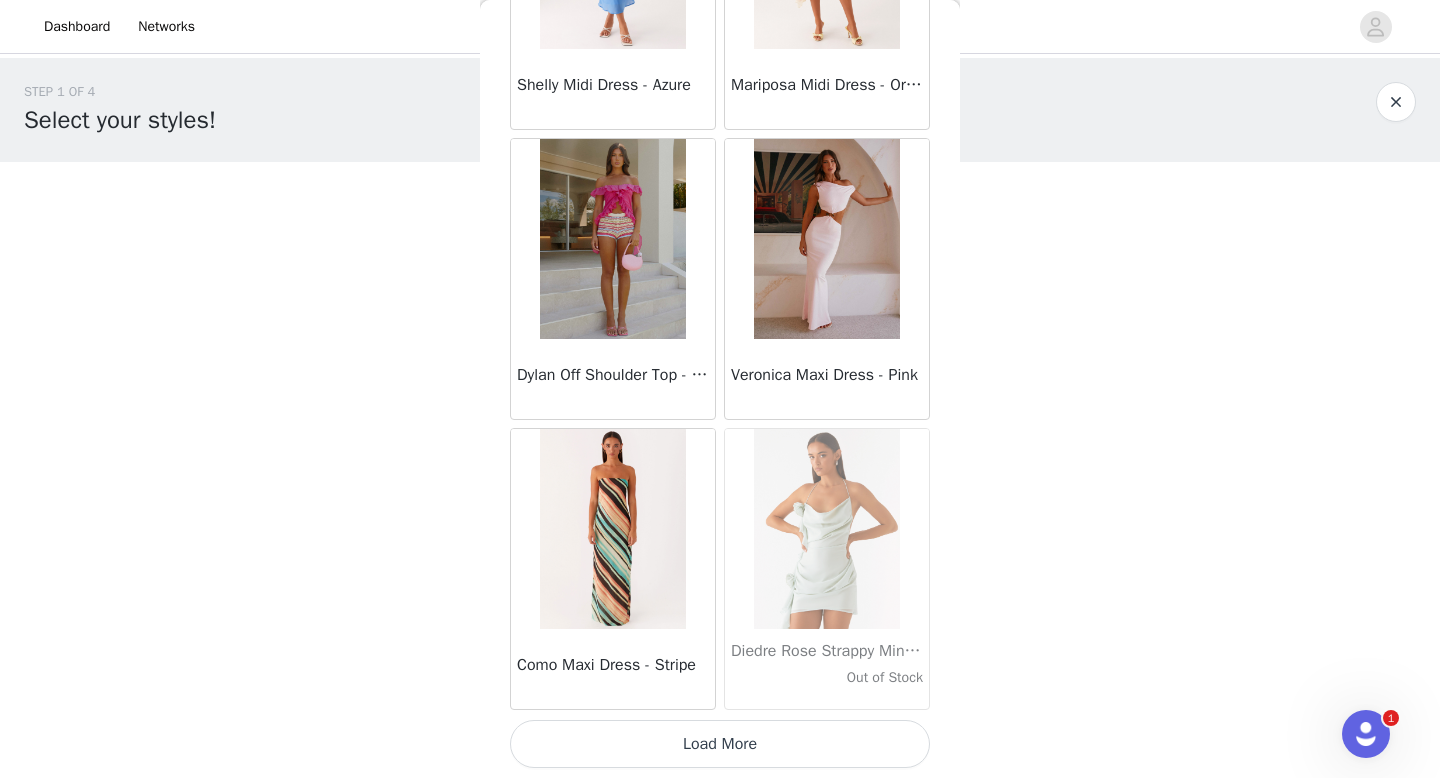 scroll, scrollTop: 28379, scrollLeft: 0, axis: vertical 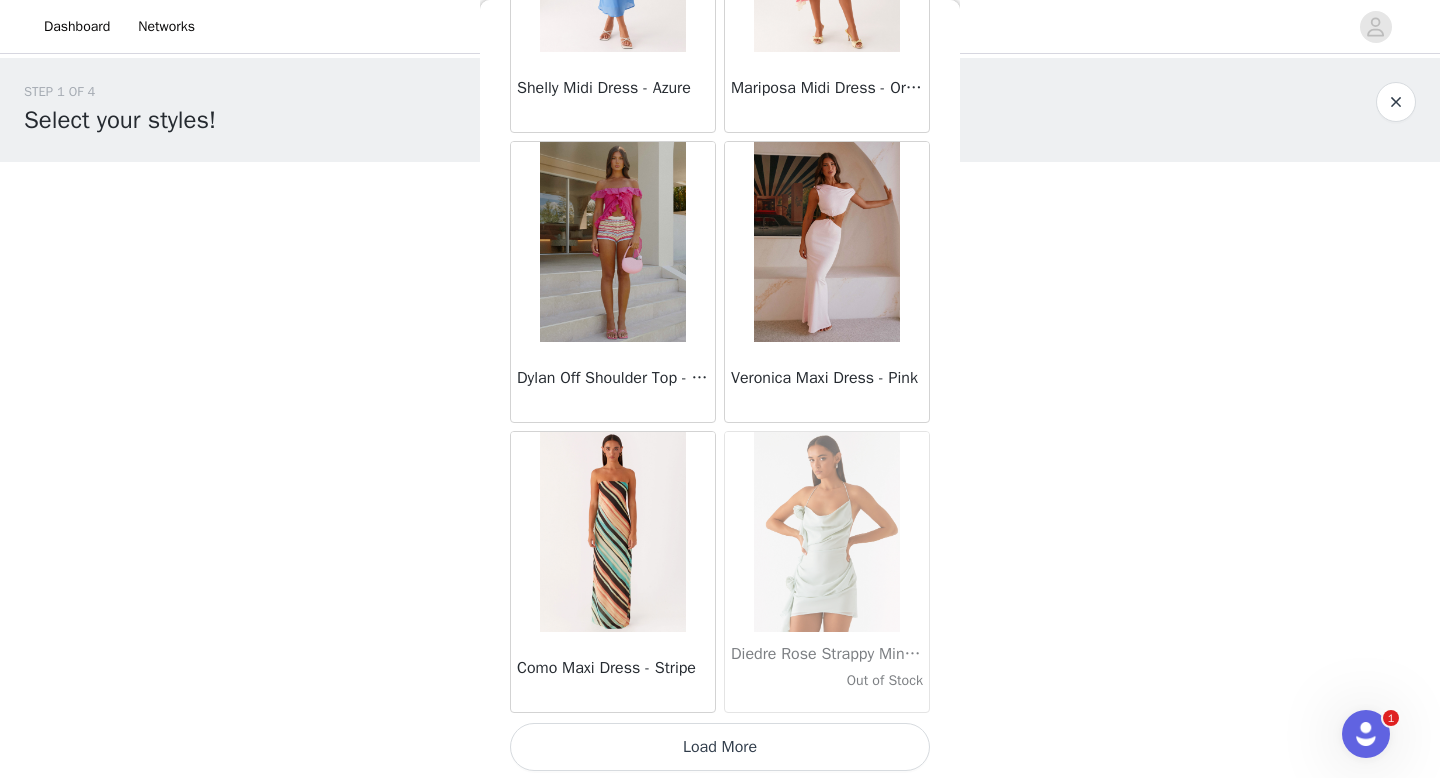 click on "Load More" at bounding box center (720, 747) 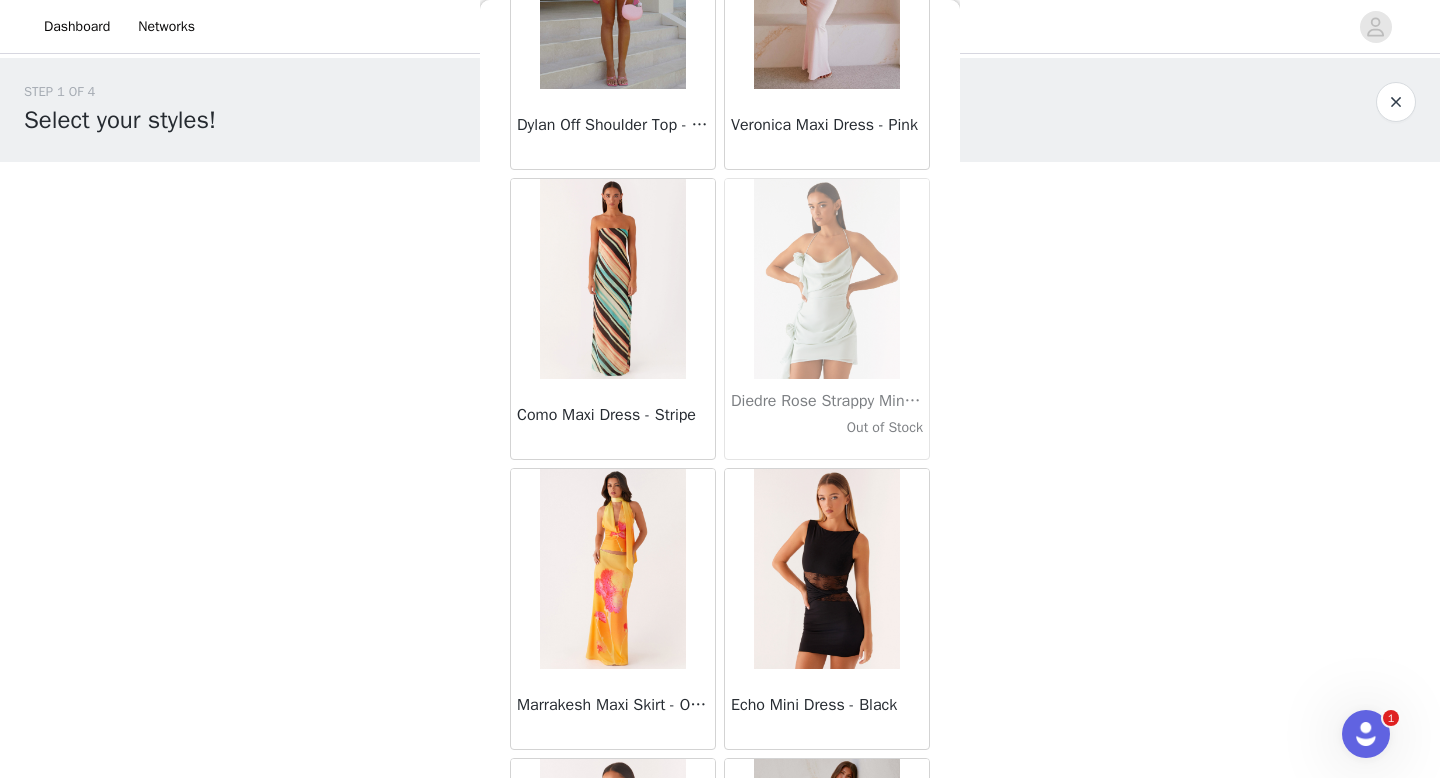 scroll, scrollTop: 28630, scrollLeft: 0, axis: vertical 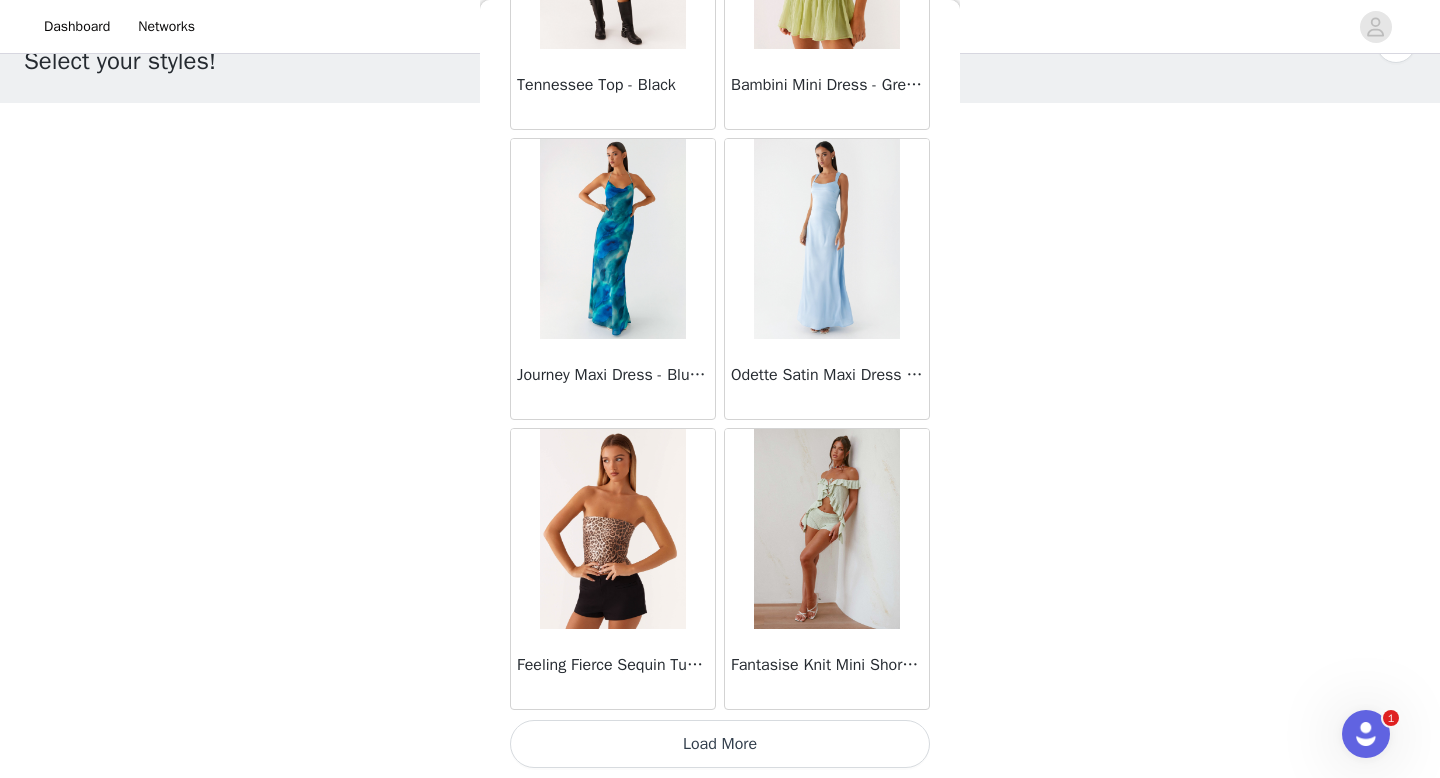 click on "Load More" at bounding box center (720, 744) 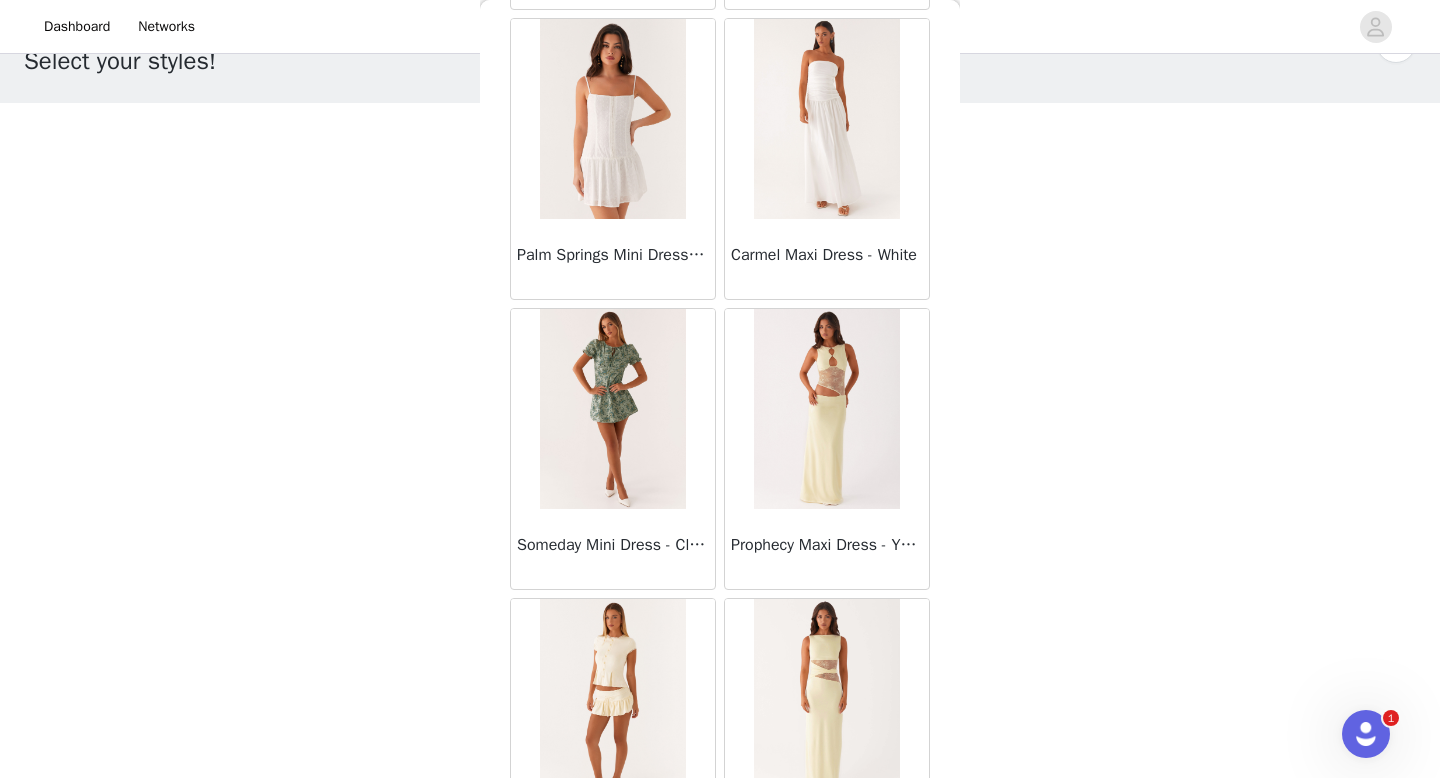 scroll, scrollTop: 33723, scrollLeft: 0, axis: vertical 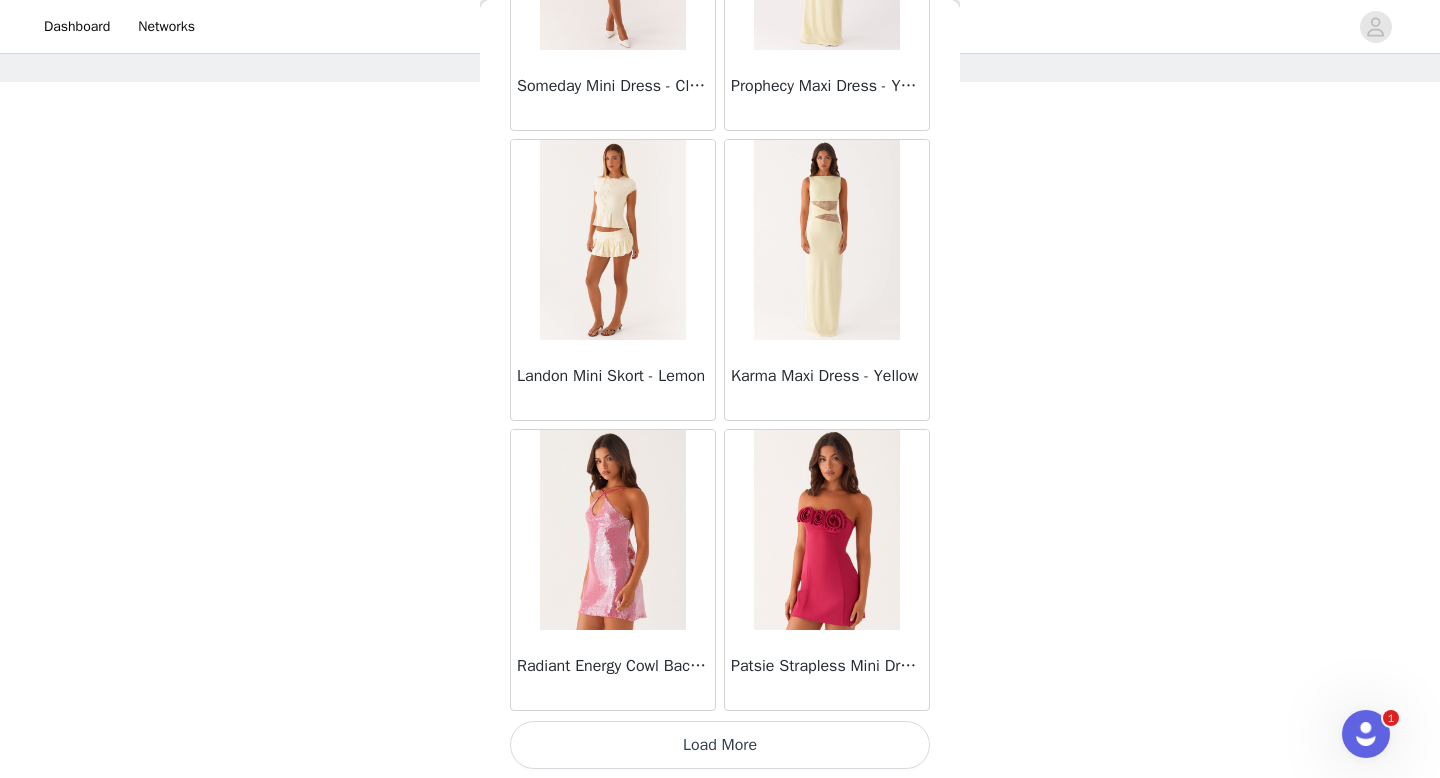 click on "Load More" at bounding box center (720, 745) 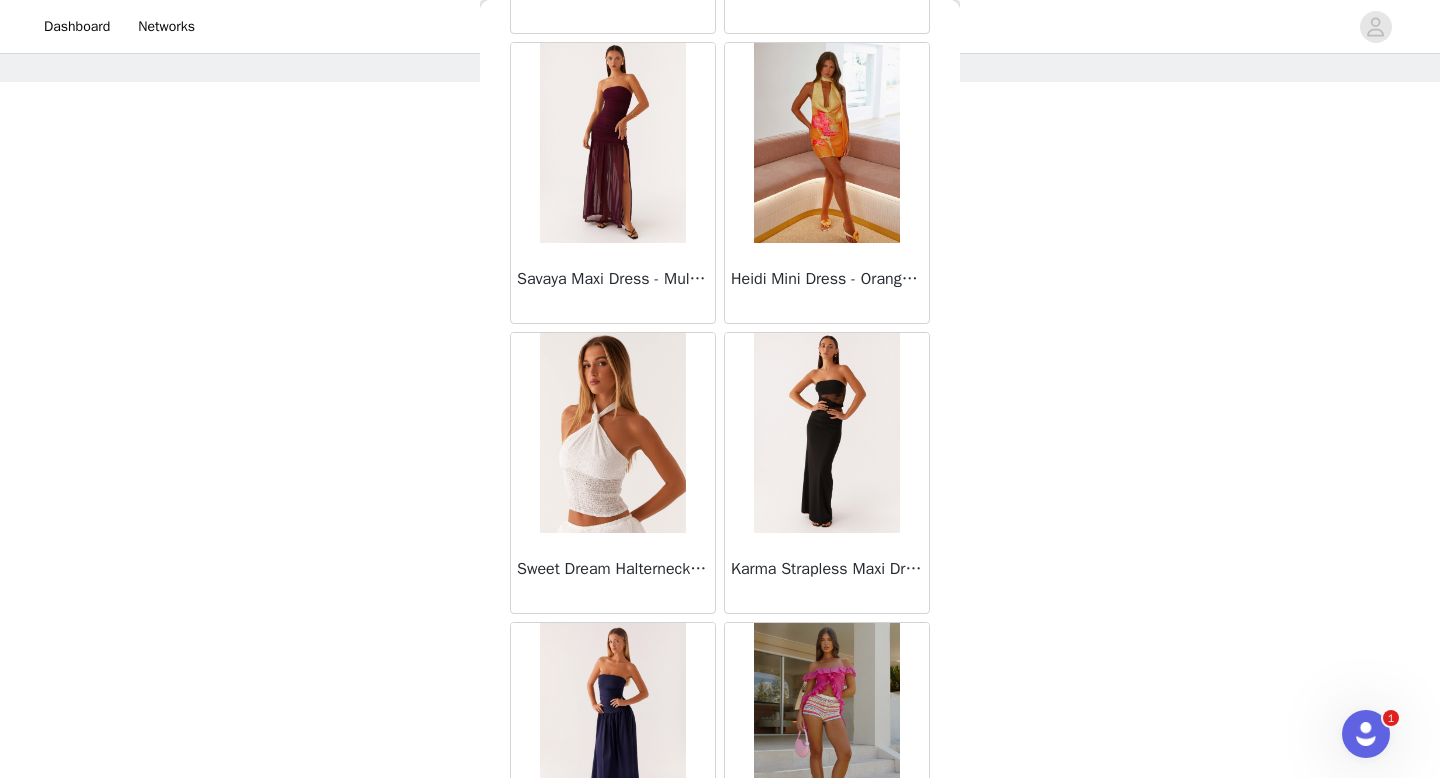 scroll, scrollTop: 34864, scrollLeft: 0, axis: vertical 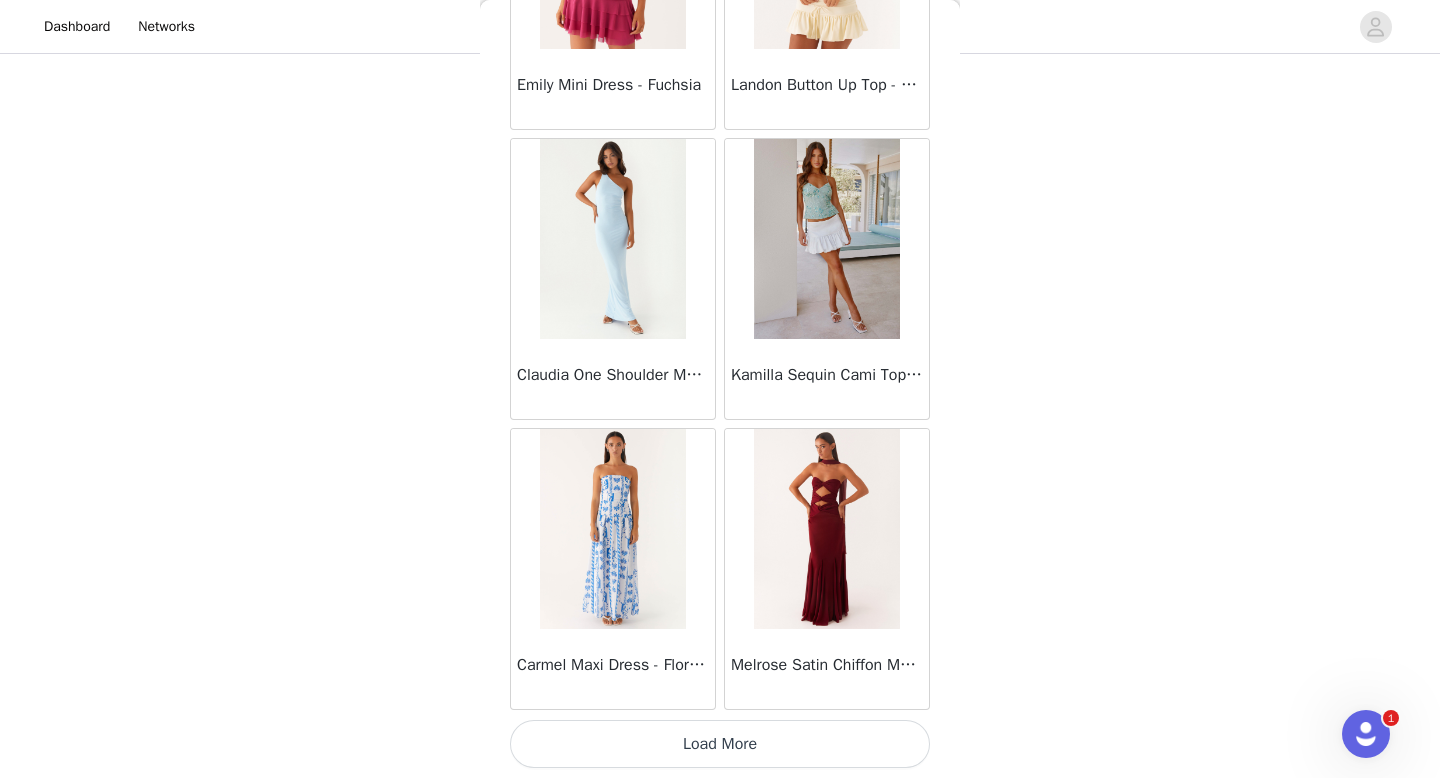 click on "Load More" at bounding box center [720, 744] 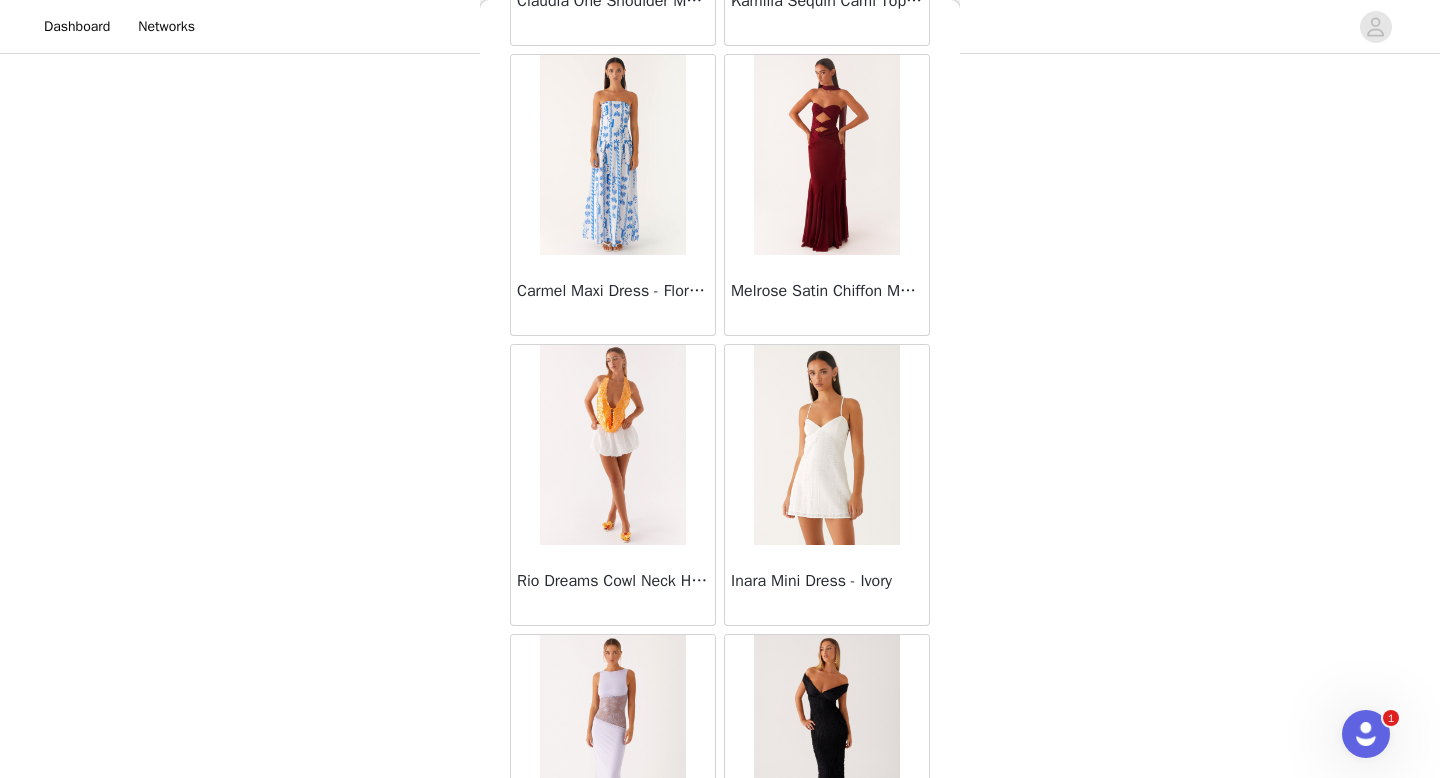 scroll, scrollTop: 37577, scrollLeft: 0, axis: vertical 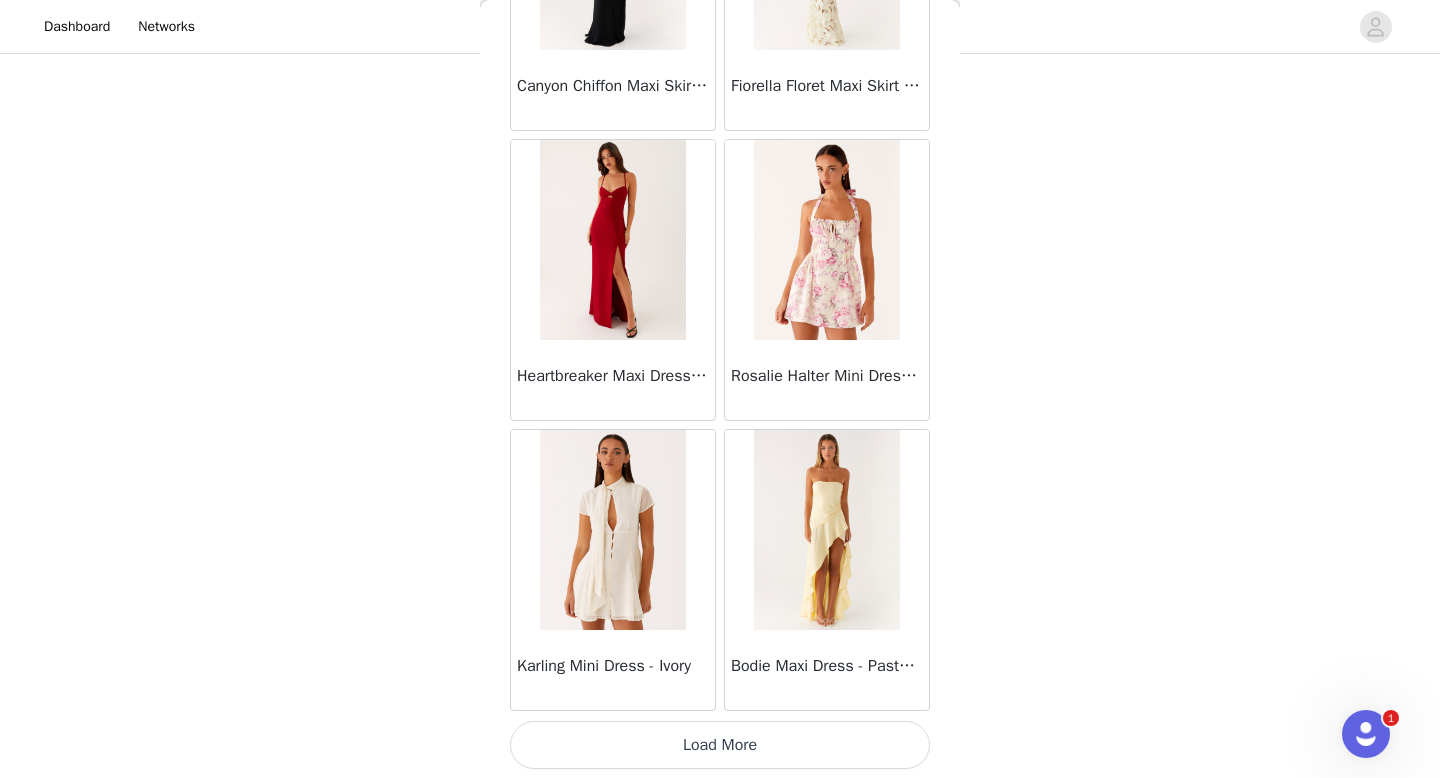 click on "Load More" at bounding box center [720, 745] 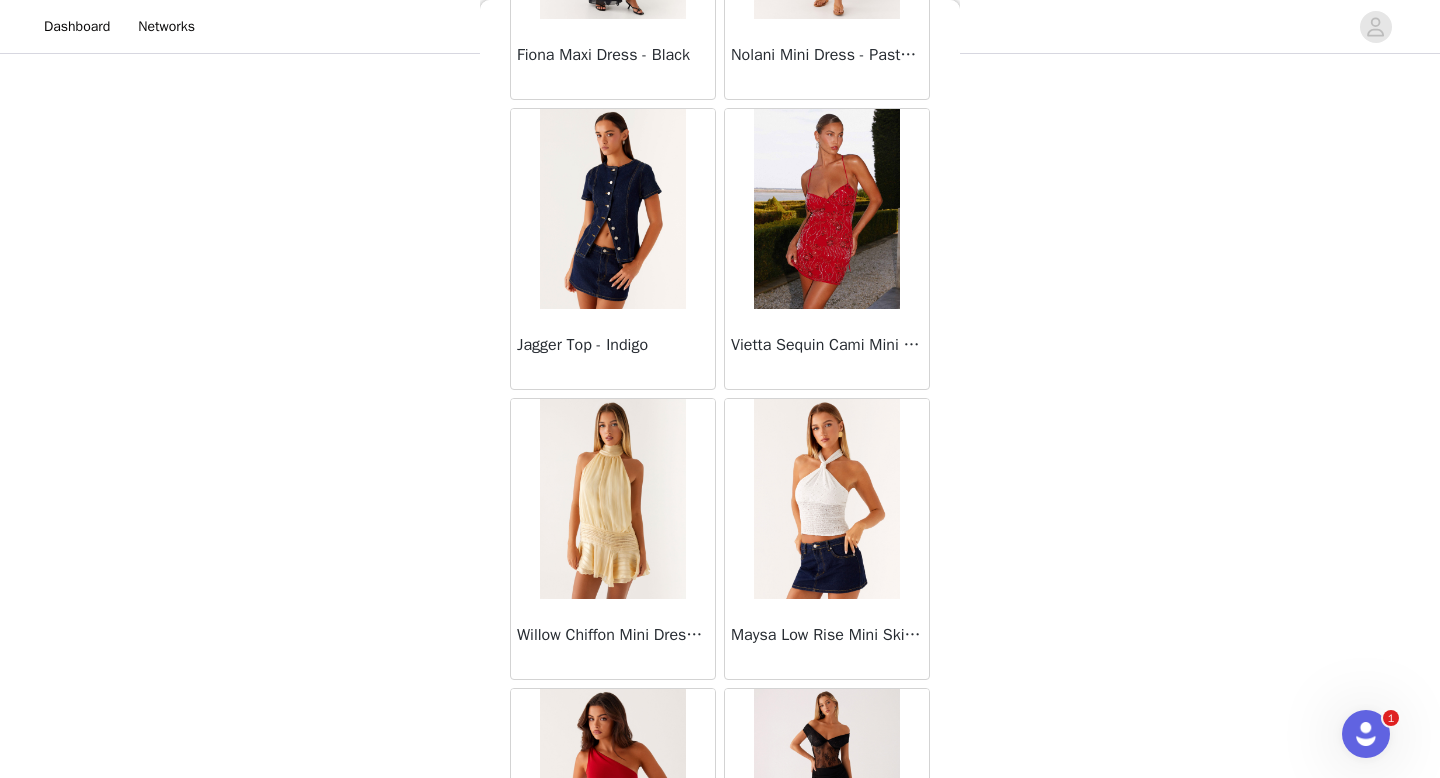 scroll, scrollTop: 42369, scrollLeft: 0, axis: vertical 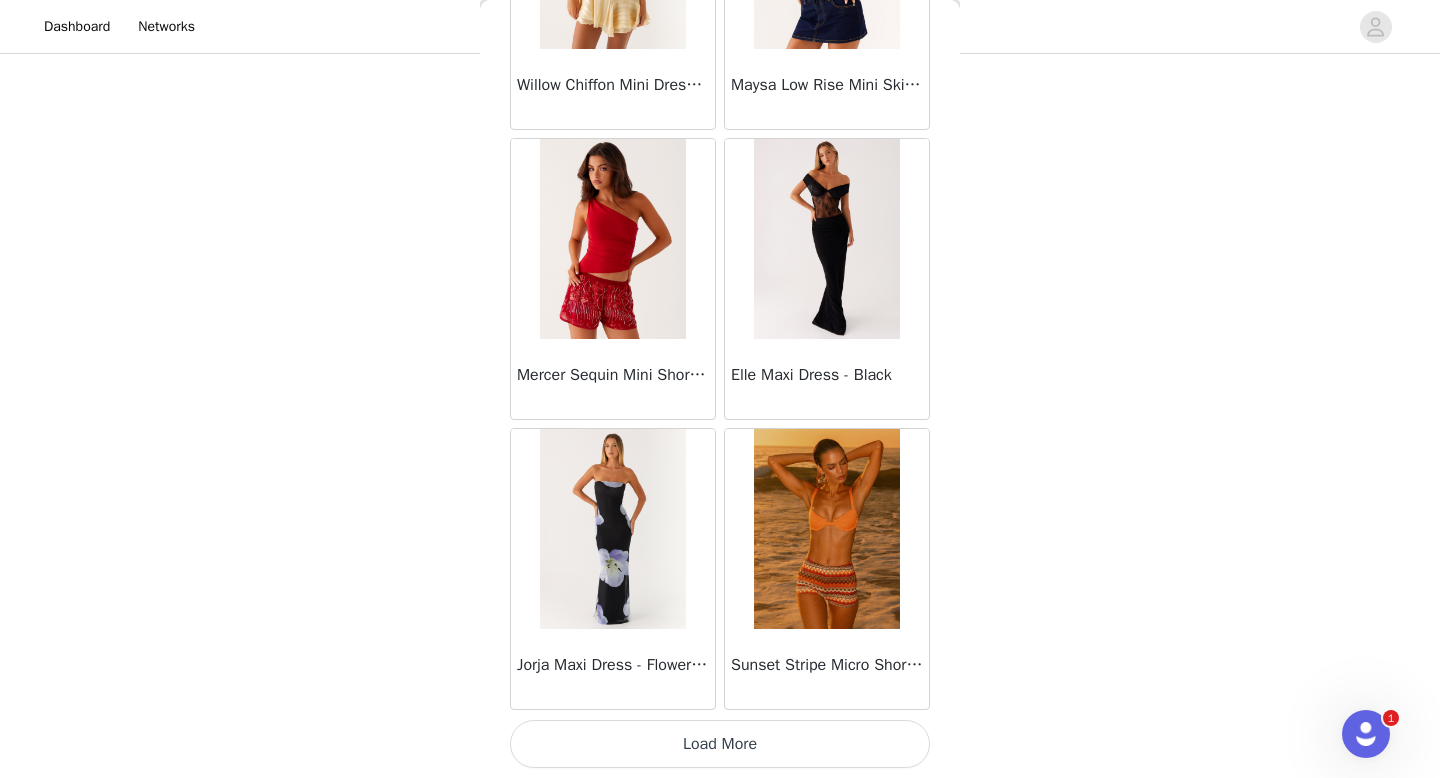 click on "Load More" at bounding box center (720, 744) 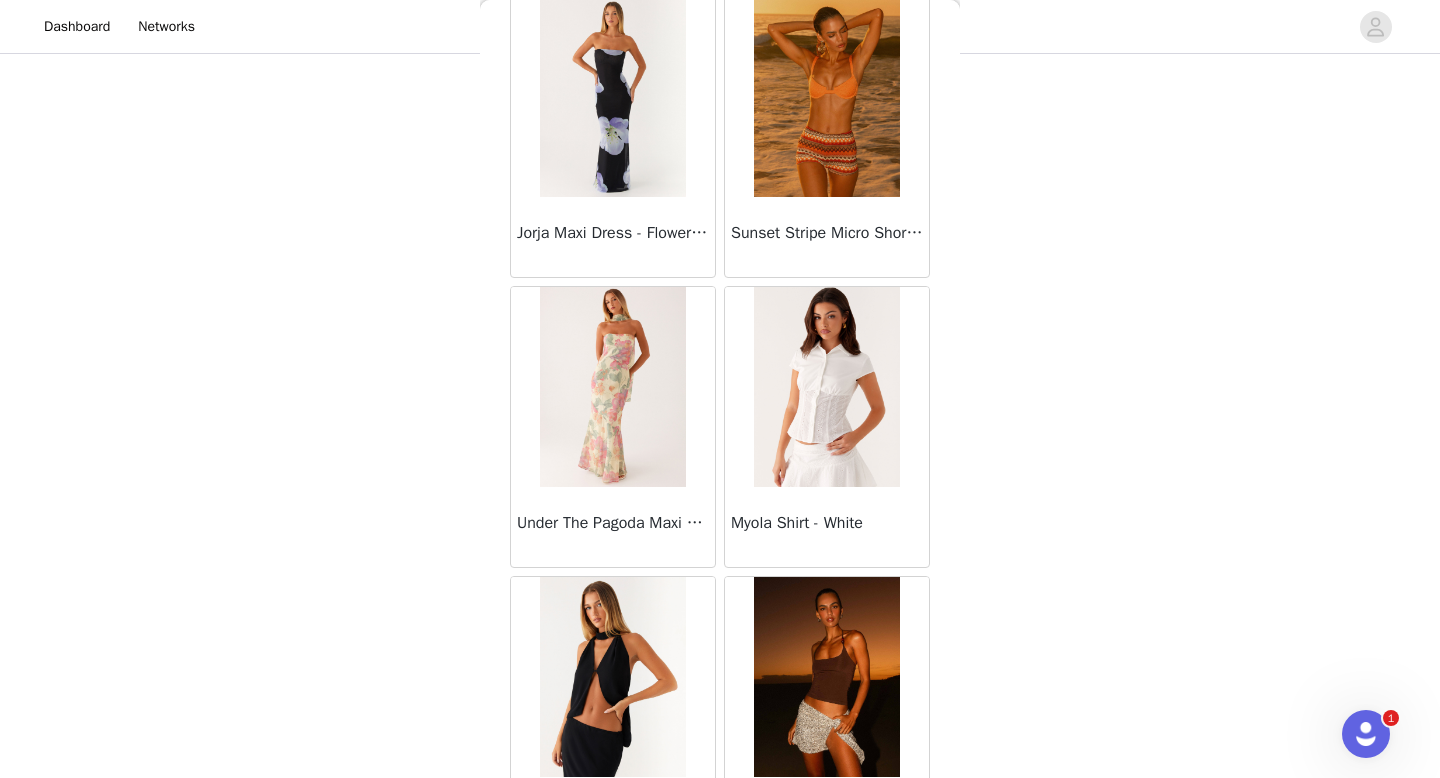 scroll, scrollTop: 43315, scrollLeft: 0, axis: vertical 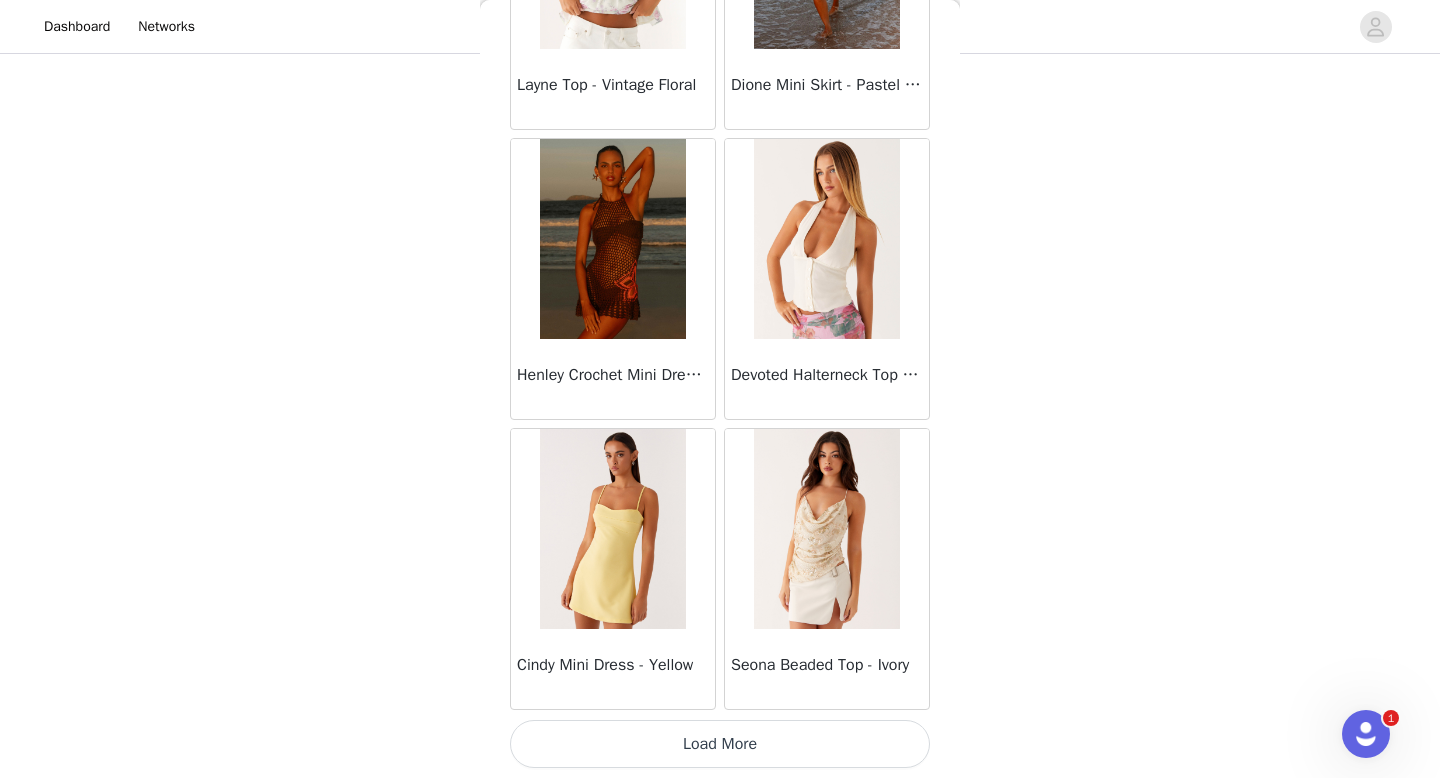 click on "Load More" at bounding box center (720, 744) 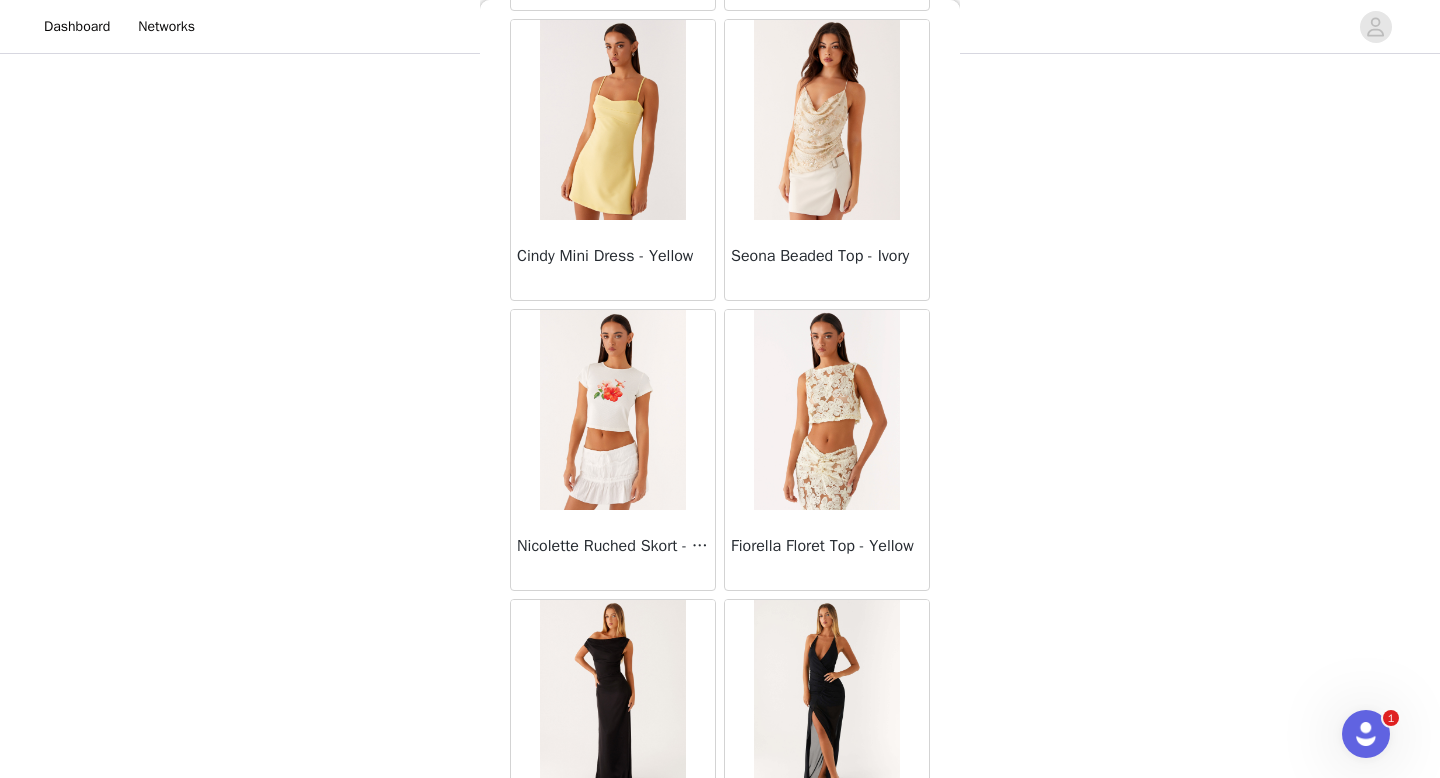 scroll, scrollTop: 46213, scrollLeft: 0, axis: vertical 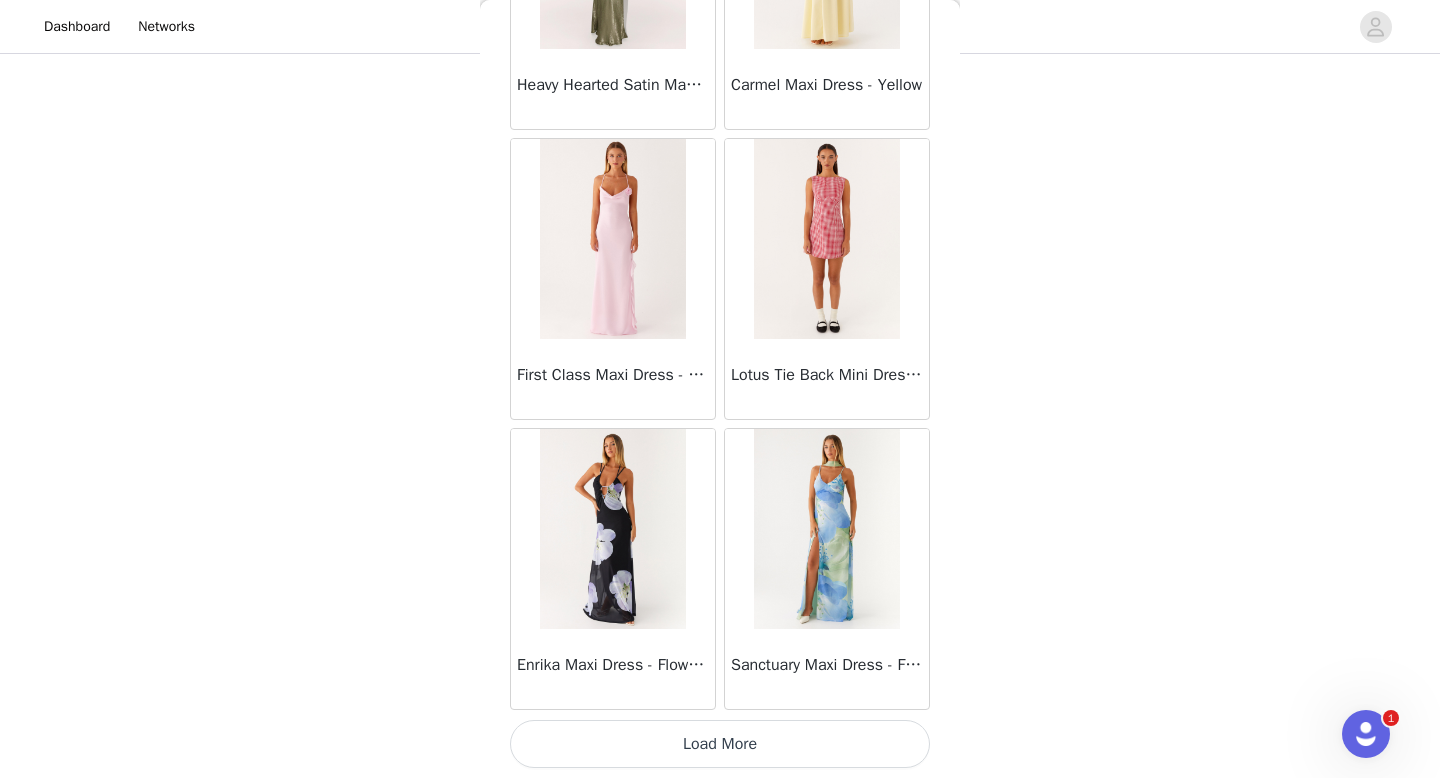 click on "Load More" at bounding box center (720, 744) 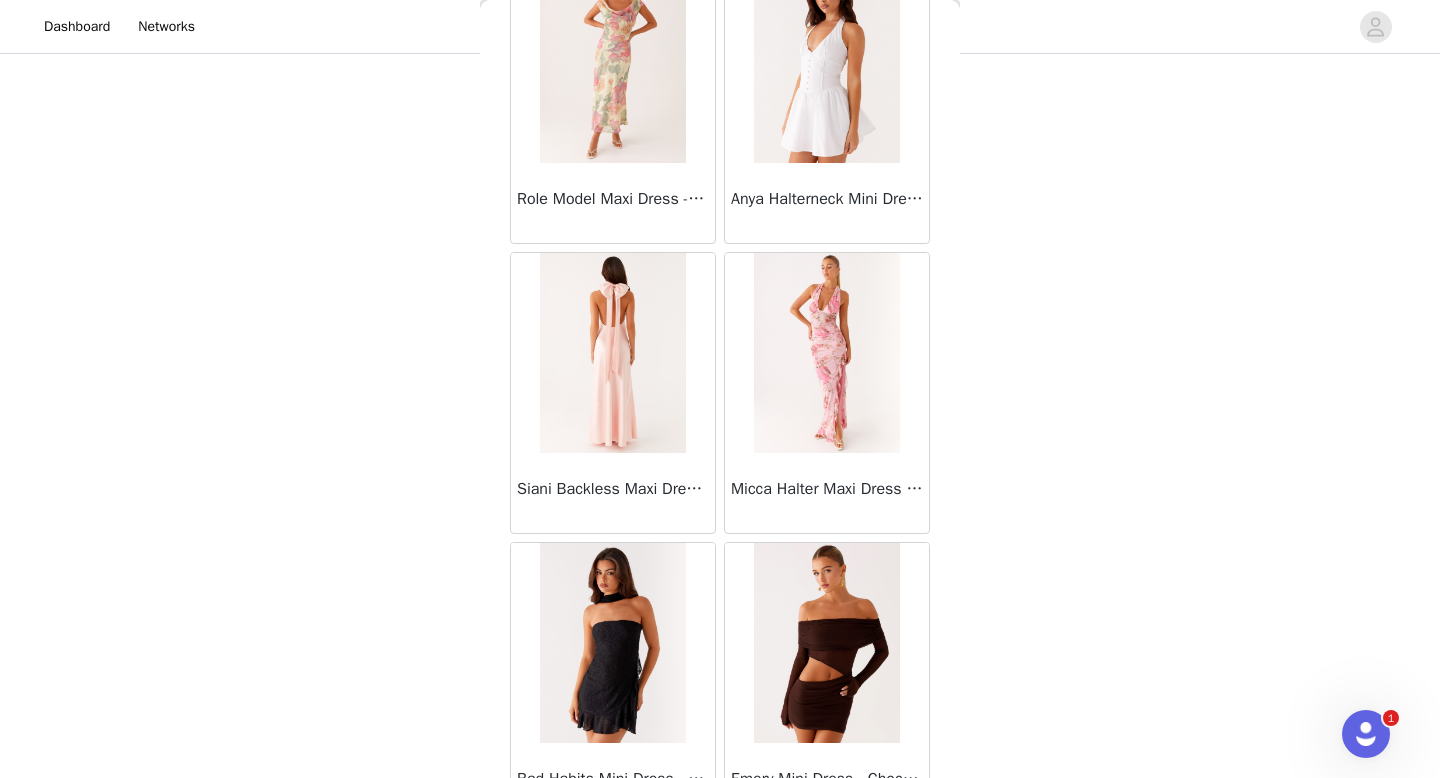 scroll, scrollTop: 51582, scrollLeft: 0, axis: vertical 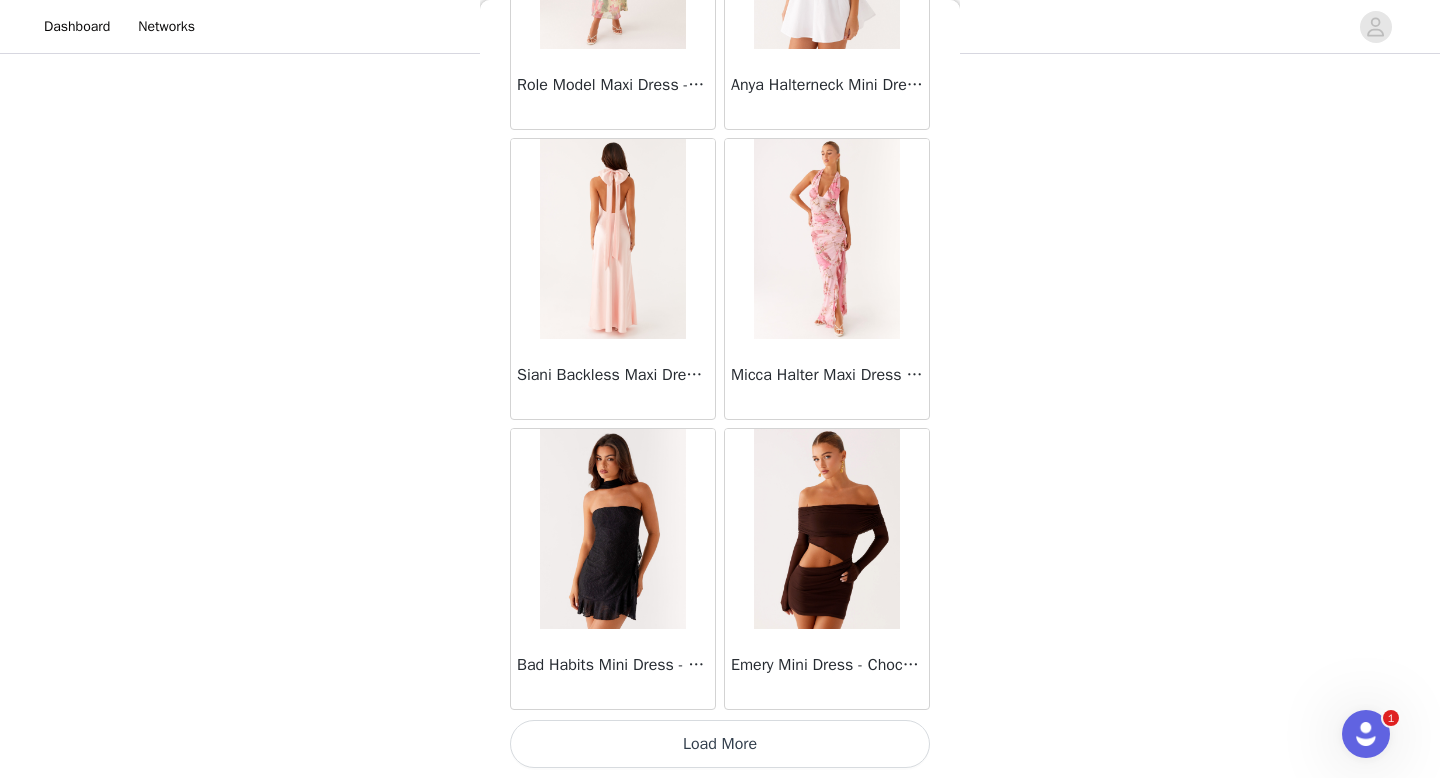 click on "Load More" at bounding box center (720, 744) 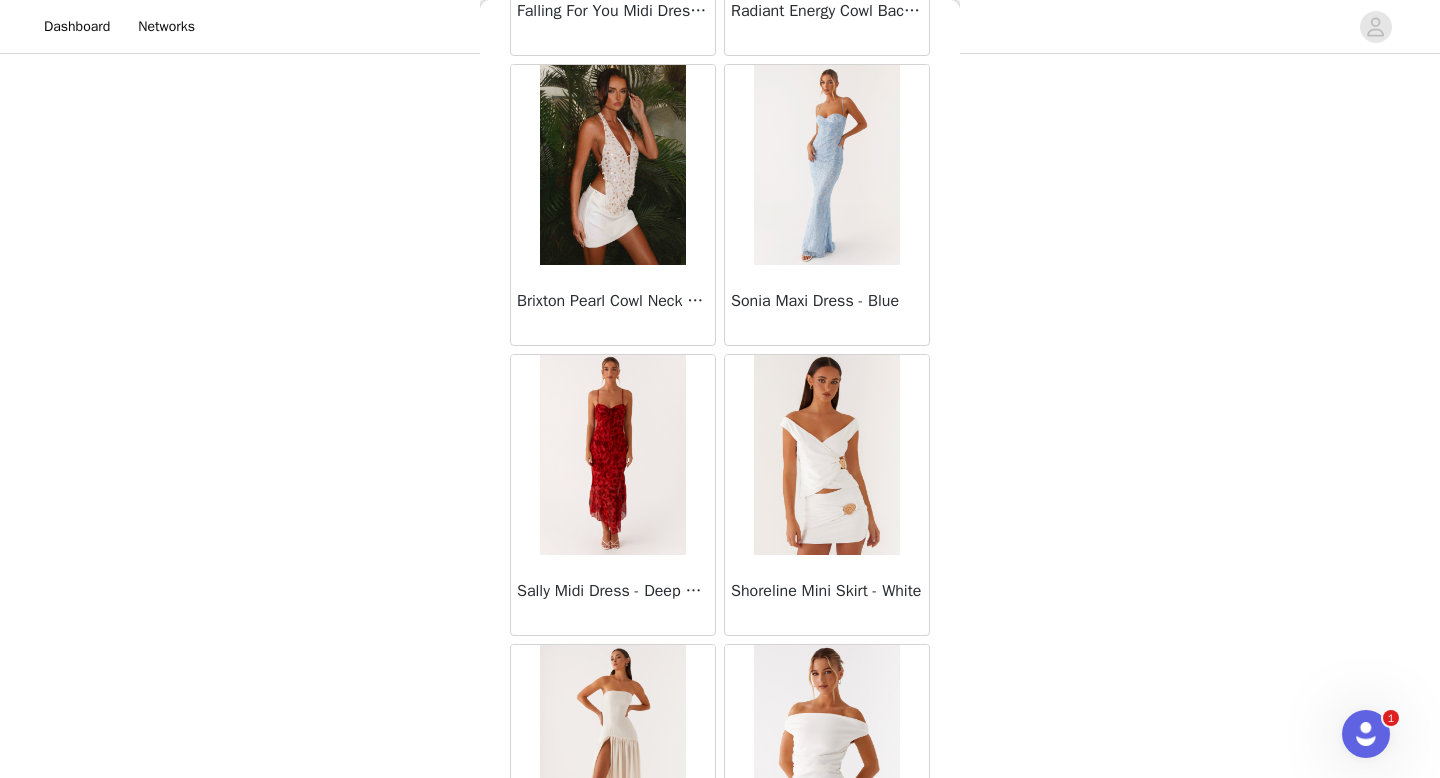 scroll, scrollTop: 18443, scrollLeft: 0, axis: vertical 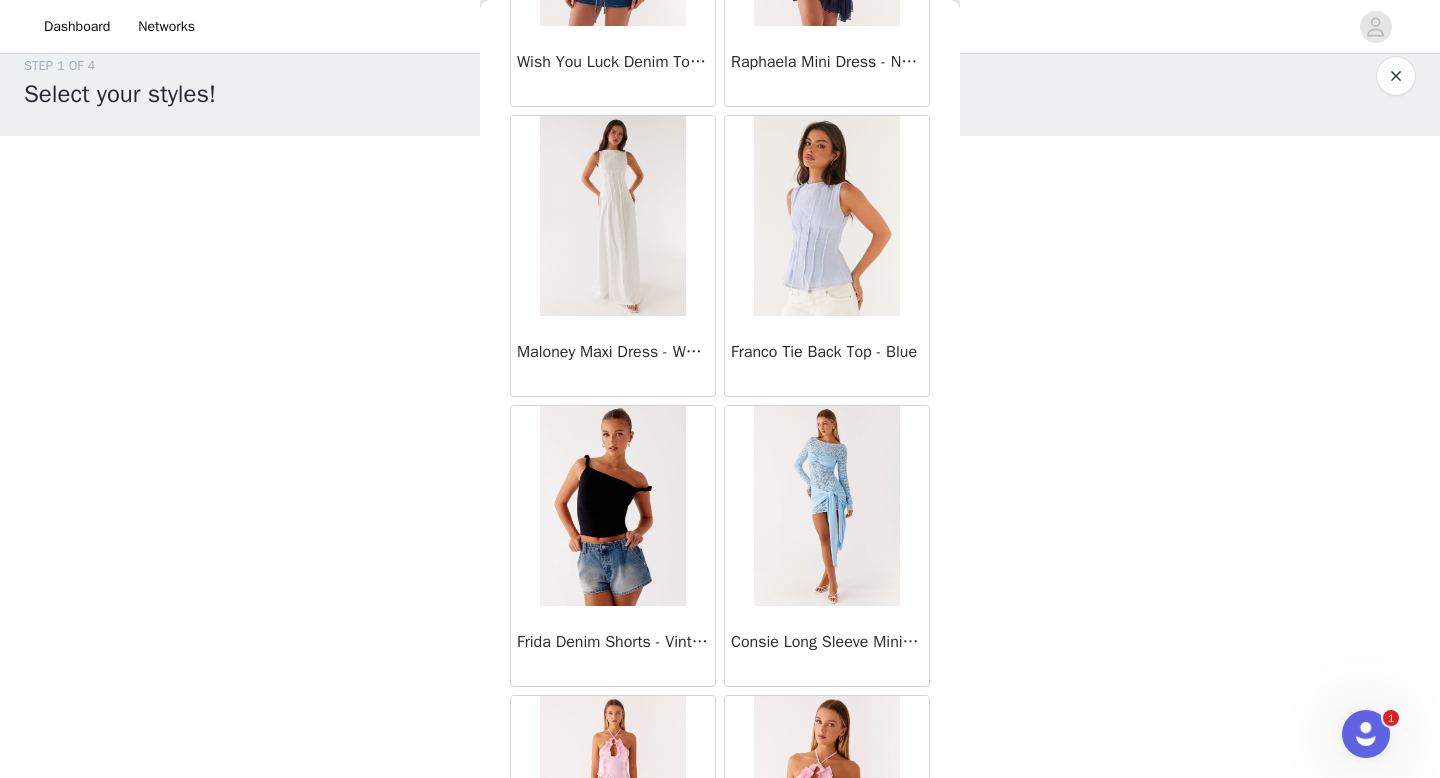 click at bounding box center [826, 506] 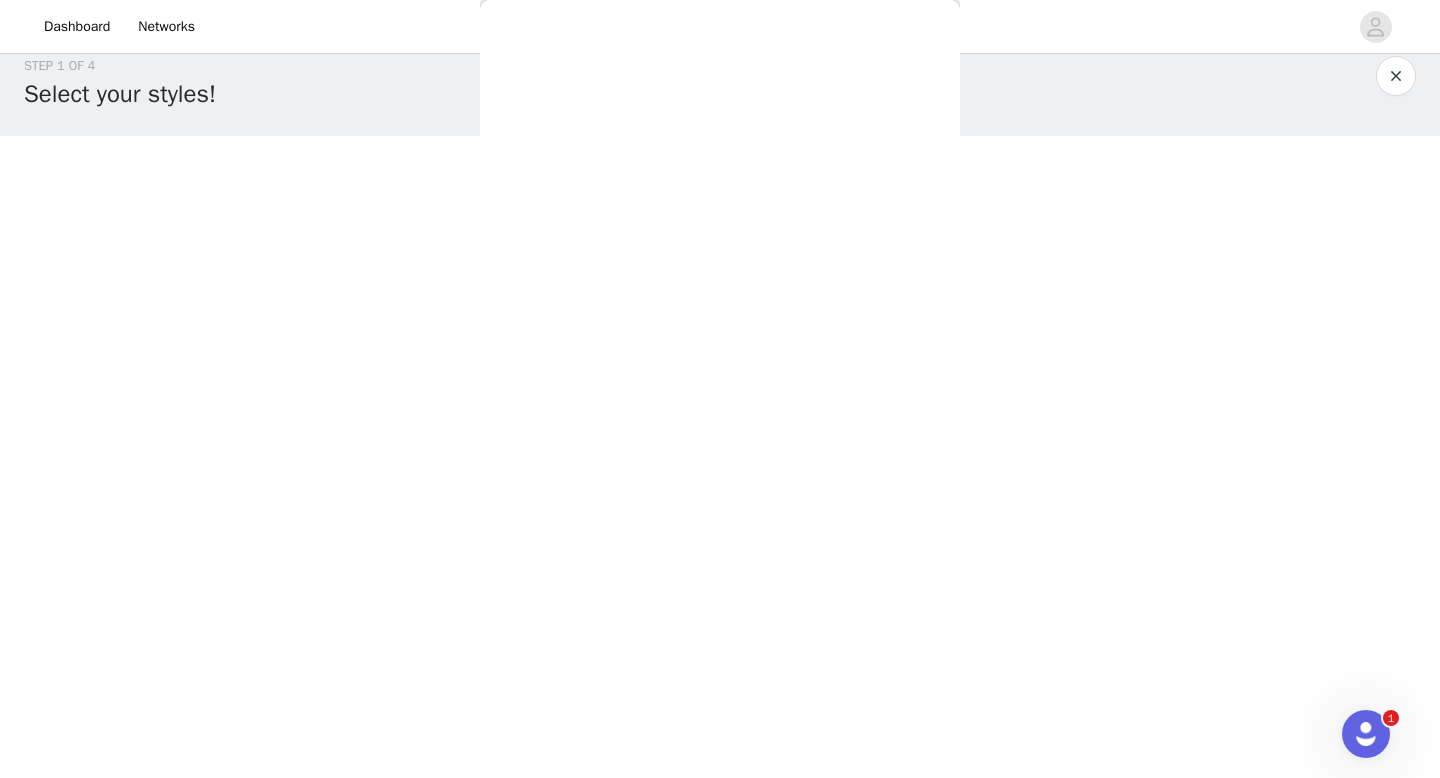 scroll, scrollTop: 0, scrollLeft: 0, axis: both 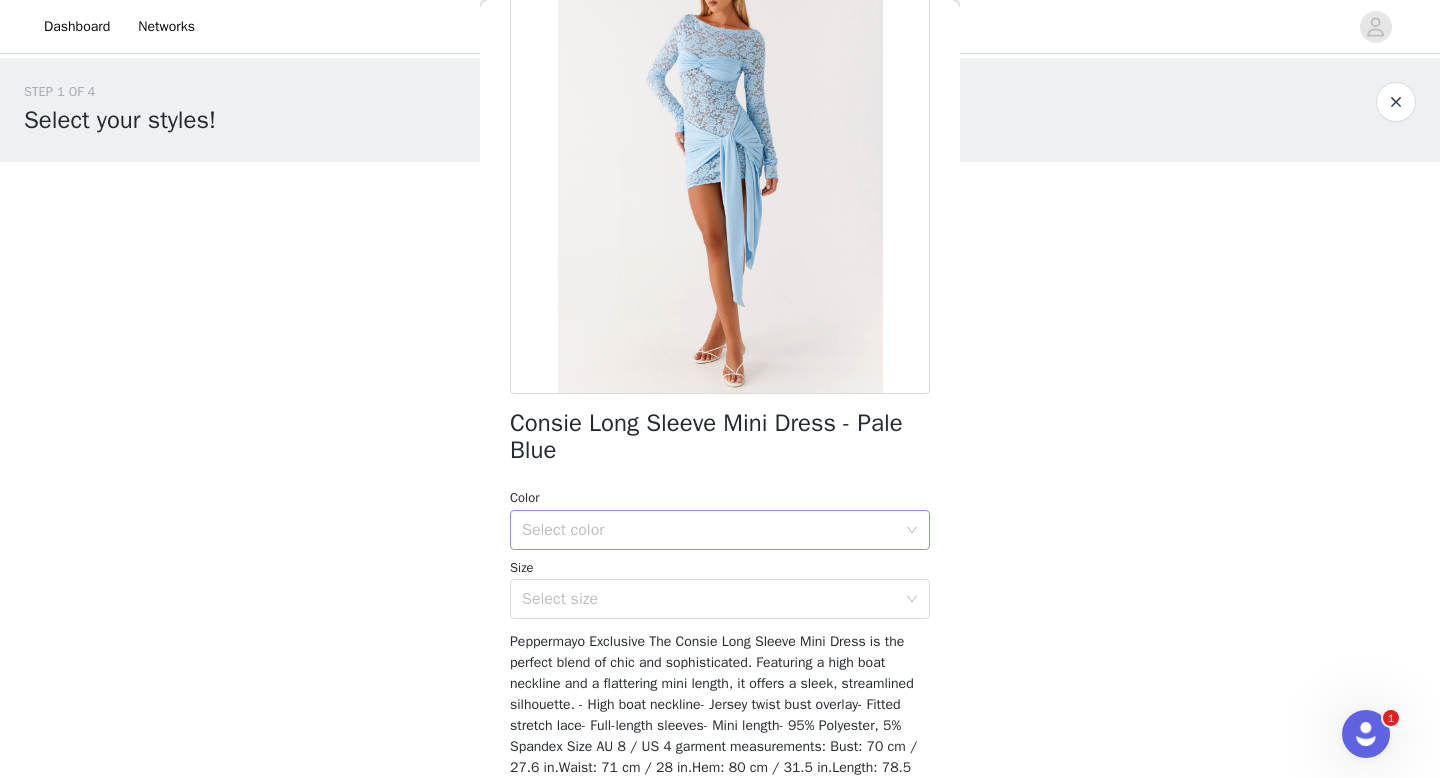 click on "Select color" at bounding box center (709, 530) 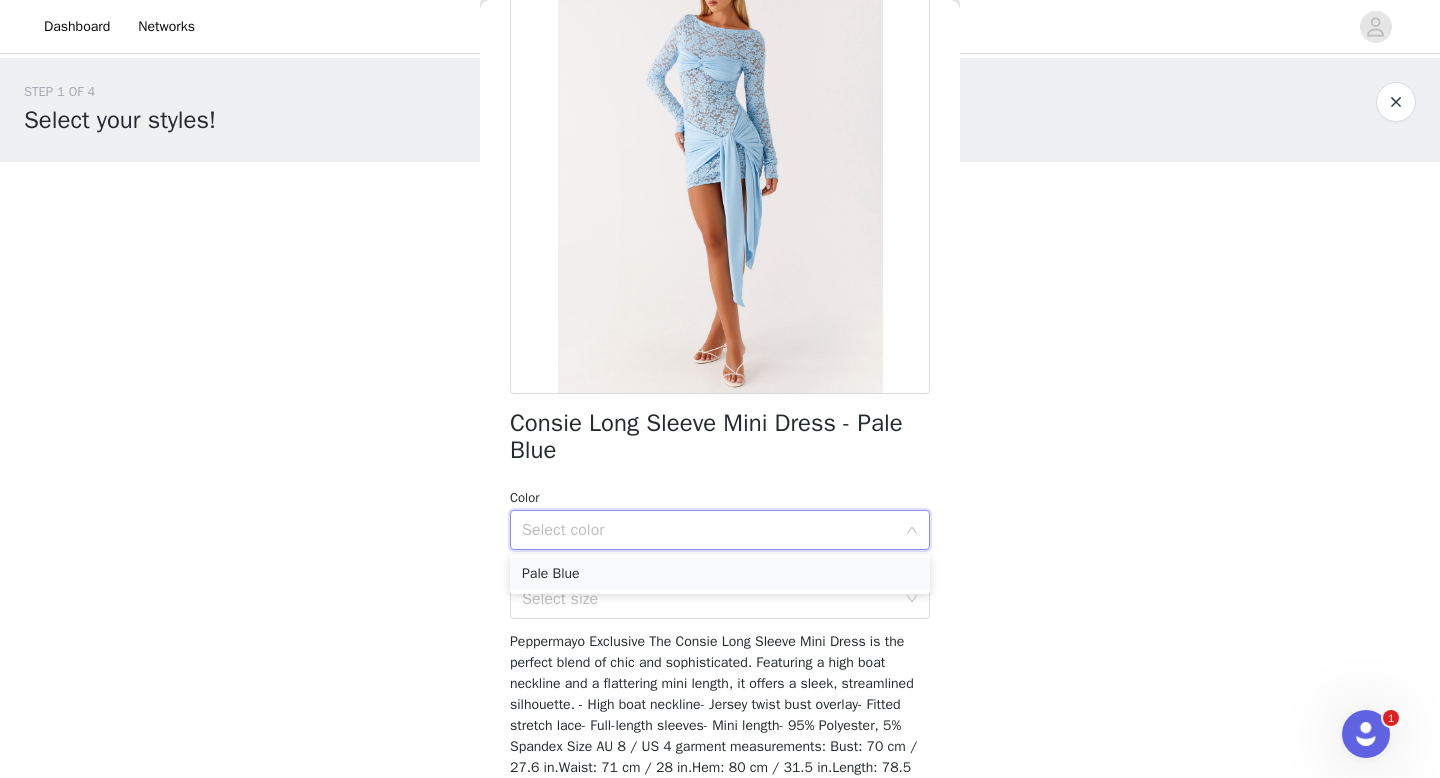 click on "Pale Blue" at bounding box center (720, 574) 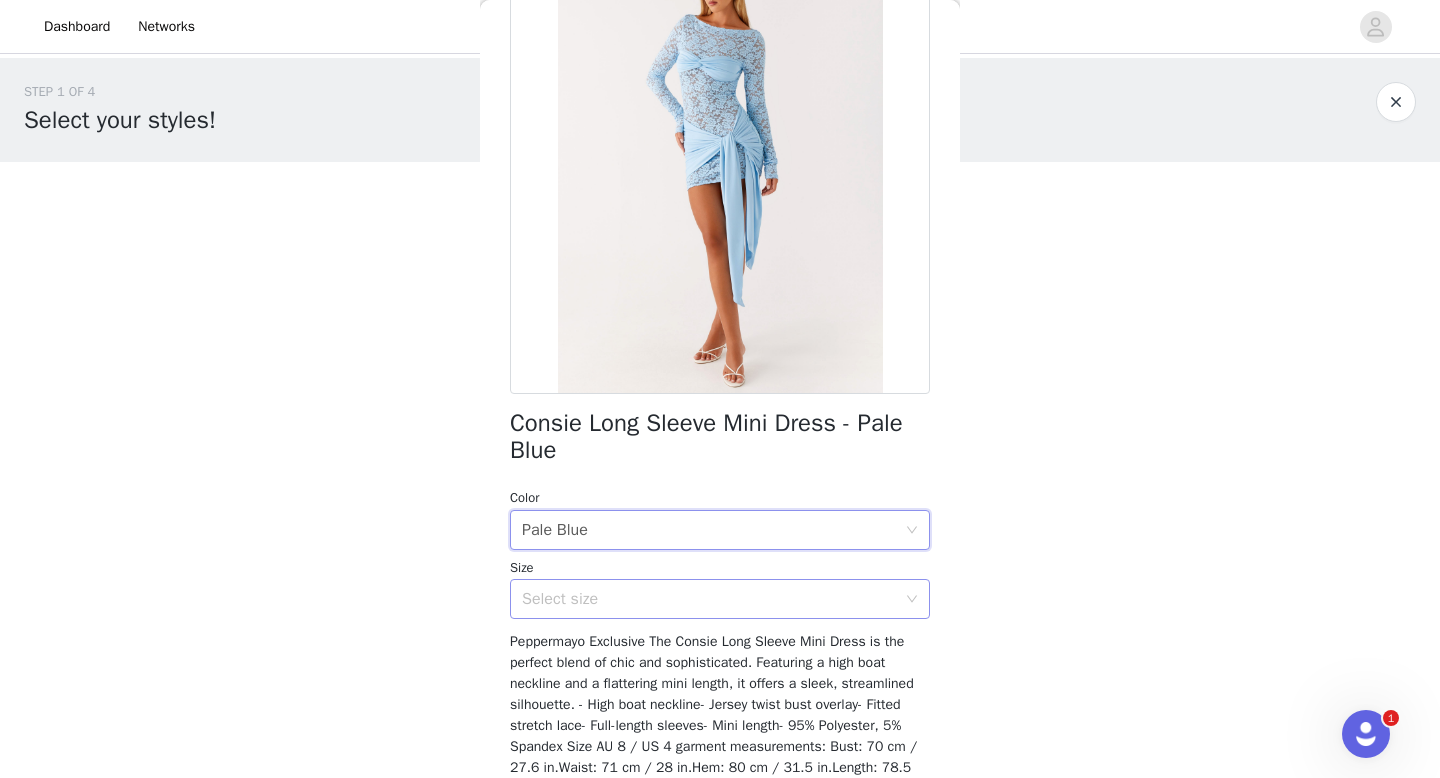 click on "Select size" at bounding box center (709, 599) 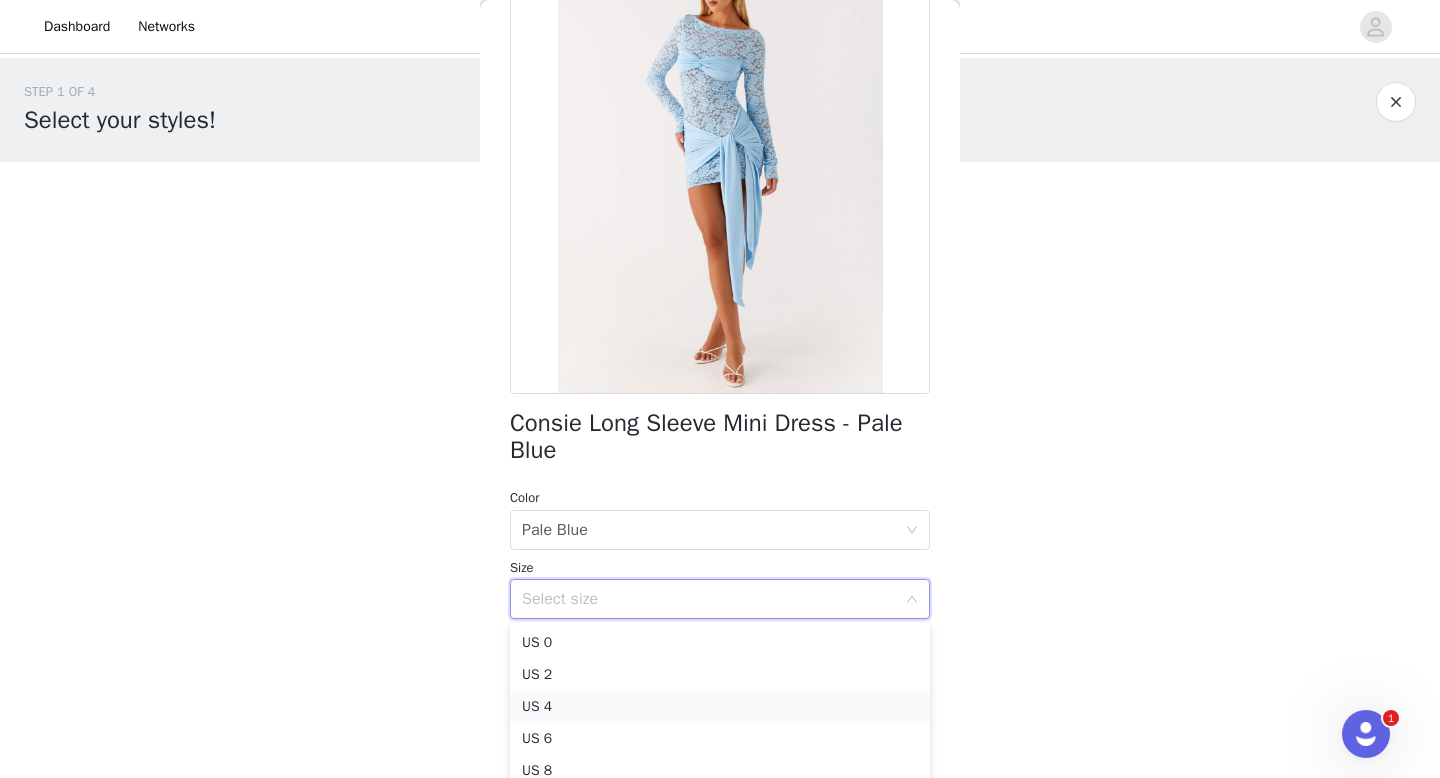 click on "US 4" at bounding box center [720, 707] 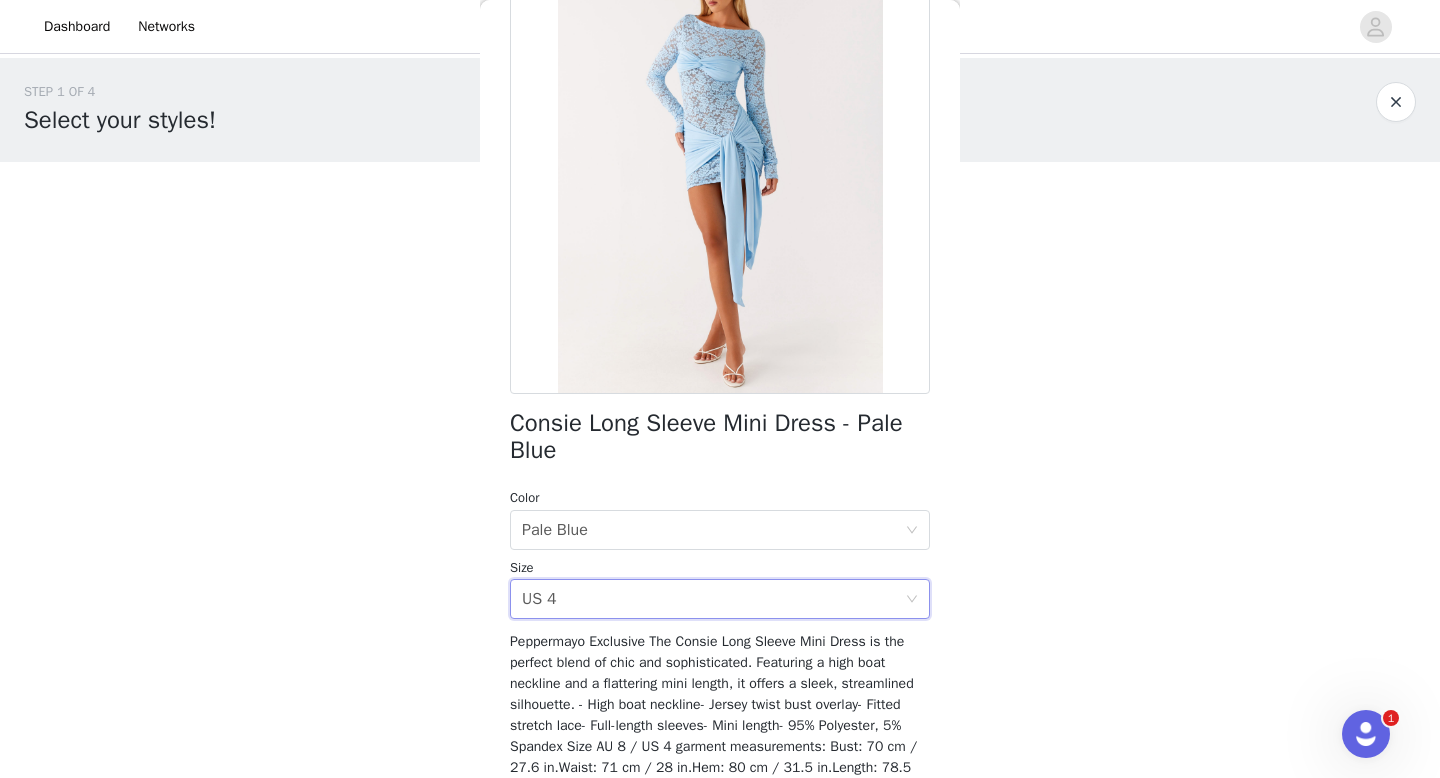 scroll, scrollTop: 61, scrollLeft: 0, axis: vertical 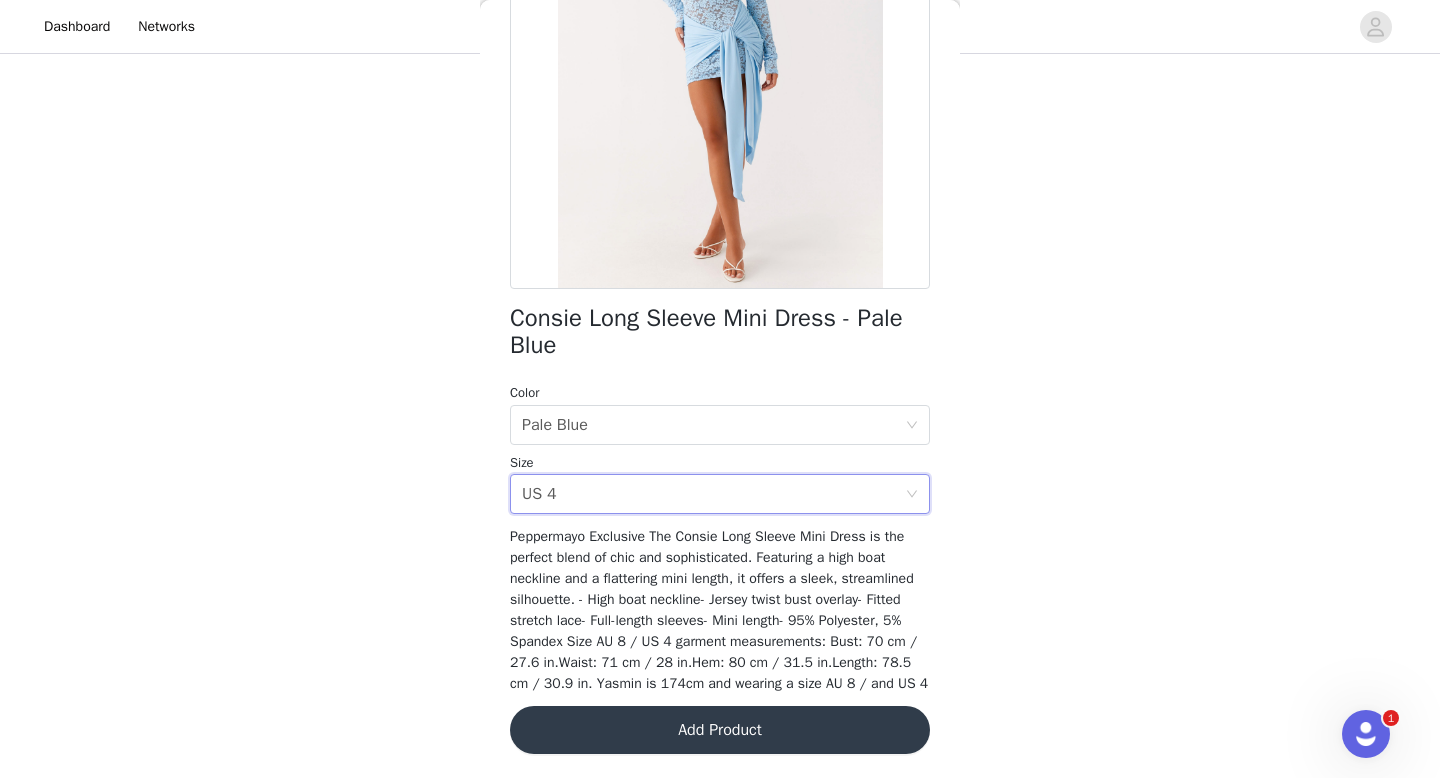 click on "Add Product" at bounding box center [720, 730] 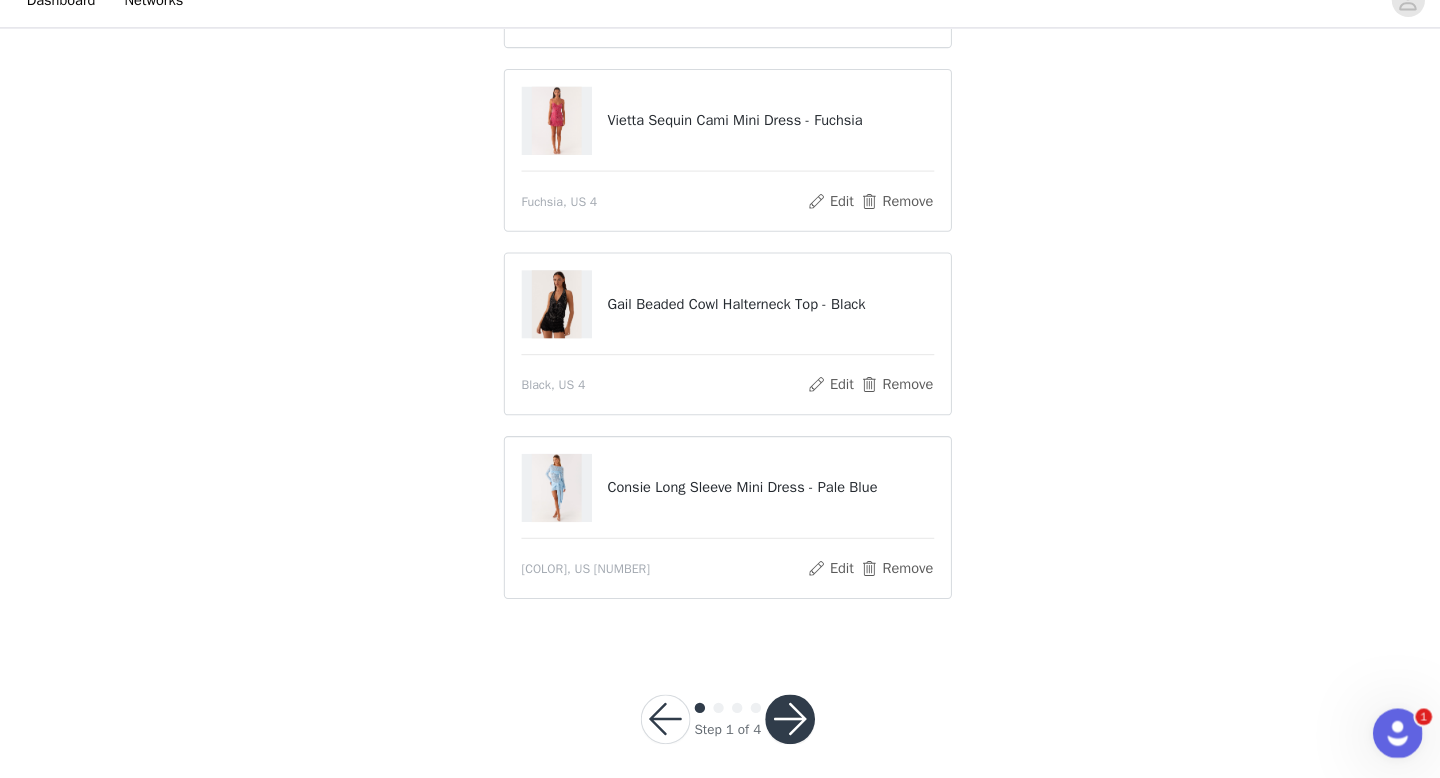 scroll, scrollTop: 319, scrollLeft: 0, axis: vertical 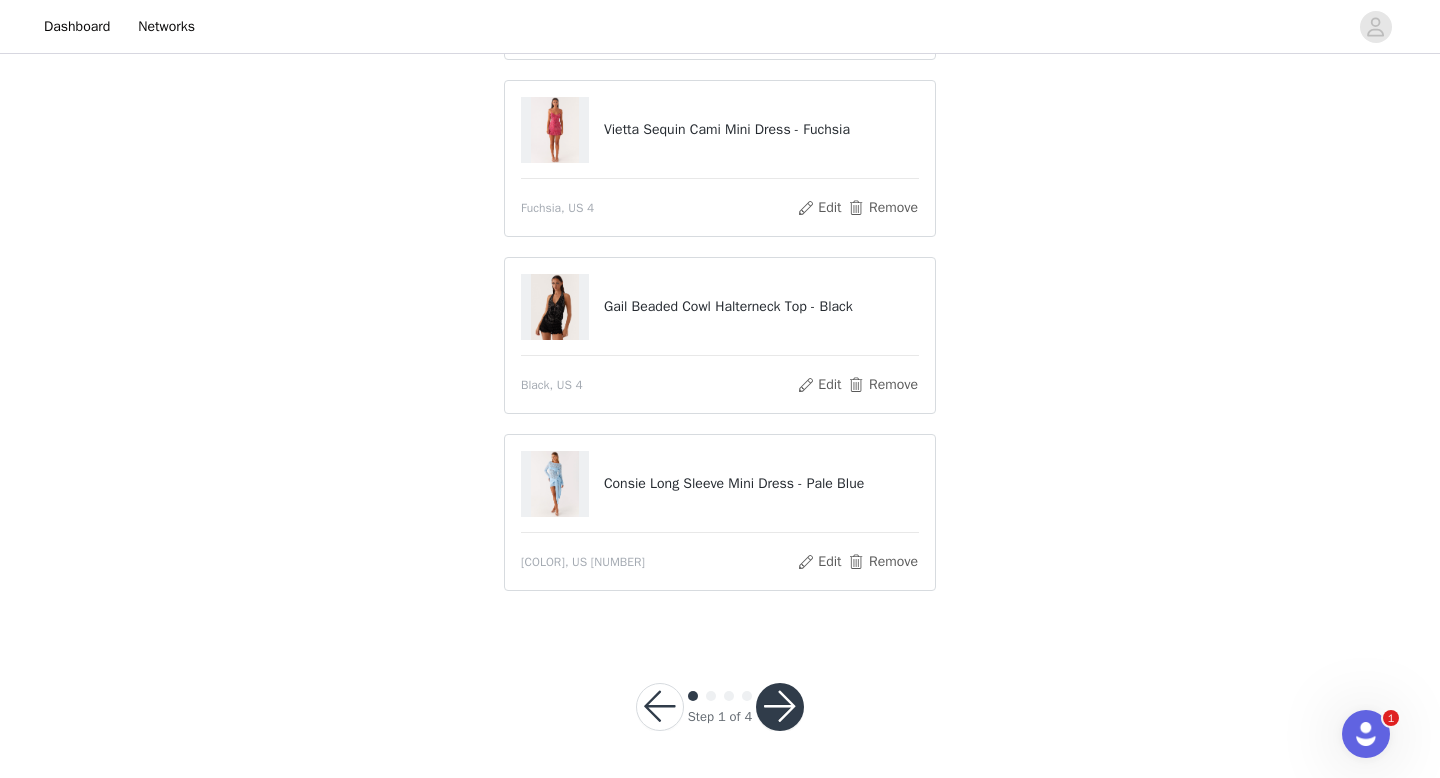 click at bounding box center (780, 707) 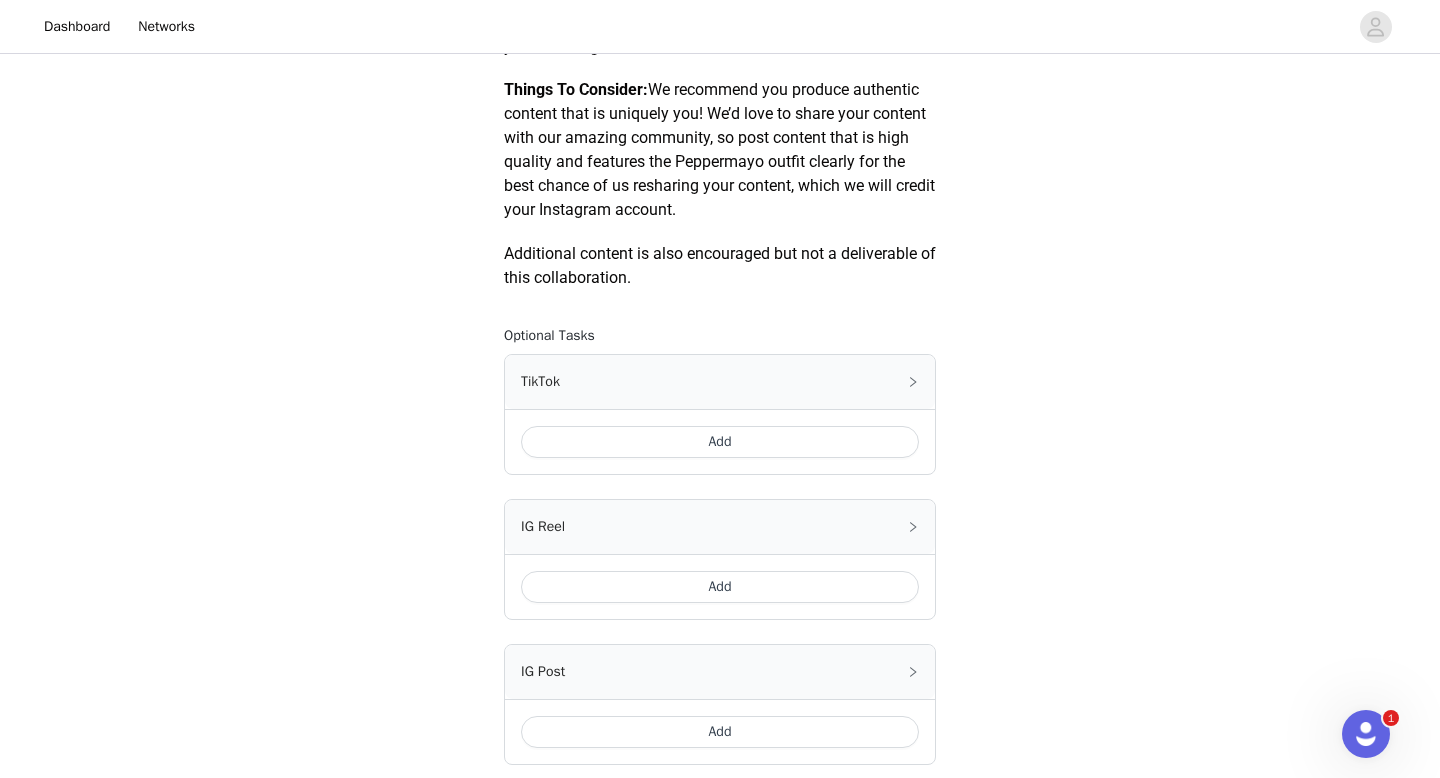 scroll, scrollTop: 1069, scrollLeft: 0, axis: vertical 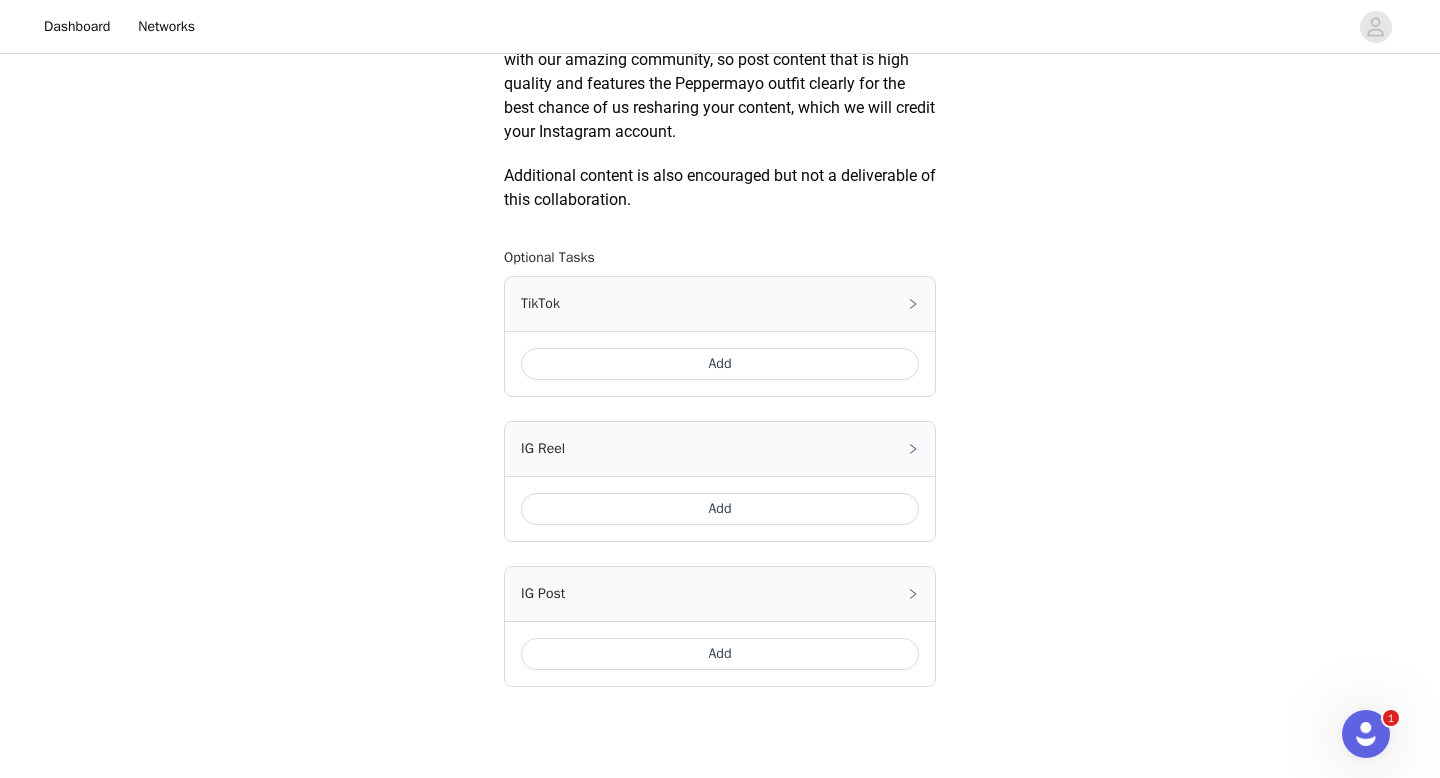 click on "Add" at bounding box center [720, 364] 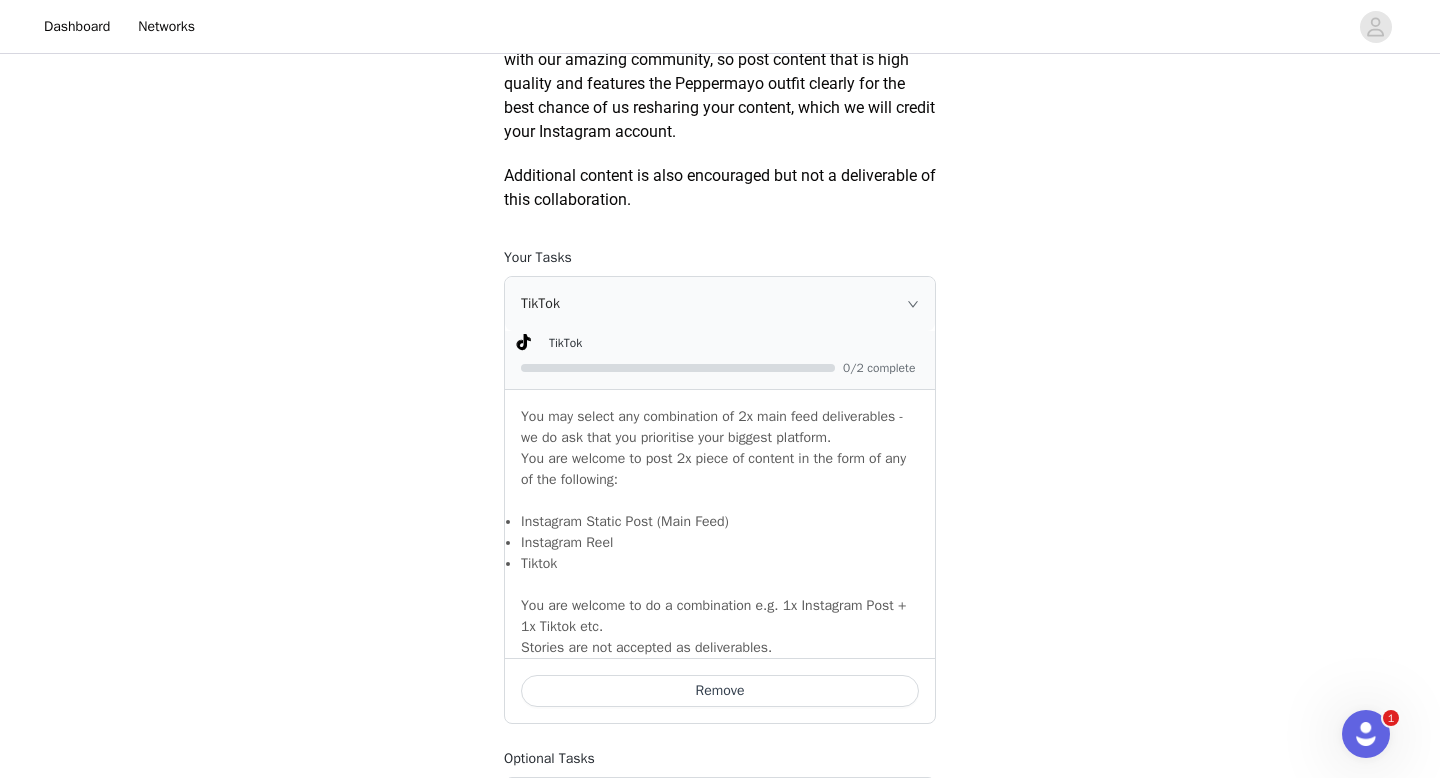 scroll, scrollTop: 1495, scrollLeft: 0, axis: vertical 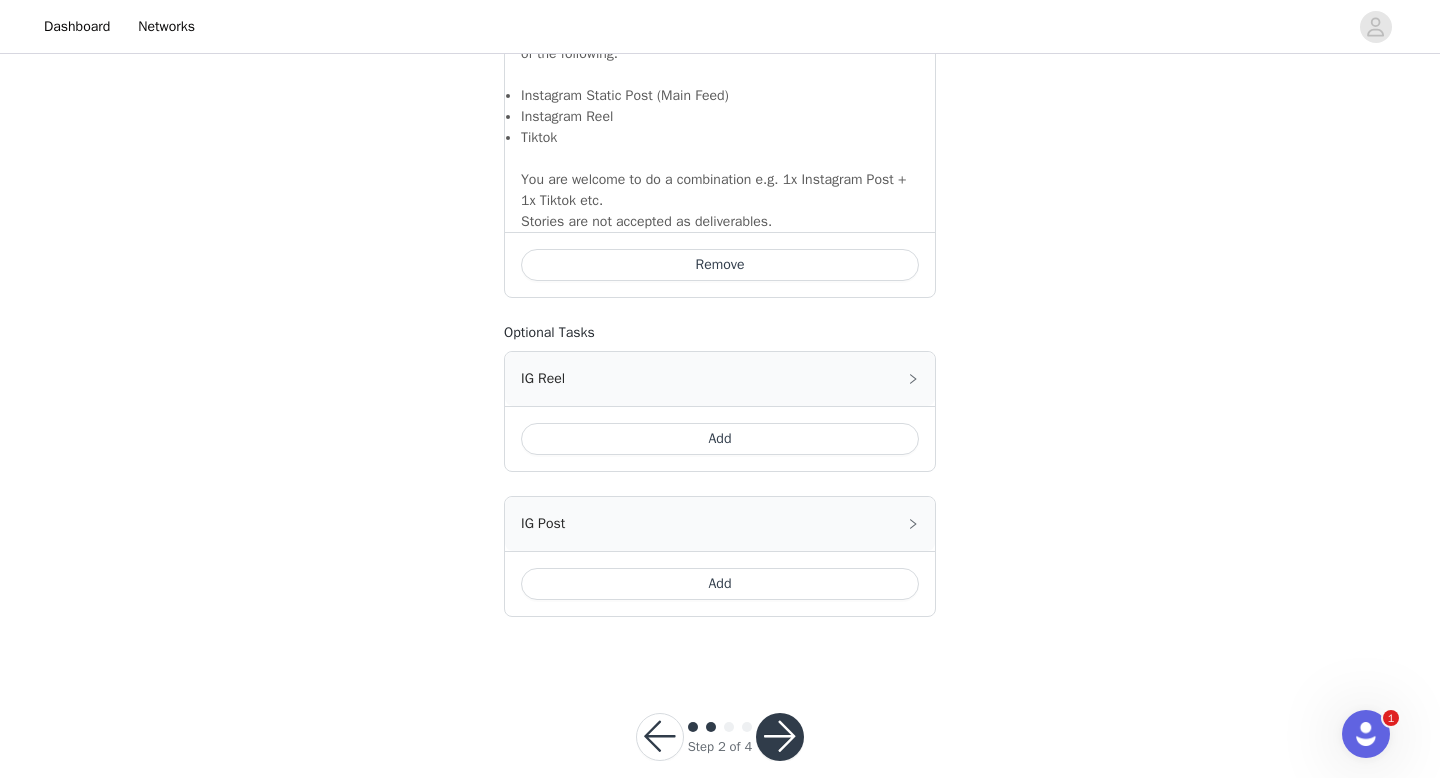 click on "IG Reel" at bounding box center (720, 379) 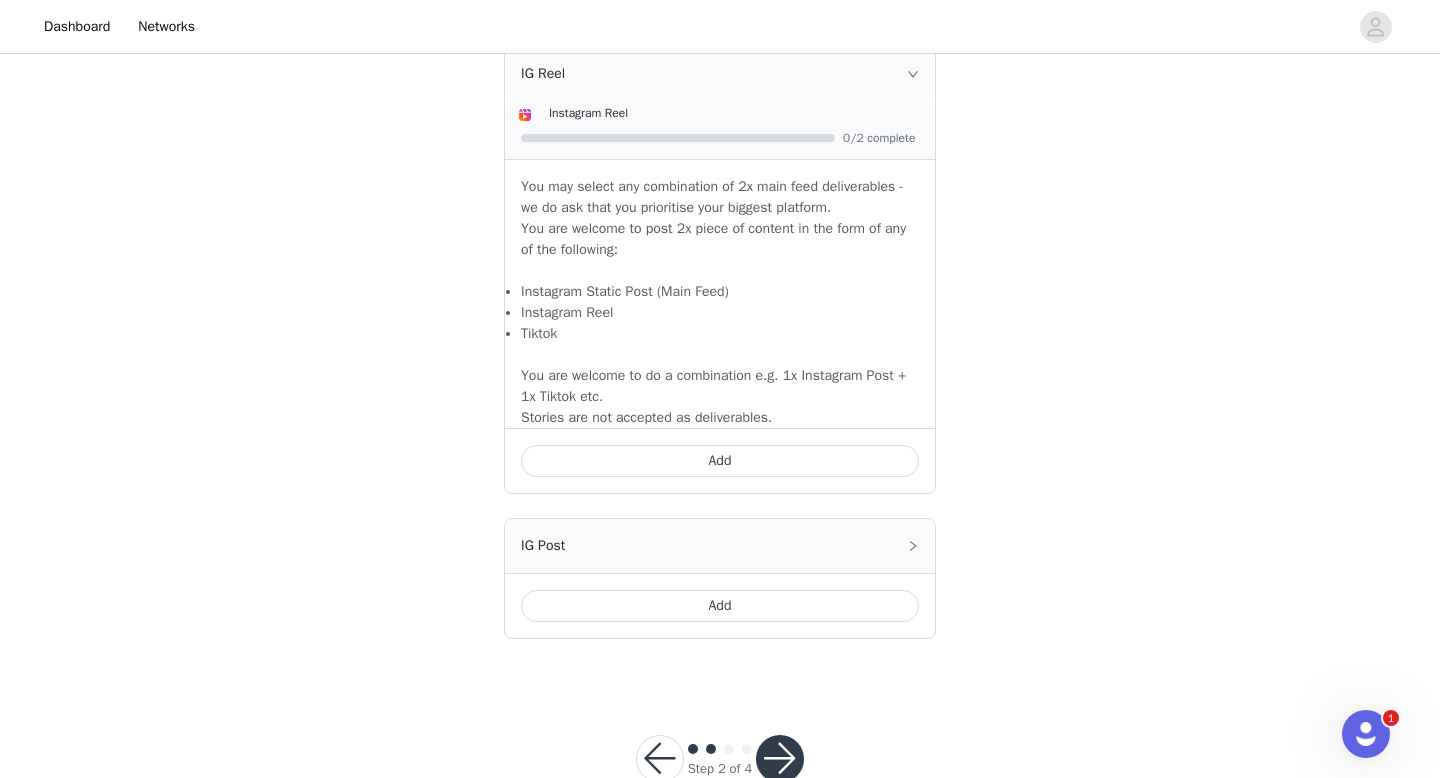 scroll, scrollTop: 1853, scrollLeft: 0, axis: vertical 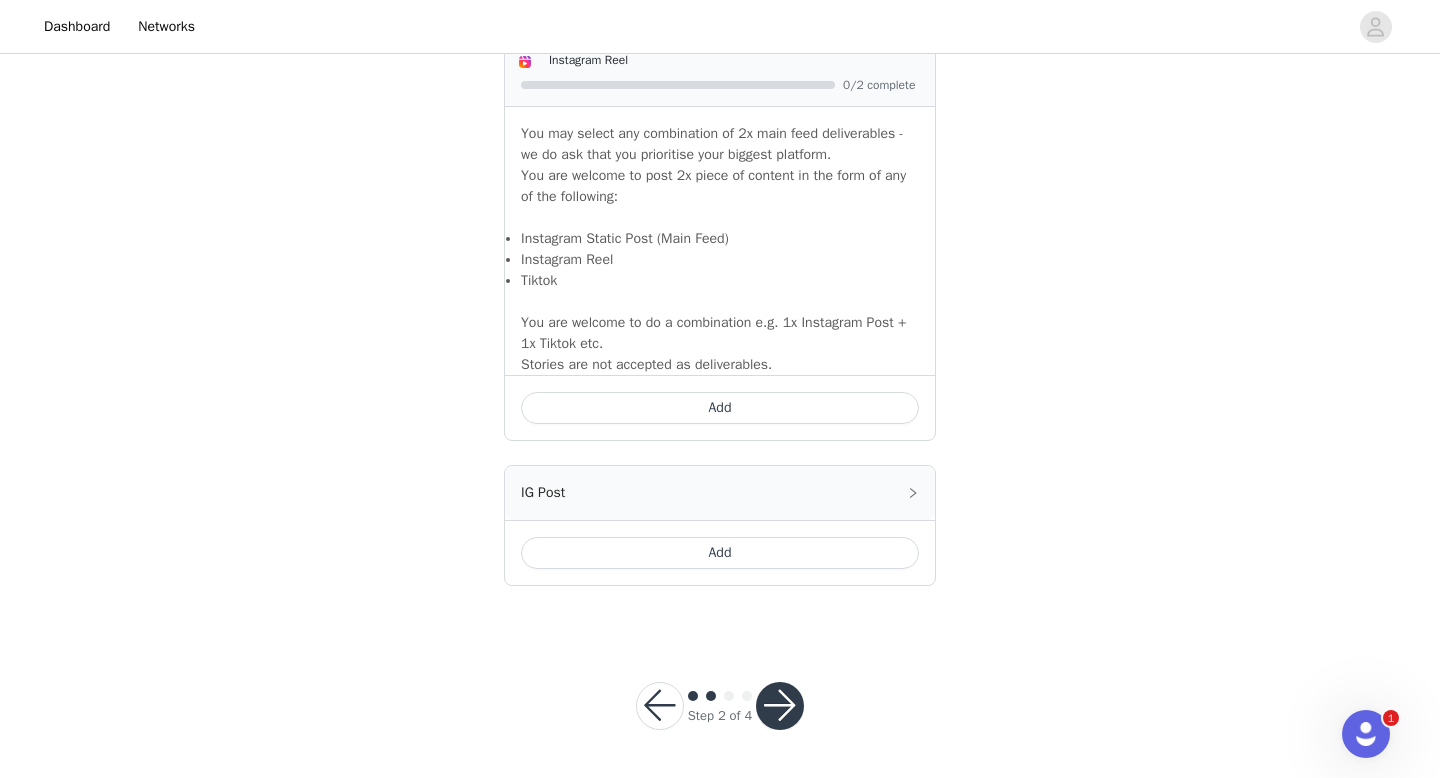 click on "IG Post" at bounding box center [720, 493] 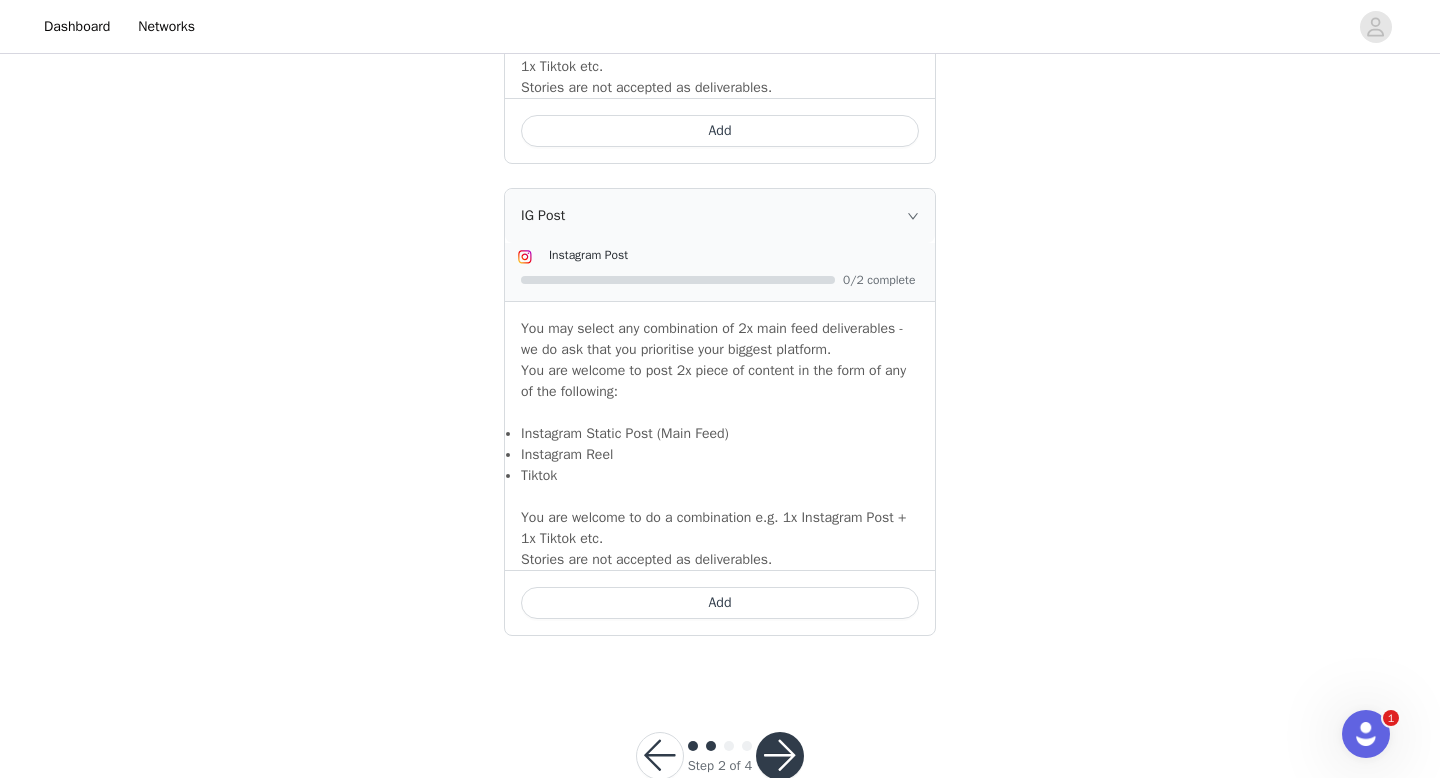 scroll, scrollTop: 2180, scrollLeft: 0, axis: vertical 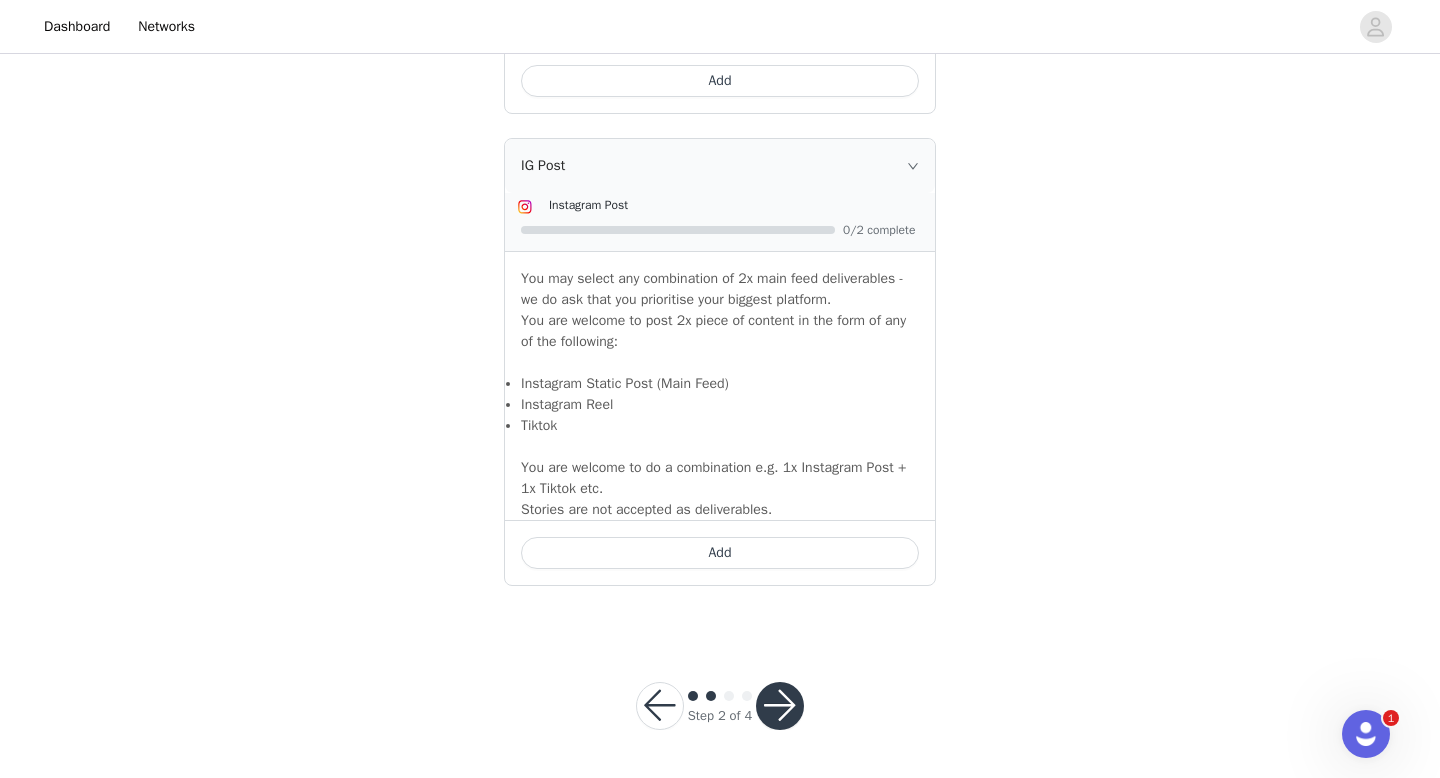 click at bounding box center (780, 706) 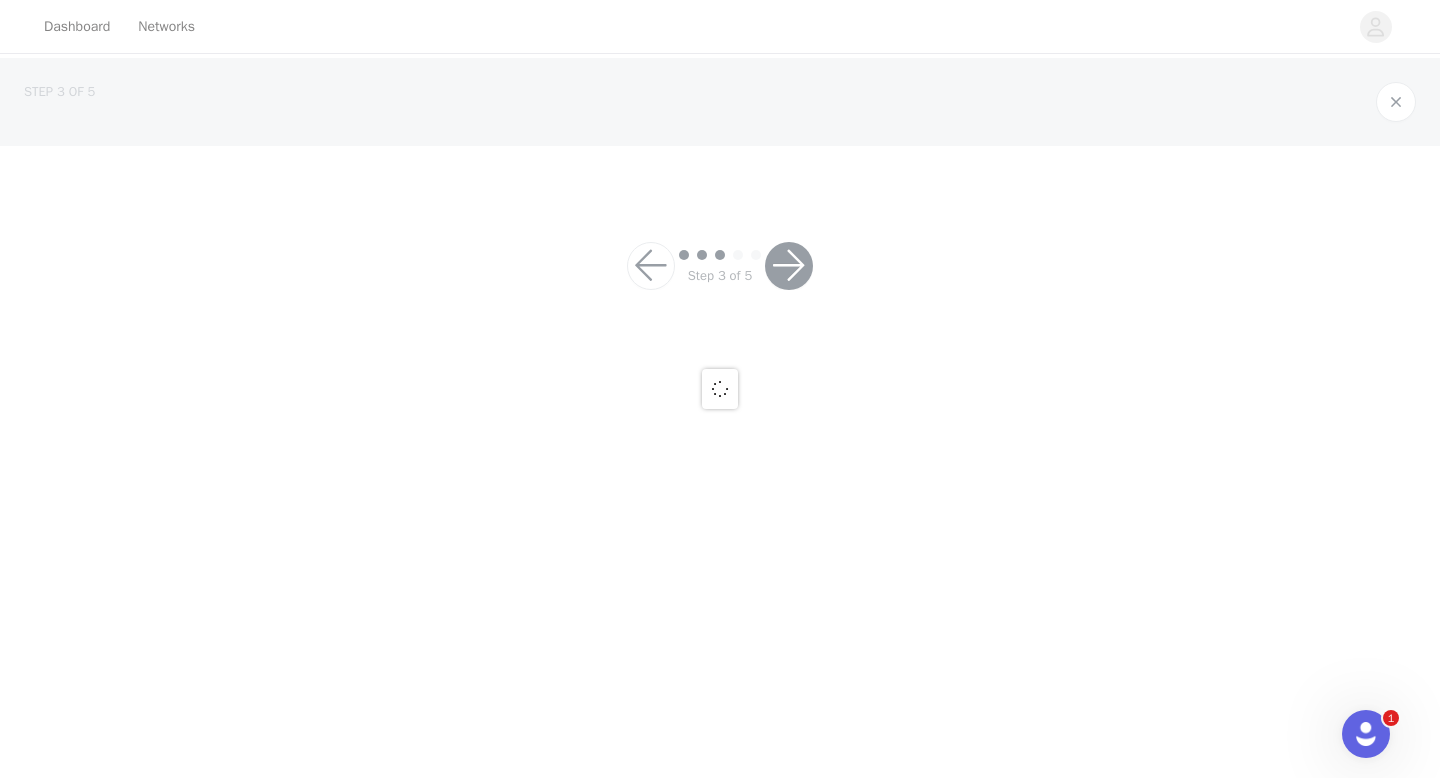 scroll, scrollTop: 0, scrollLeft: 0, axis: both 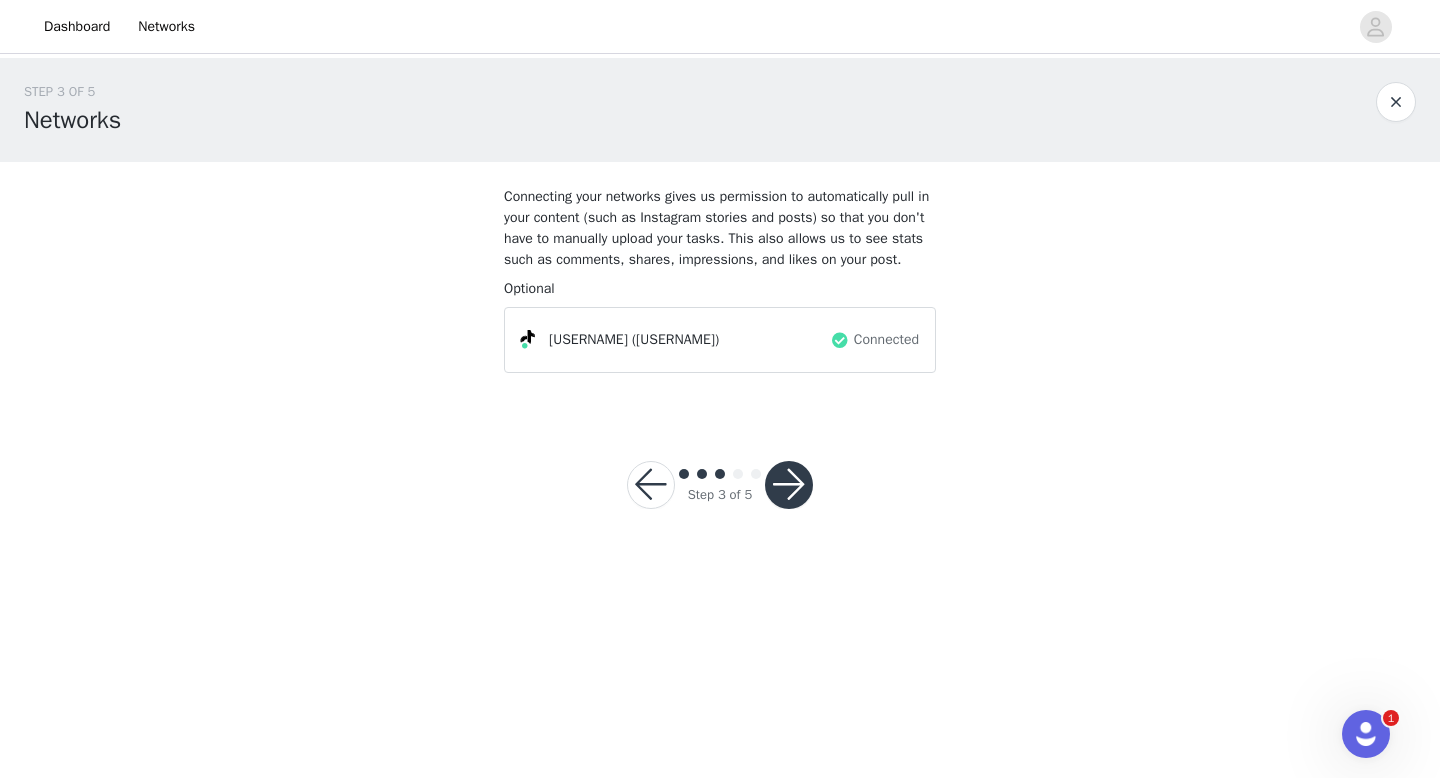 click at bounding box center (789, 485) 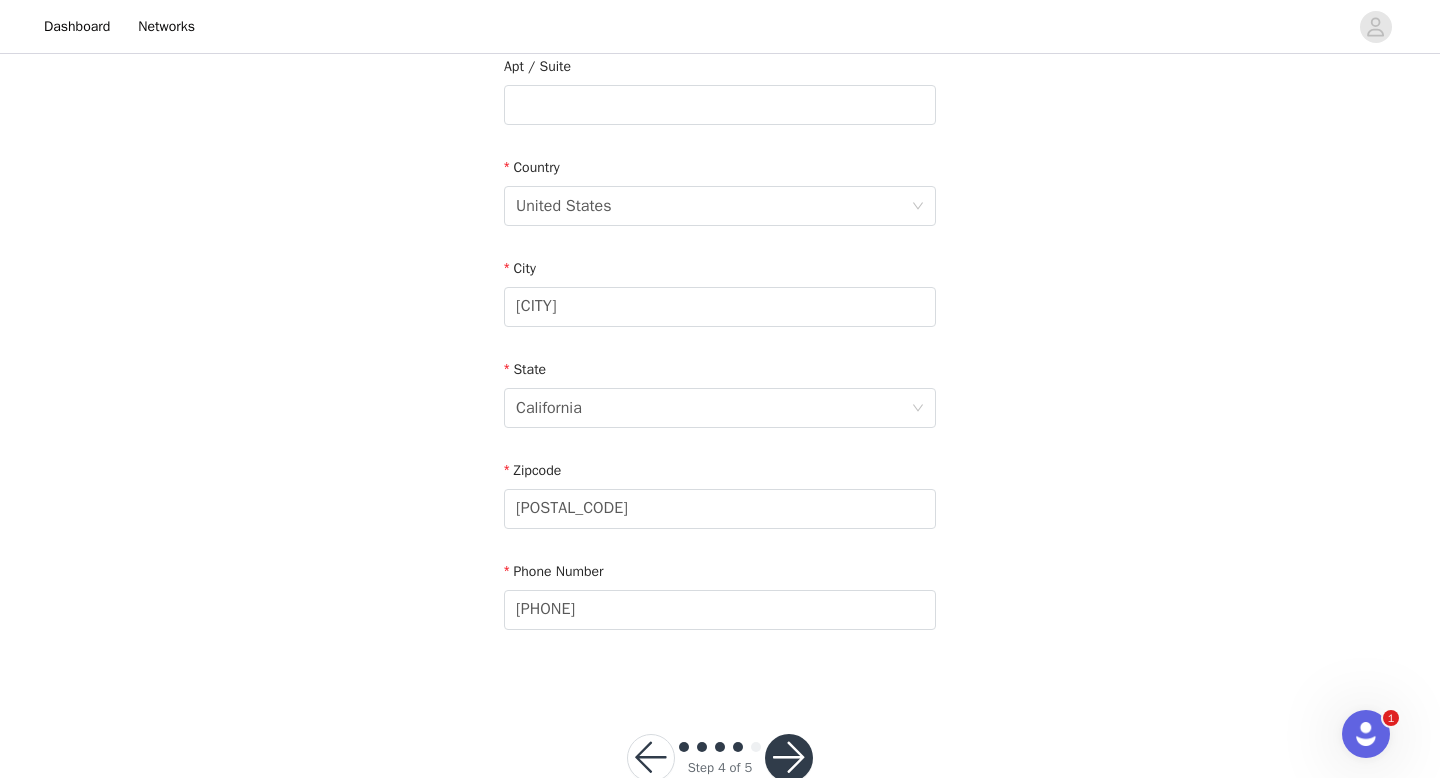 scroll, scrollTop: 553, scrollLeft: 0, axis: vertical 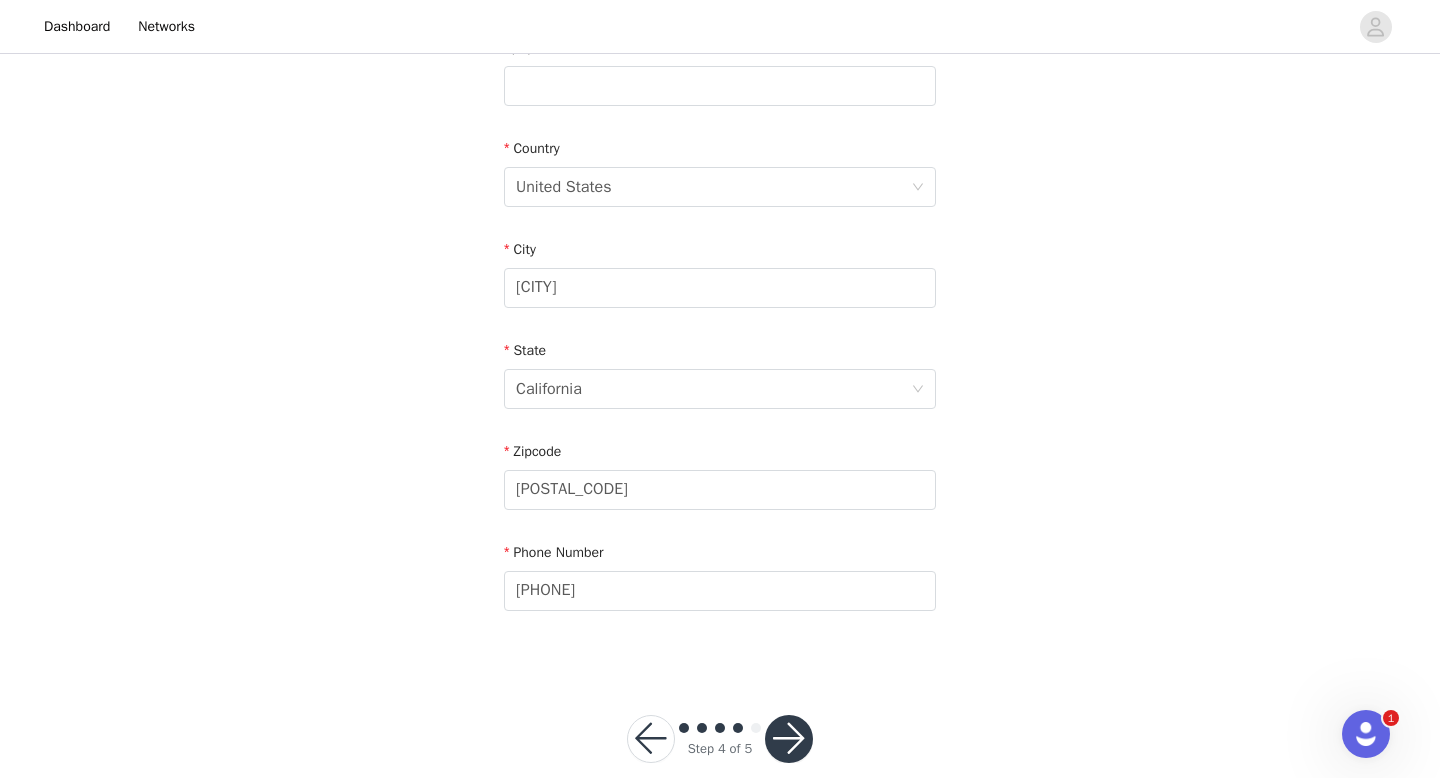 click at bounding box center [789, 739] 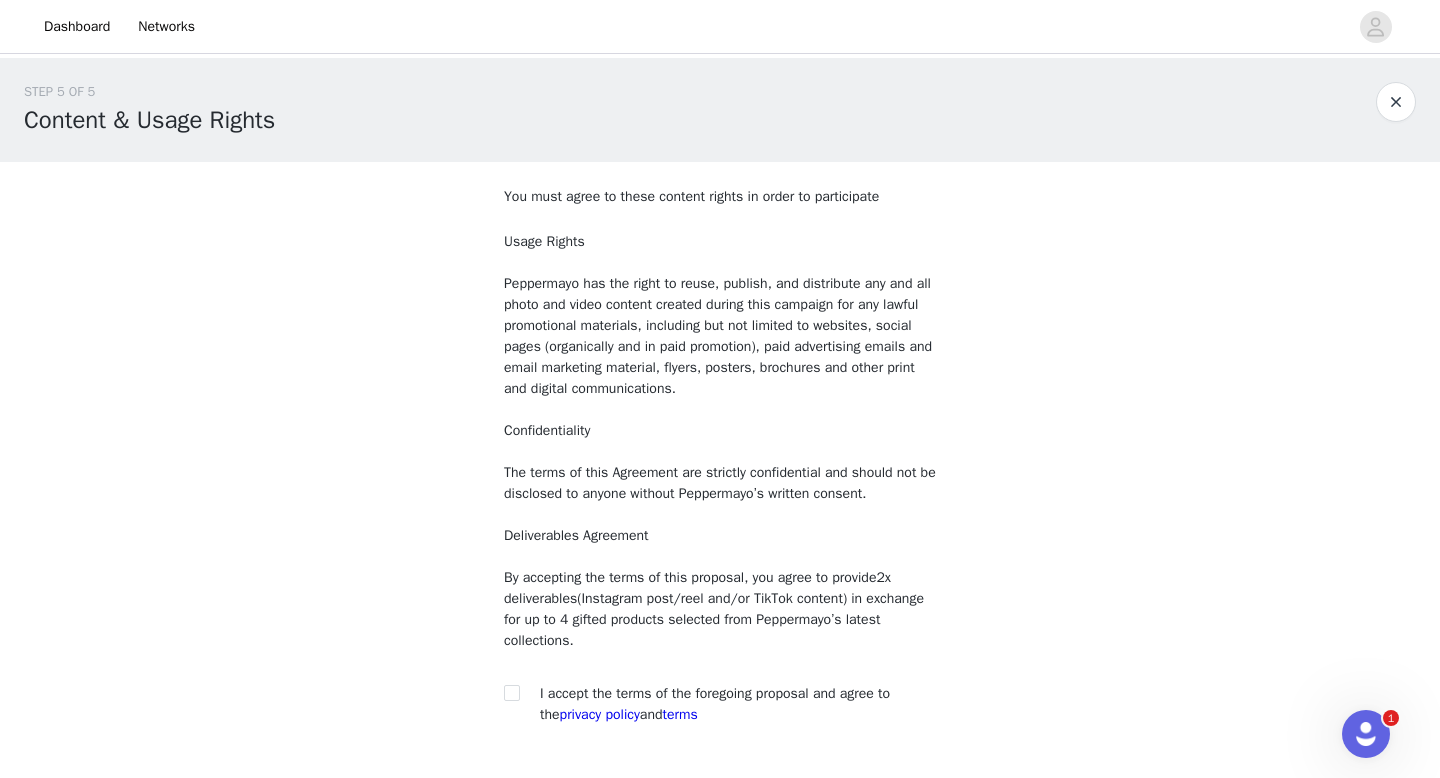 scroll, scrollTop: 146, scrollLeft: 0, axis: vertical 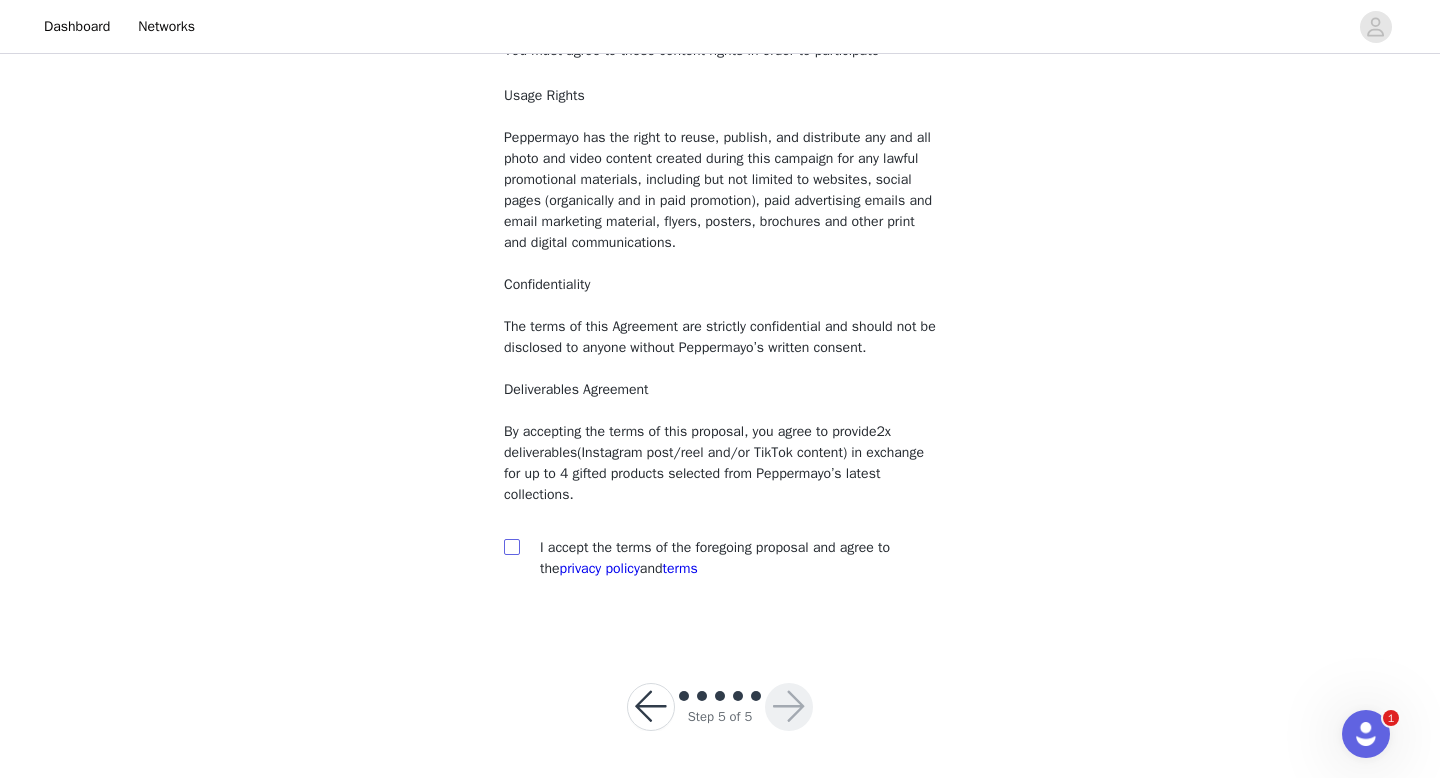 click at bounding box center (511, 546) 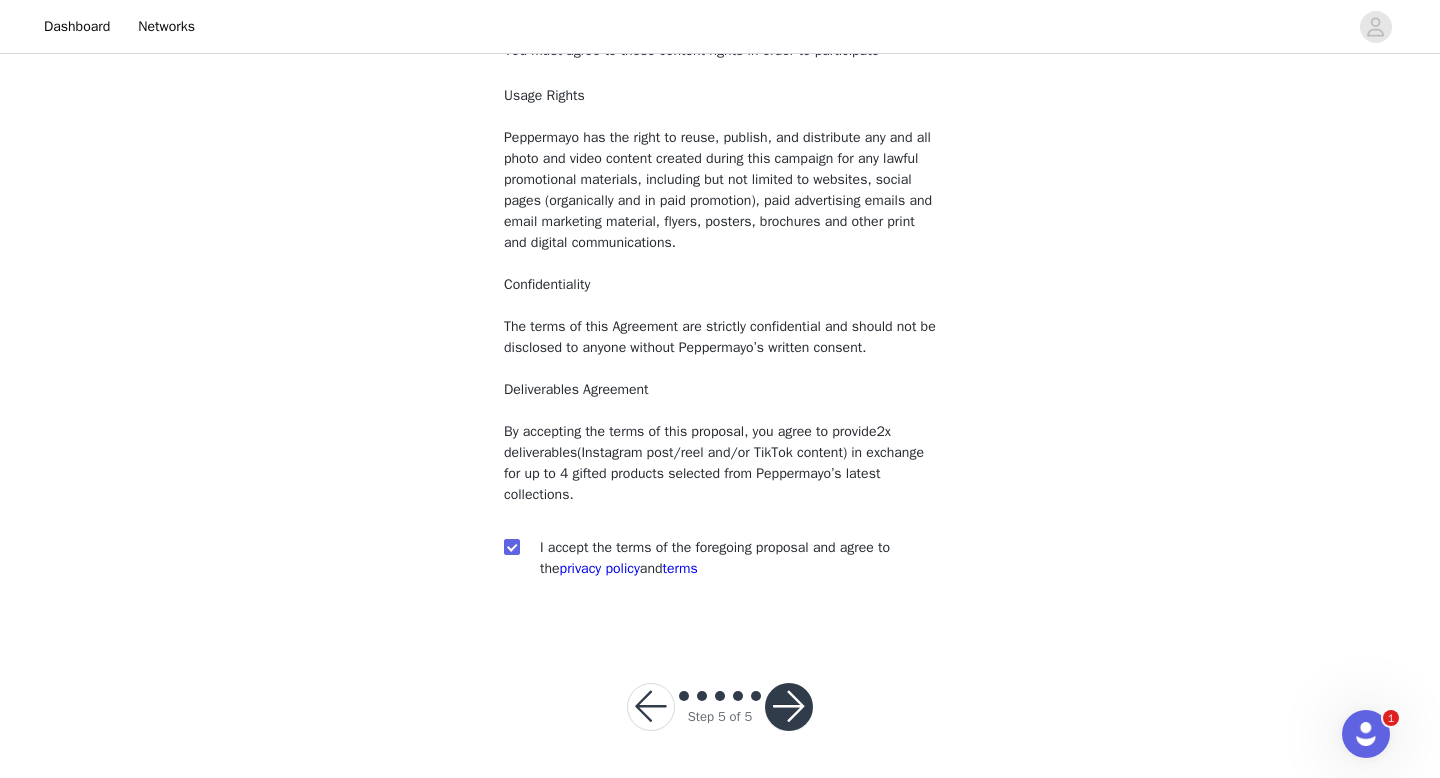 click at bounding box center (651, 707) 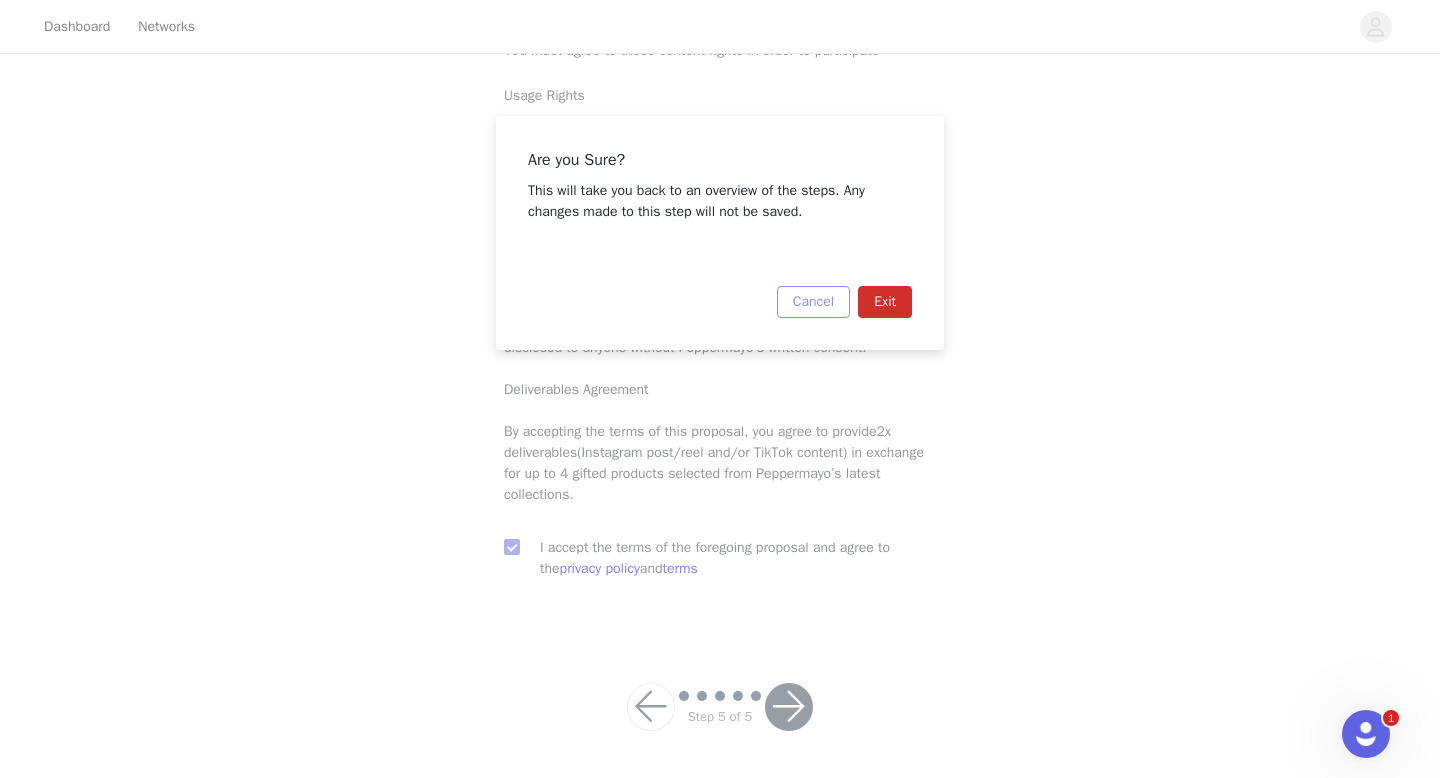 click on "Cancel" at bounding box center (813, 302) 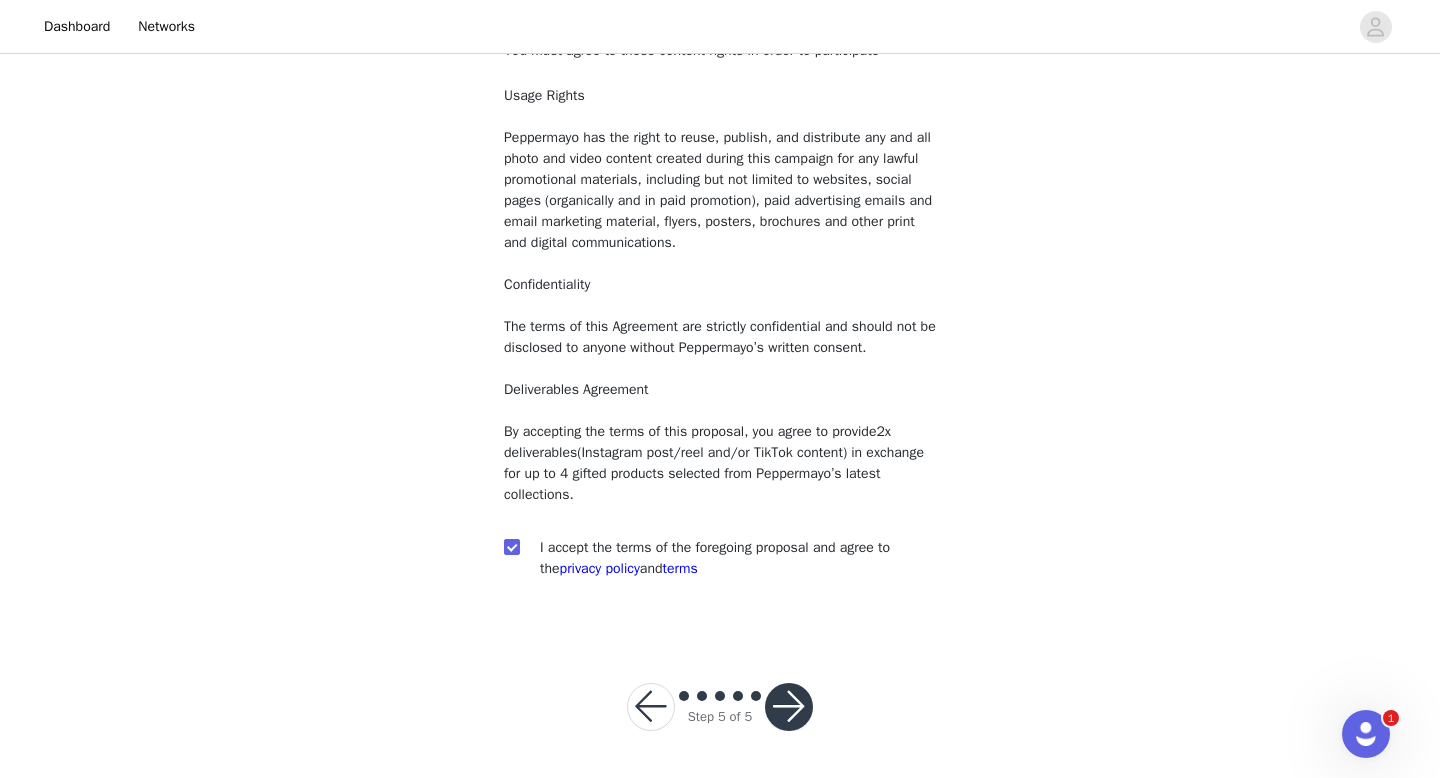 click at bounding box center [789, 707] 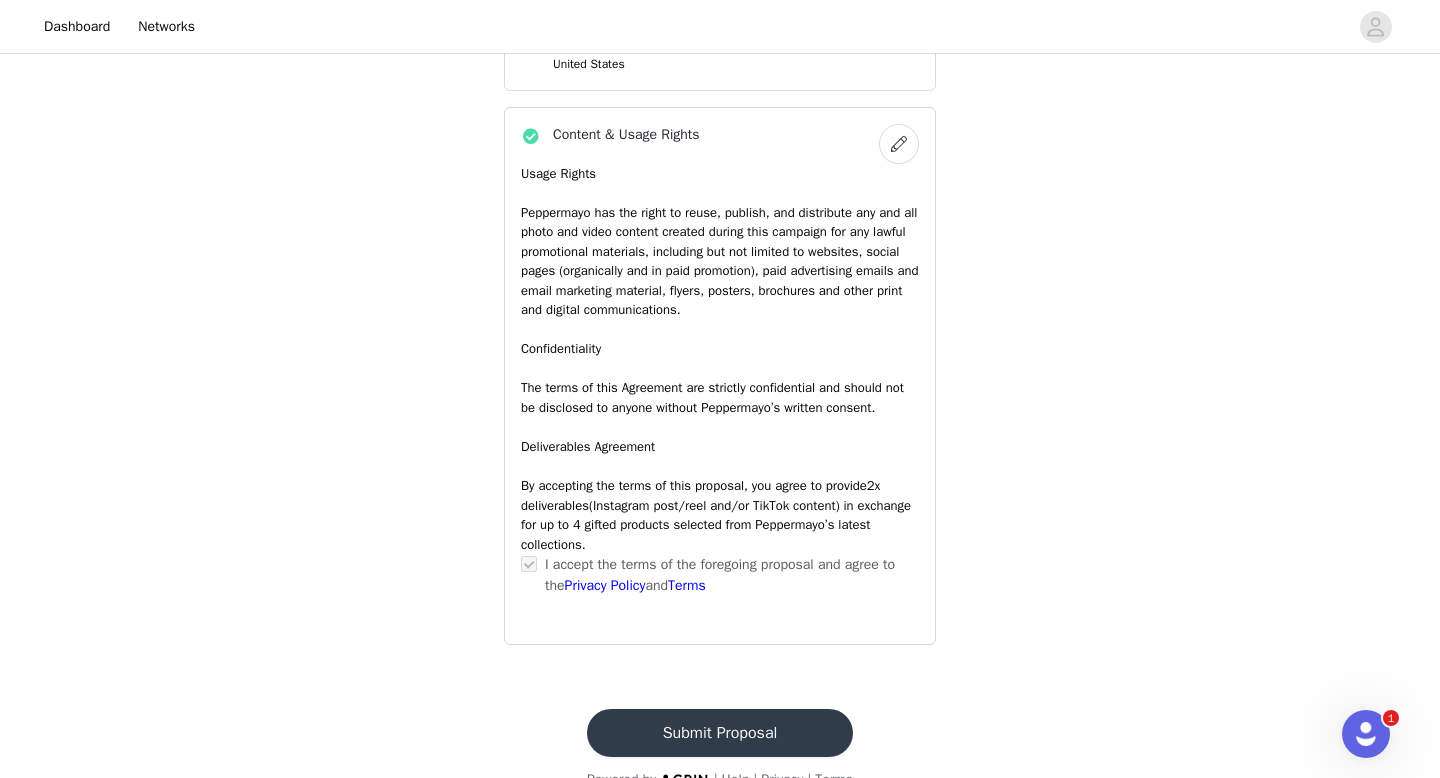 scroll, scrollTop: 1702, scrollLeft: 0, axis: vertical 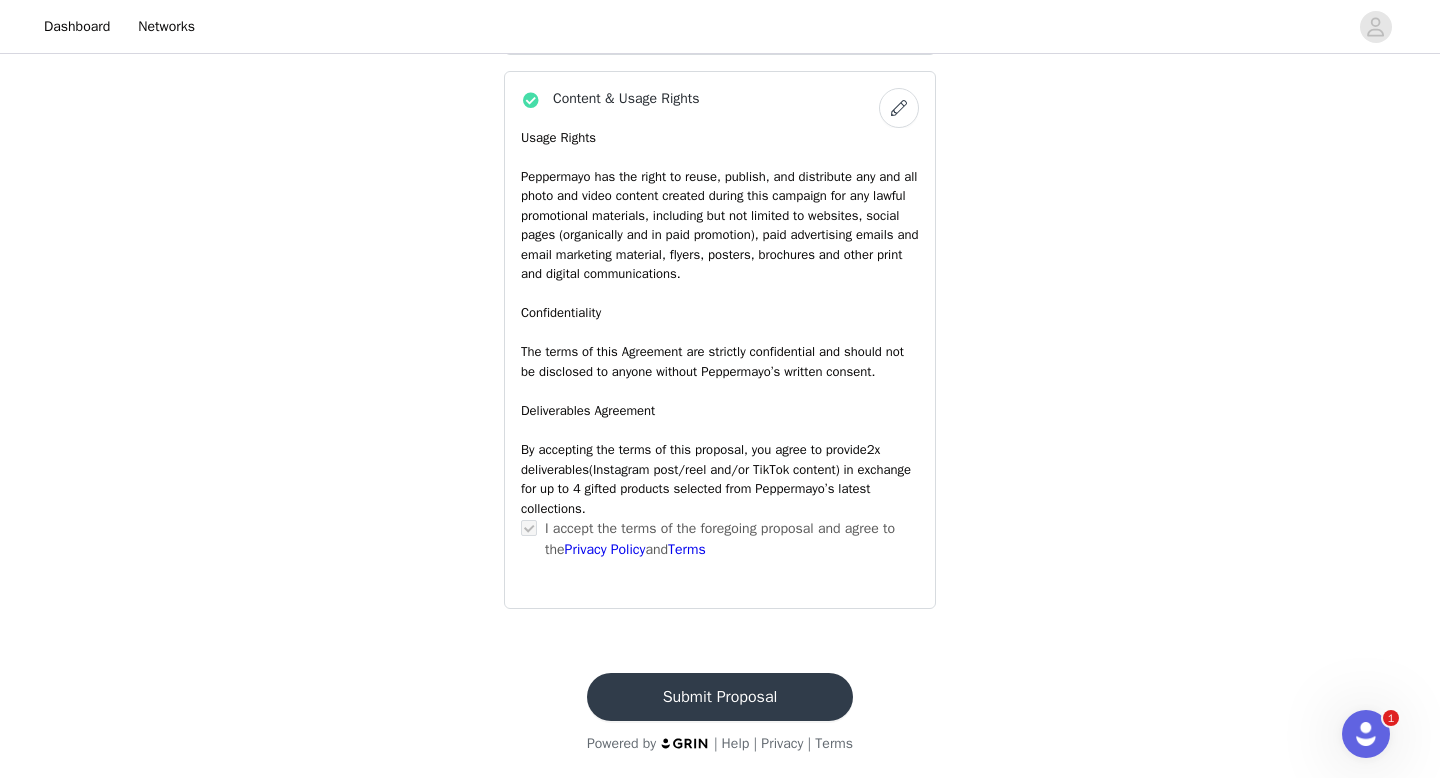 click on "Submit Proposal" at bounding box center (720, 697) 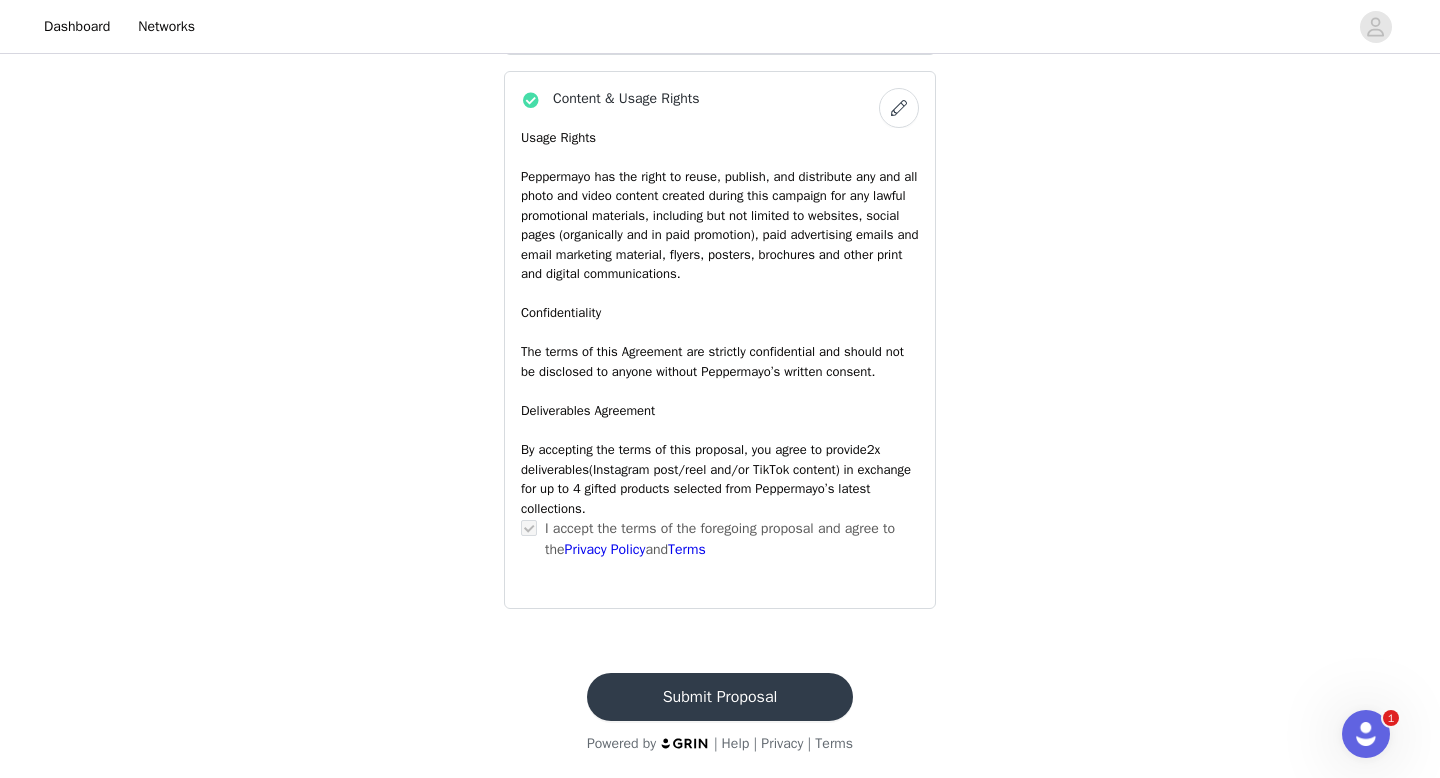 scroll, scrollTop: 0, scrollLeft: 0, axis: both 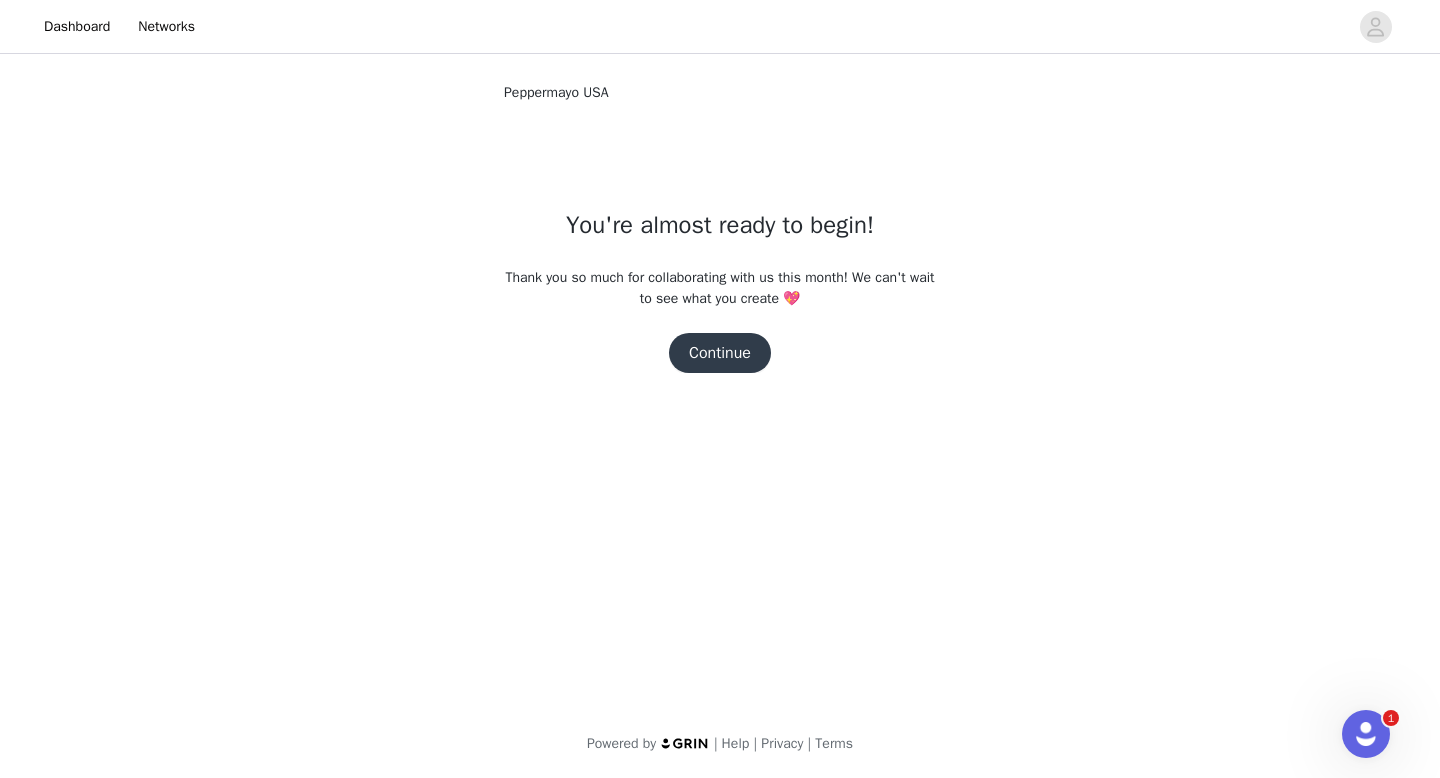 click on "Continue" at bounding box center [720, 353] 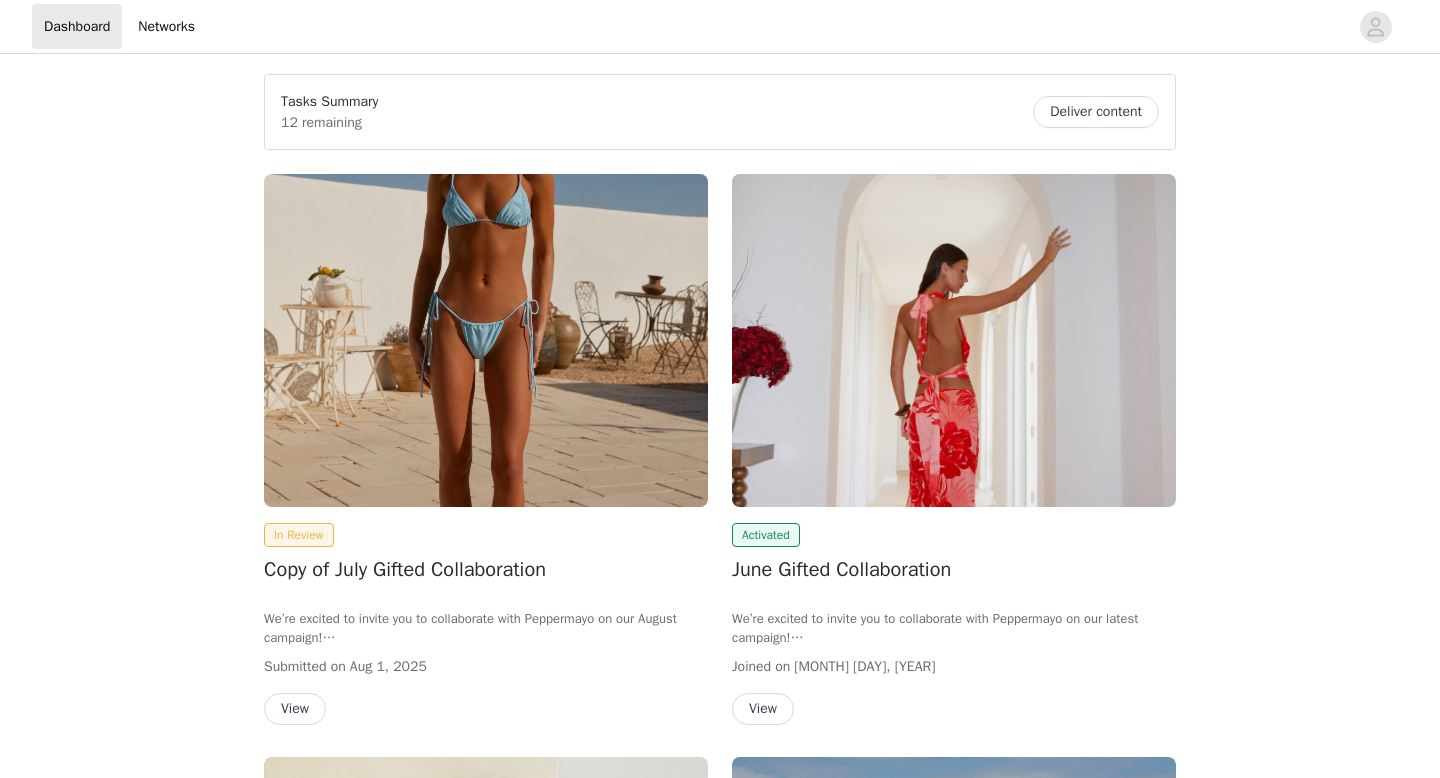 scroll, scrollTop: 0, scrollLeft: 0, axis: both 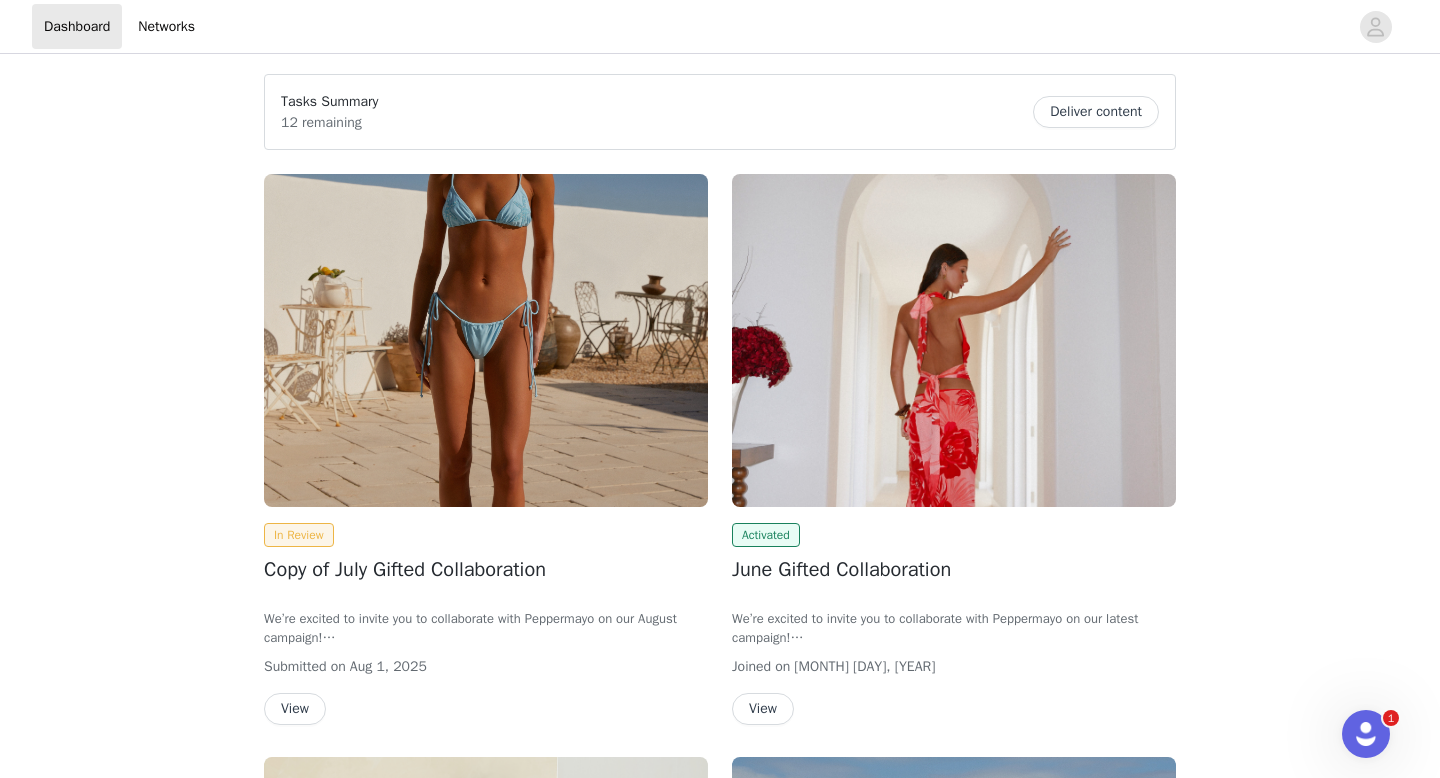 click on "View" at bounding box center [295, 709] 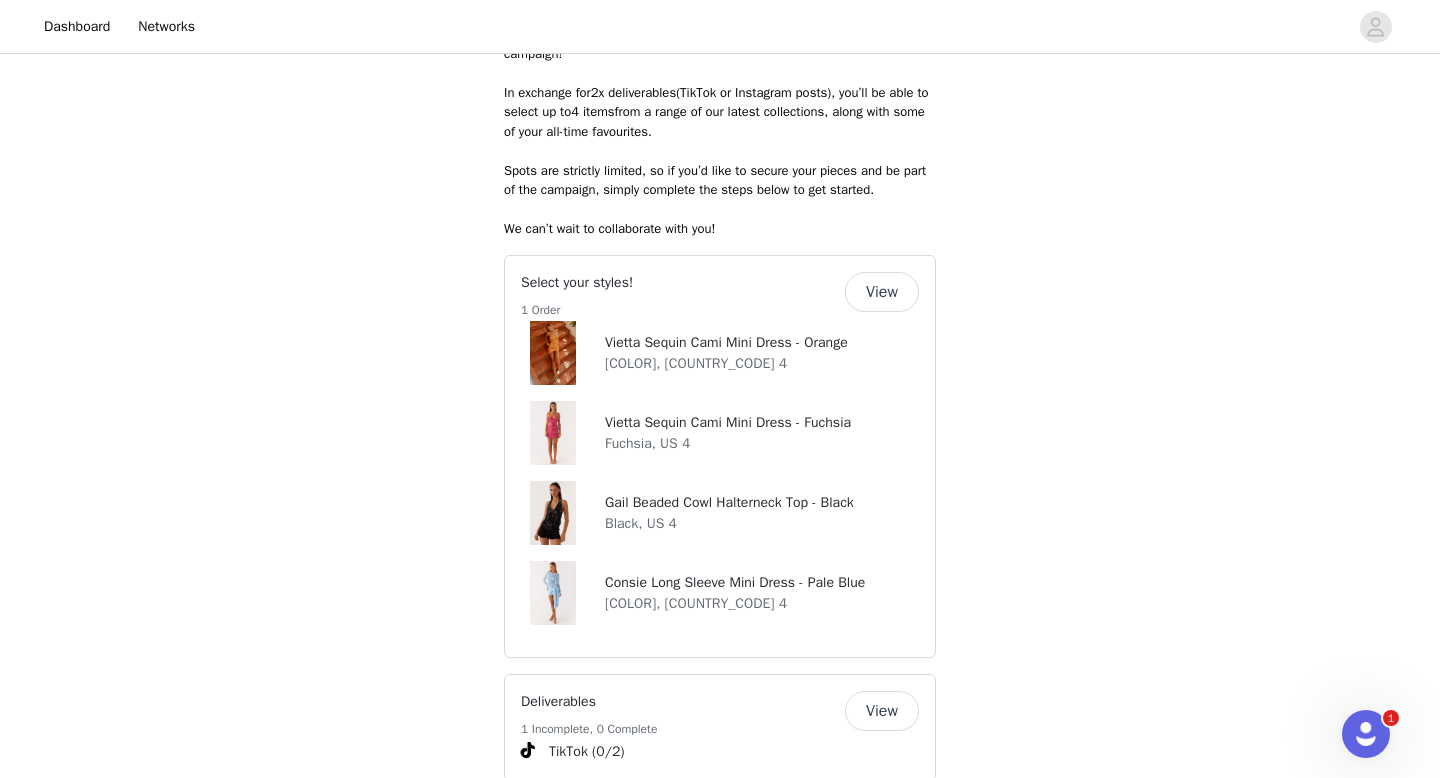 scroll, scrollTop: 962, scrollLeft: 0, axis: vertical 